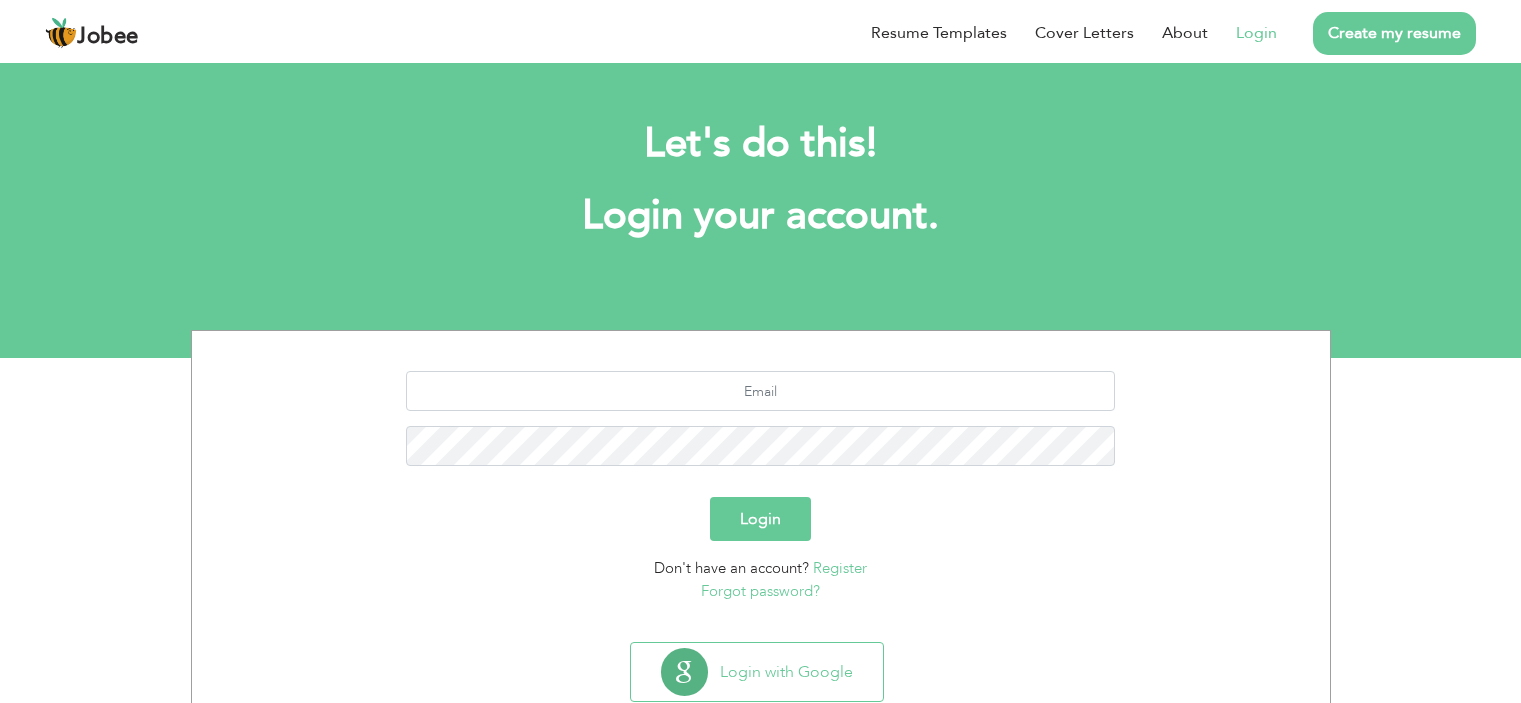scroll, scrollTop: 0, scrollLeft: 0, axis: both 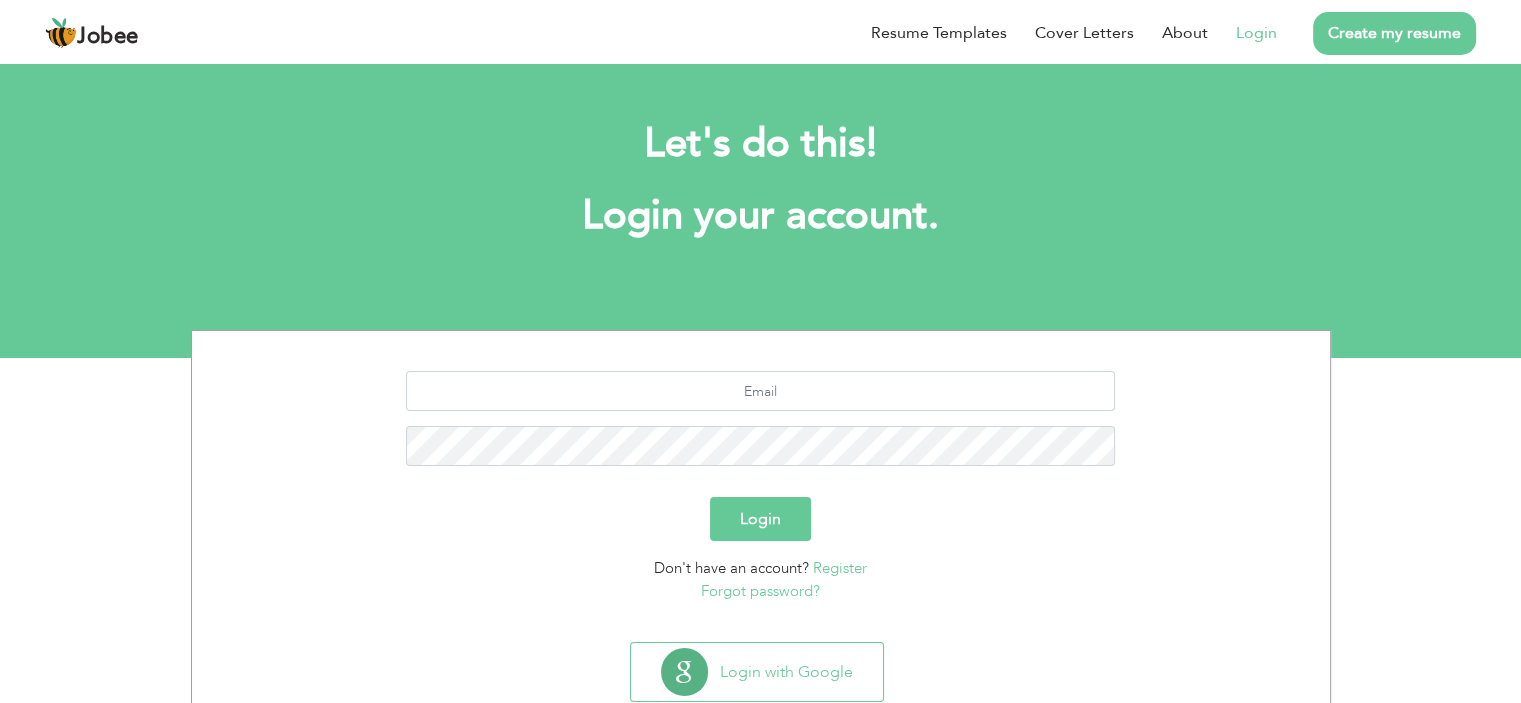 click at bounding box center [760, 391] 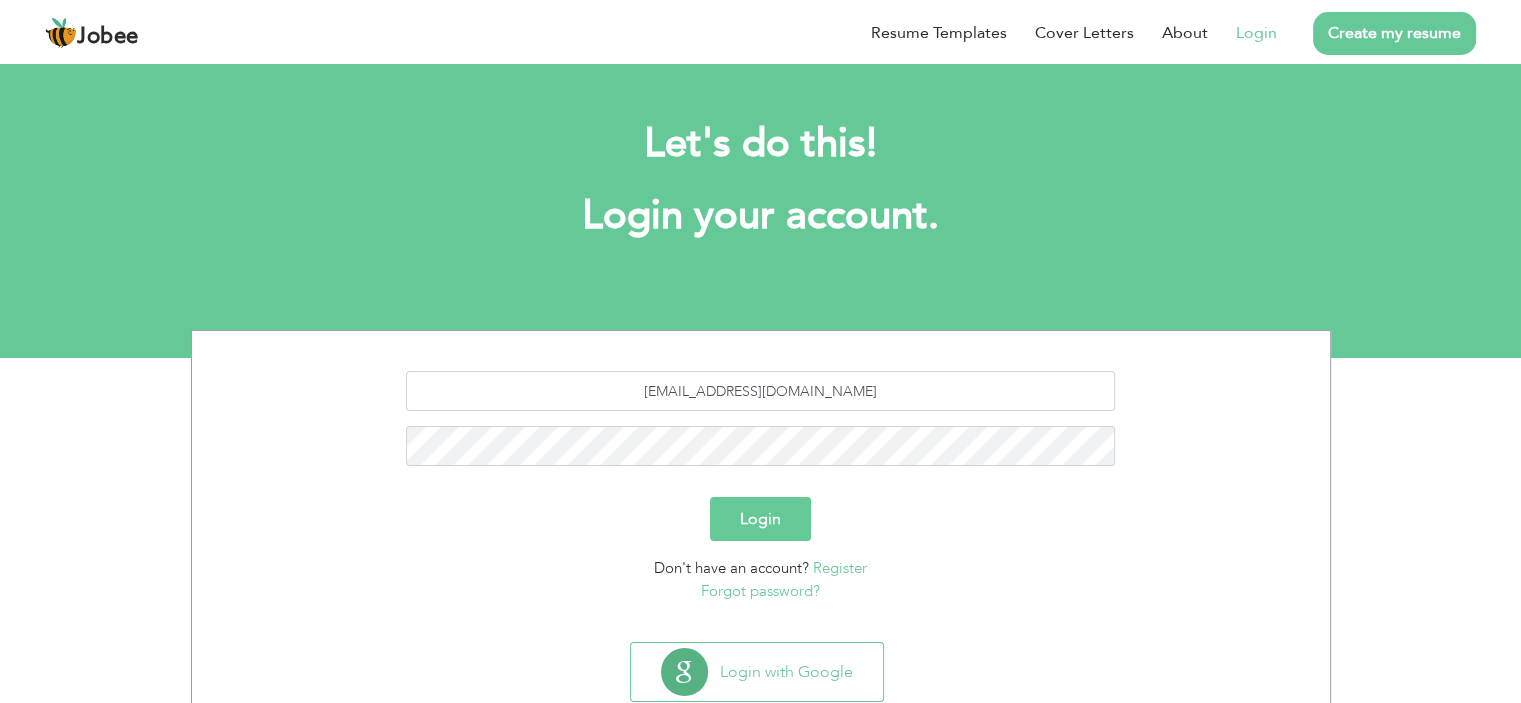 type on "akifnaseem2@gmail.com" 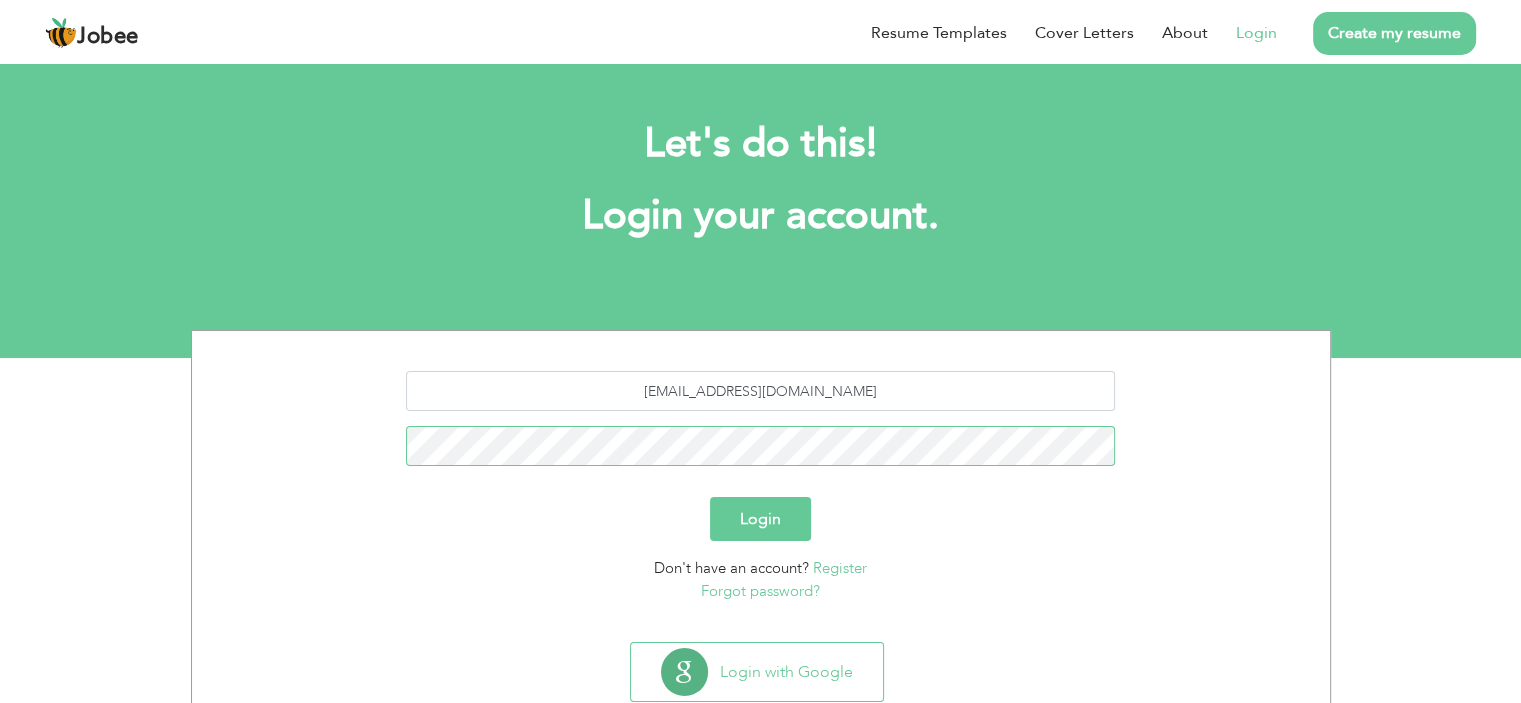 click on "Login" at bounding box center [760, 519] 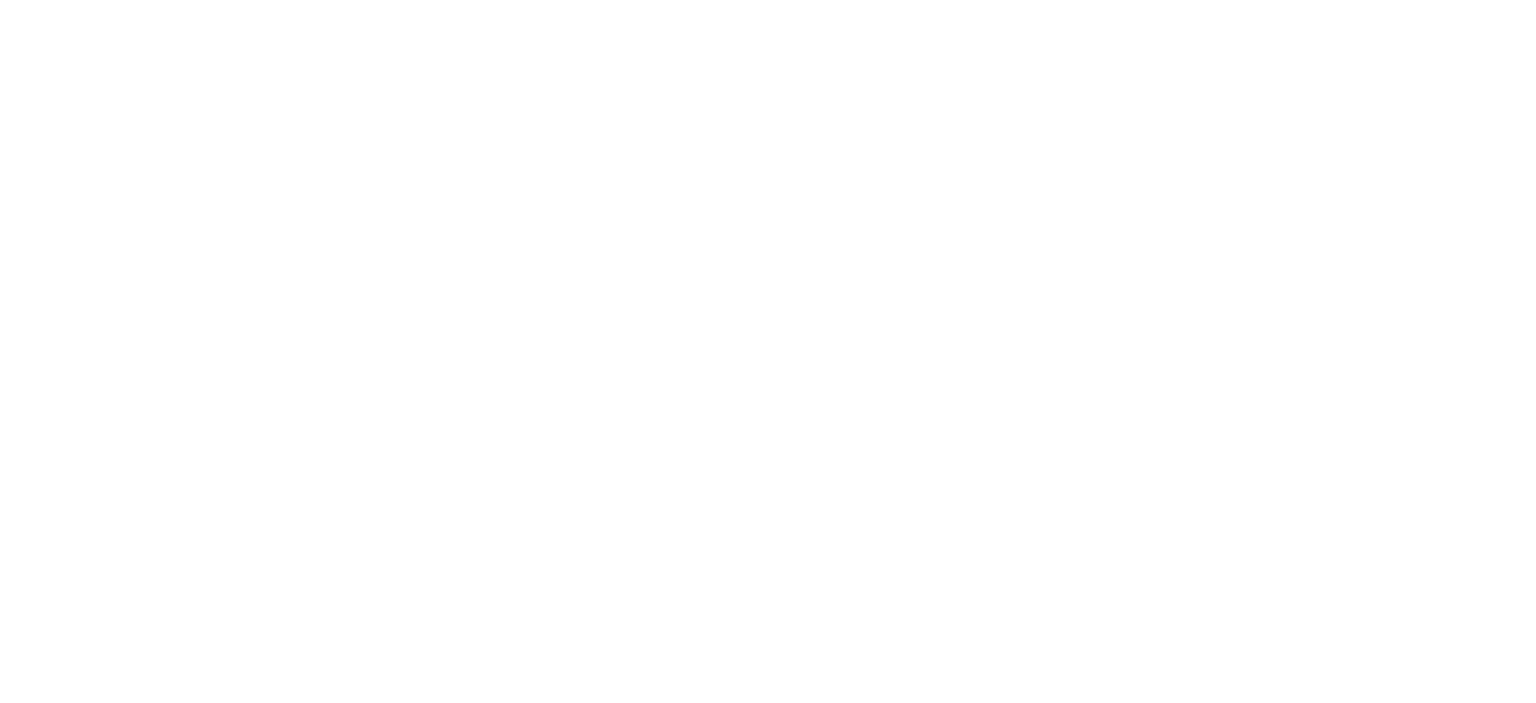 scroll, scrollTop: 0, scrollLeft: 0, axis: both 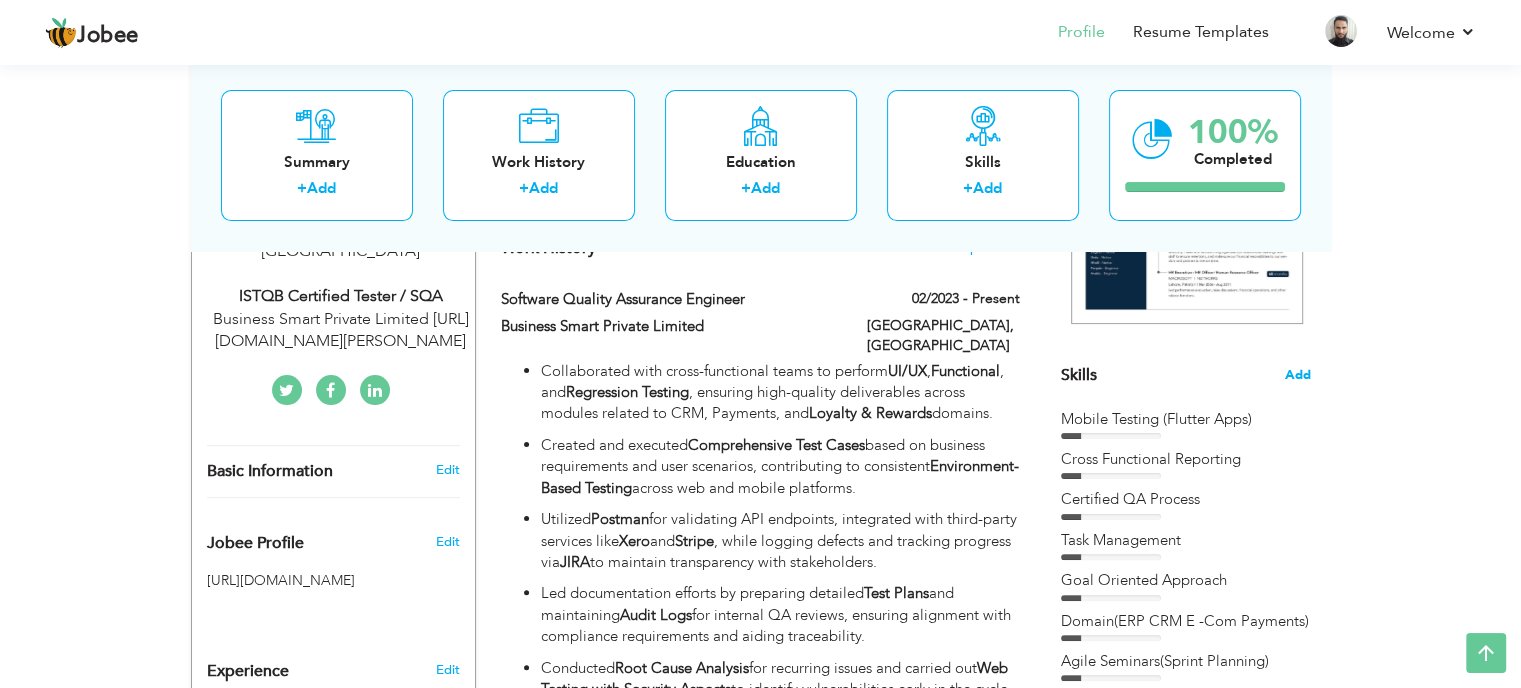 click on "Add" at bounding box center [1298, 375] 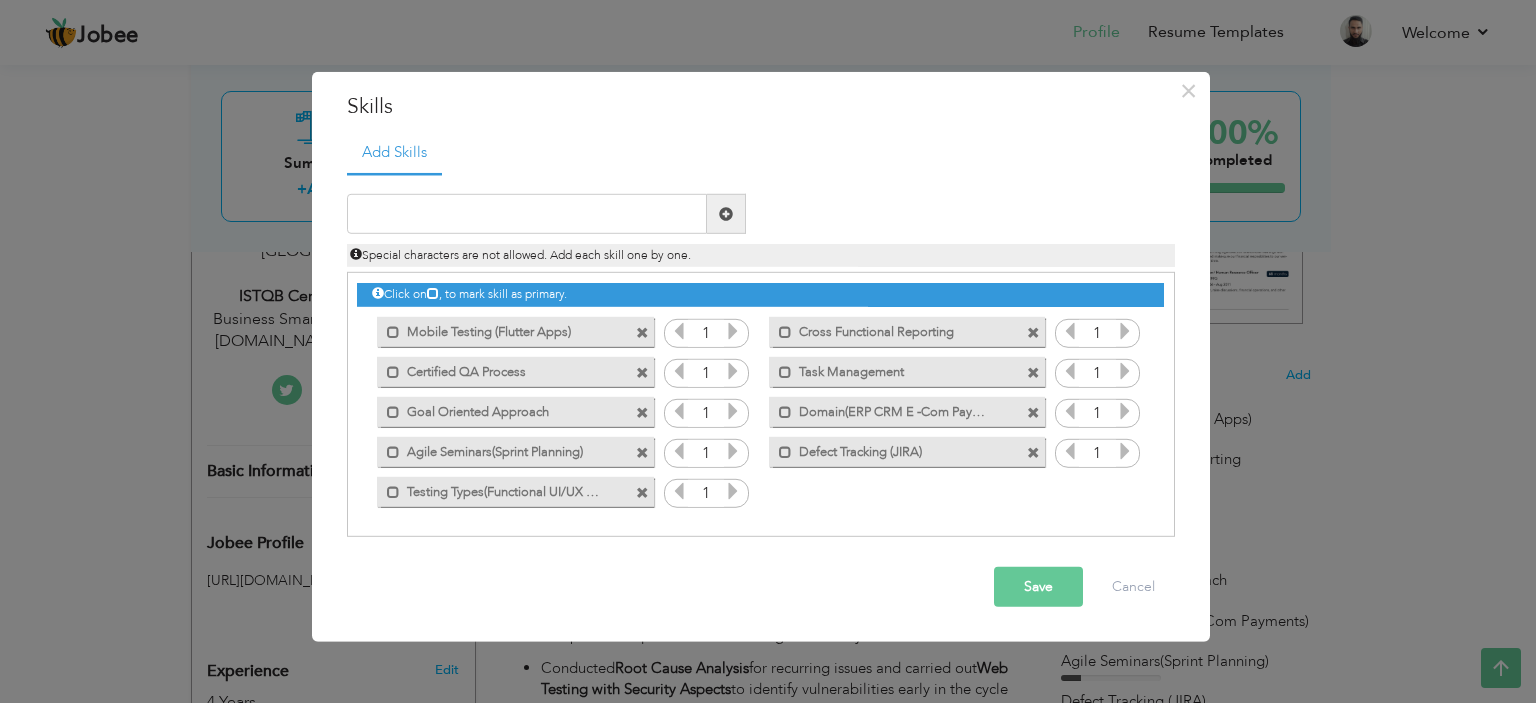 click at bounding box center (642, 332) 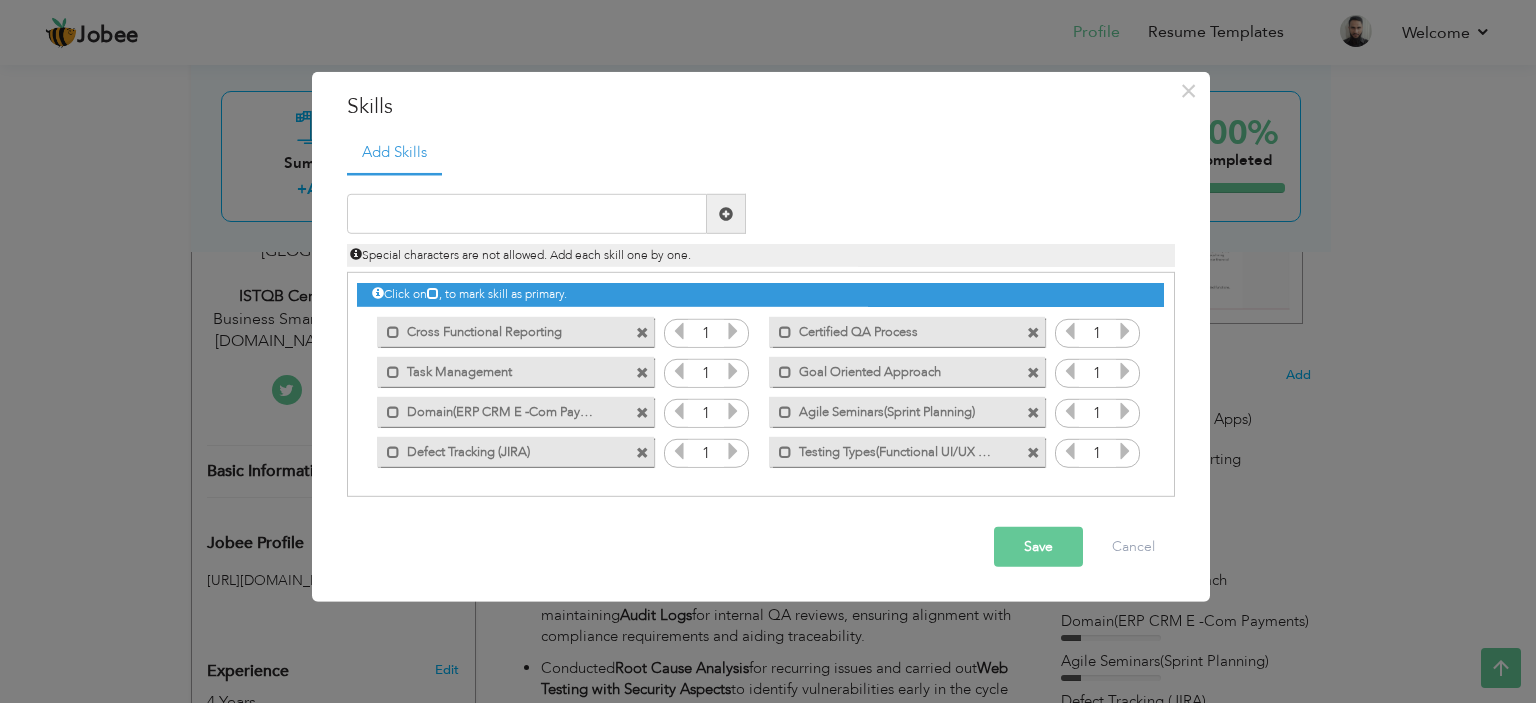click at bounding box center (642, 332) 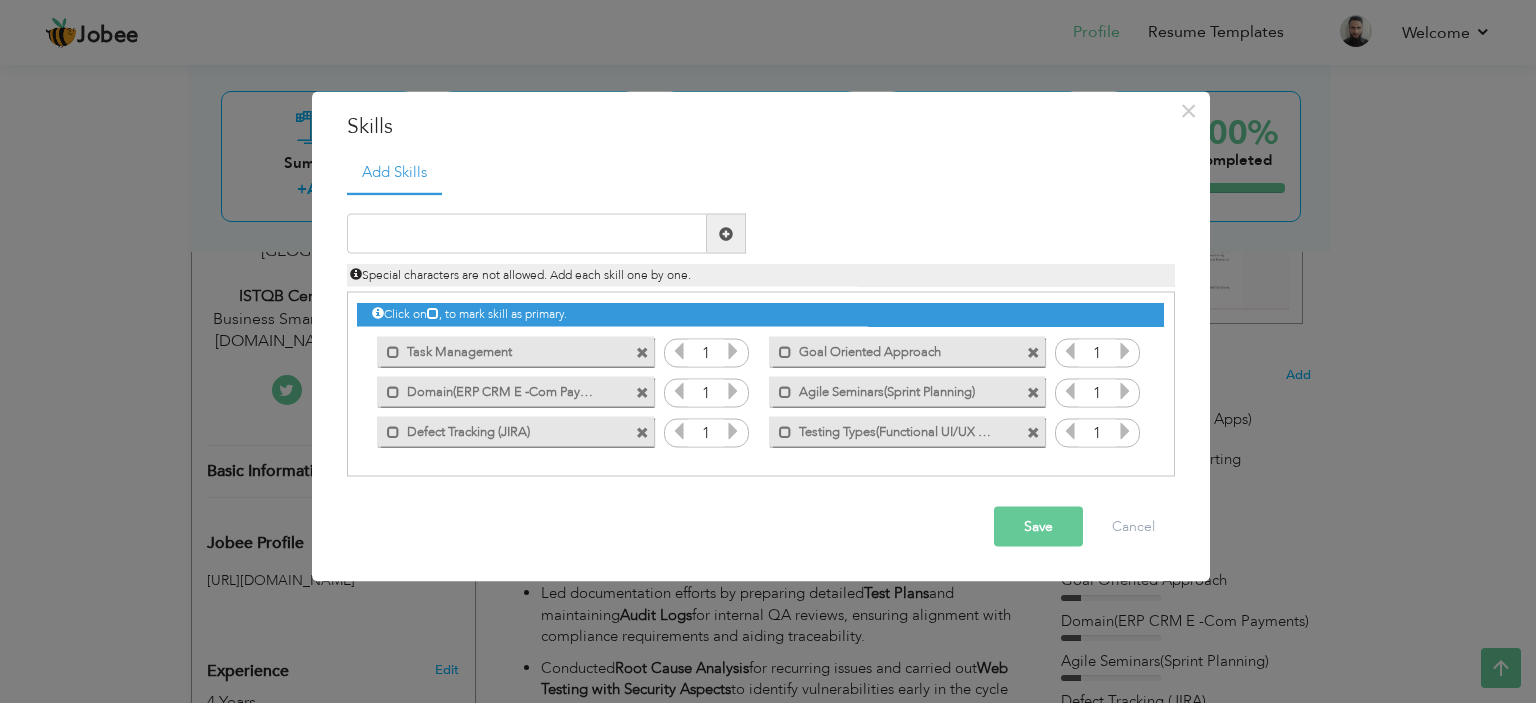click on "Click on  , to mark skill as primary.
Mark as primary skill. 1 Mark as primary skill. 1" at bounding box center (760, 372) 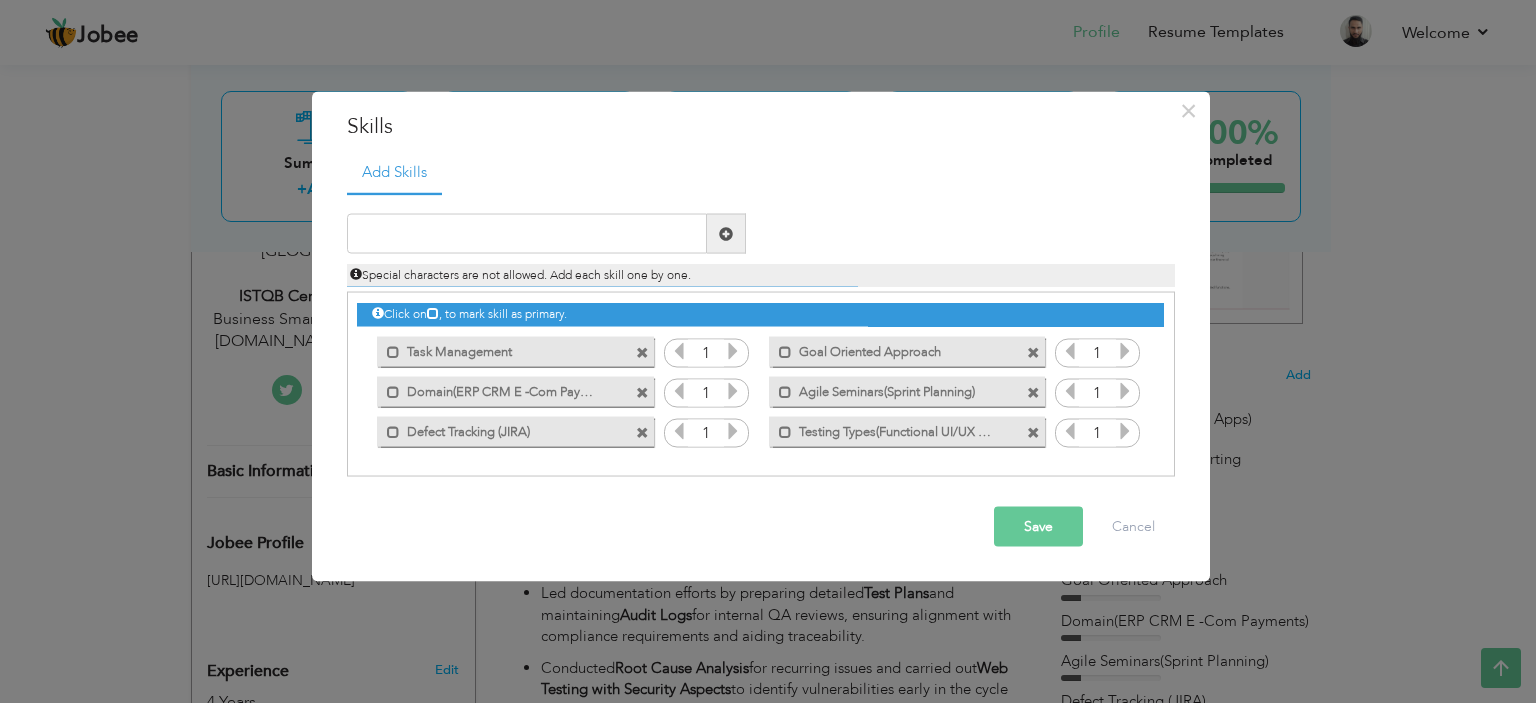 click at bounding box center (642, 352) 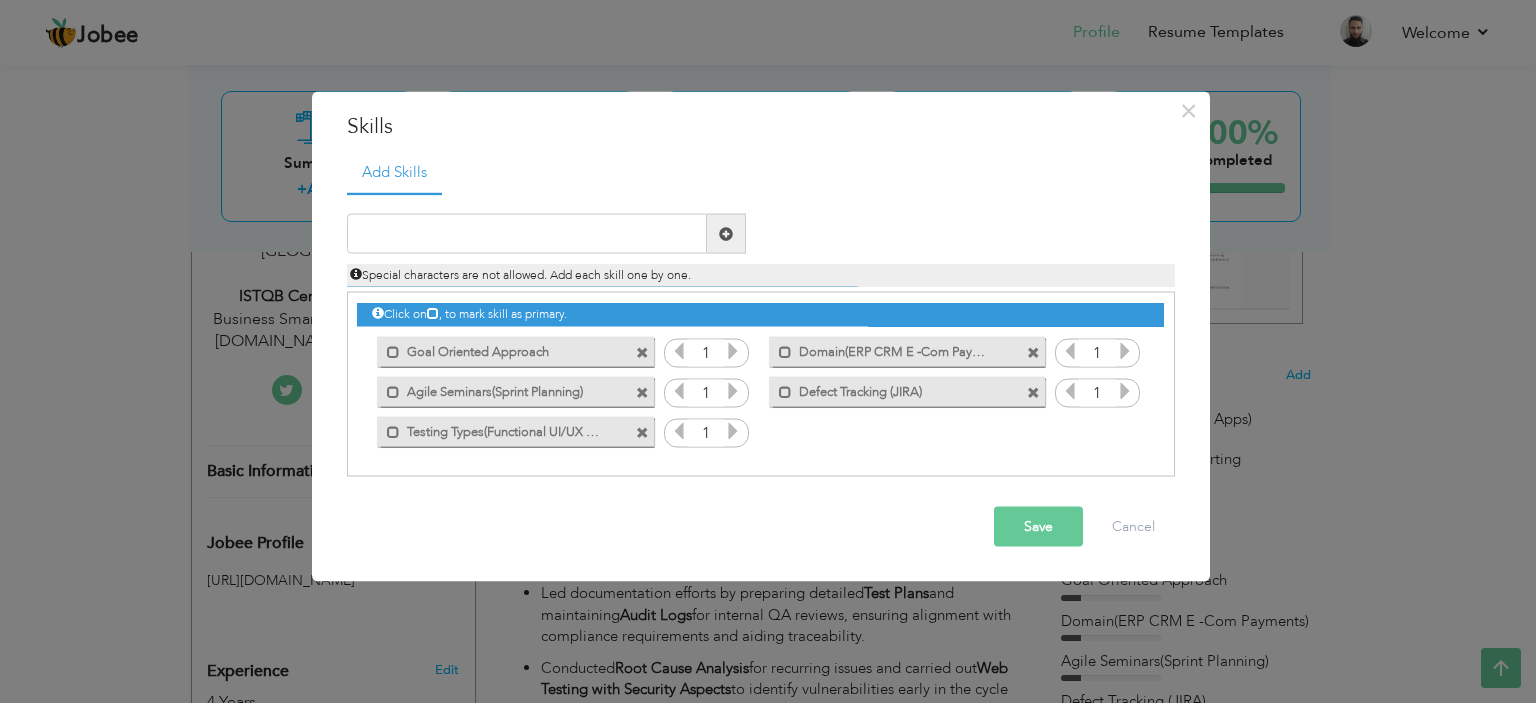 click at bounding box center (642, 352) 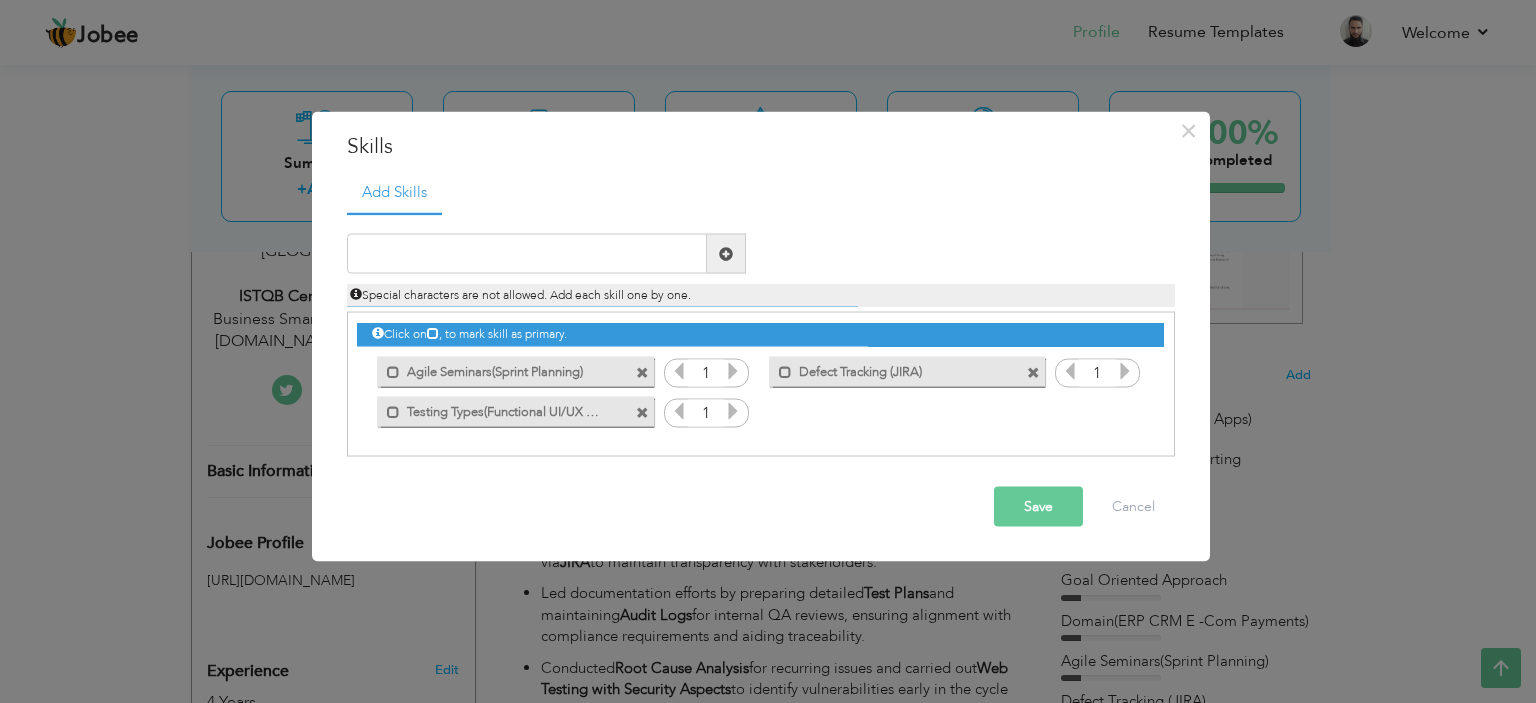 click at bounding box center [645, 366] 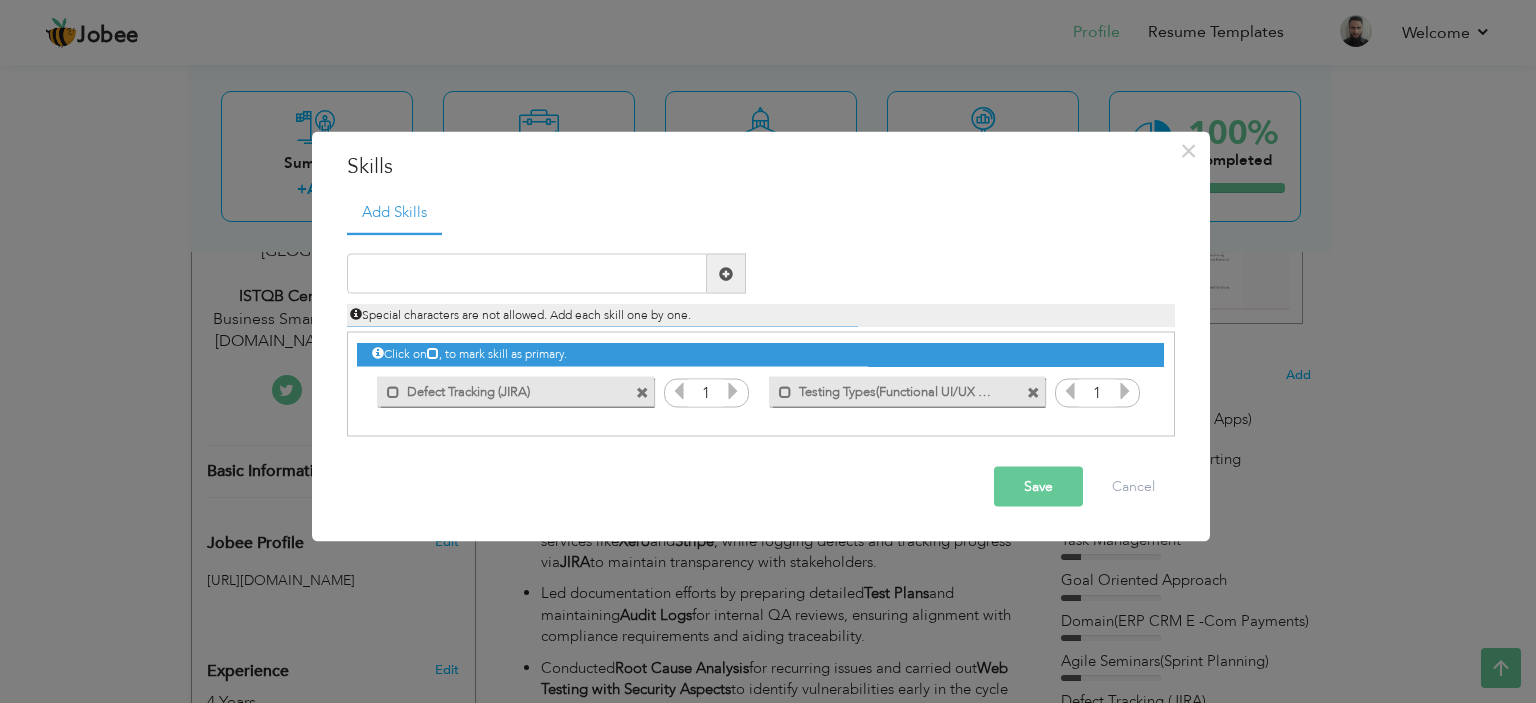 drag, startPoint x: 644, startPoint y: 355, endPoint x: 641, endPoint y: 383, distance: 28.160255 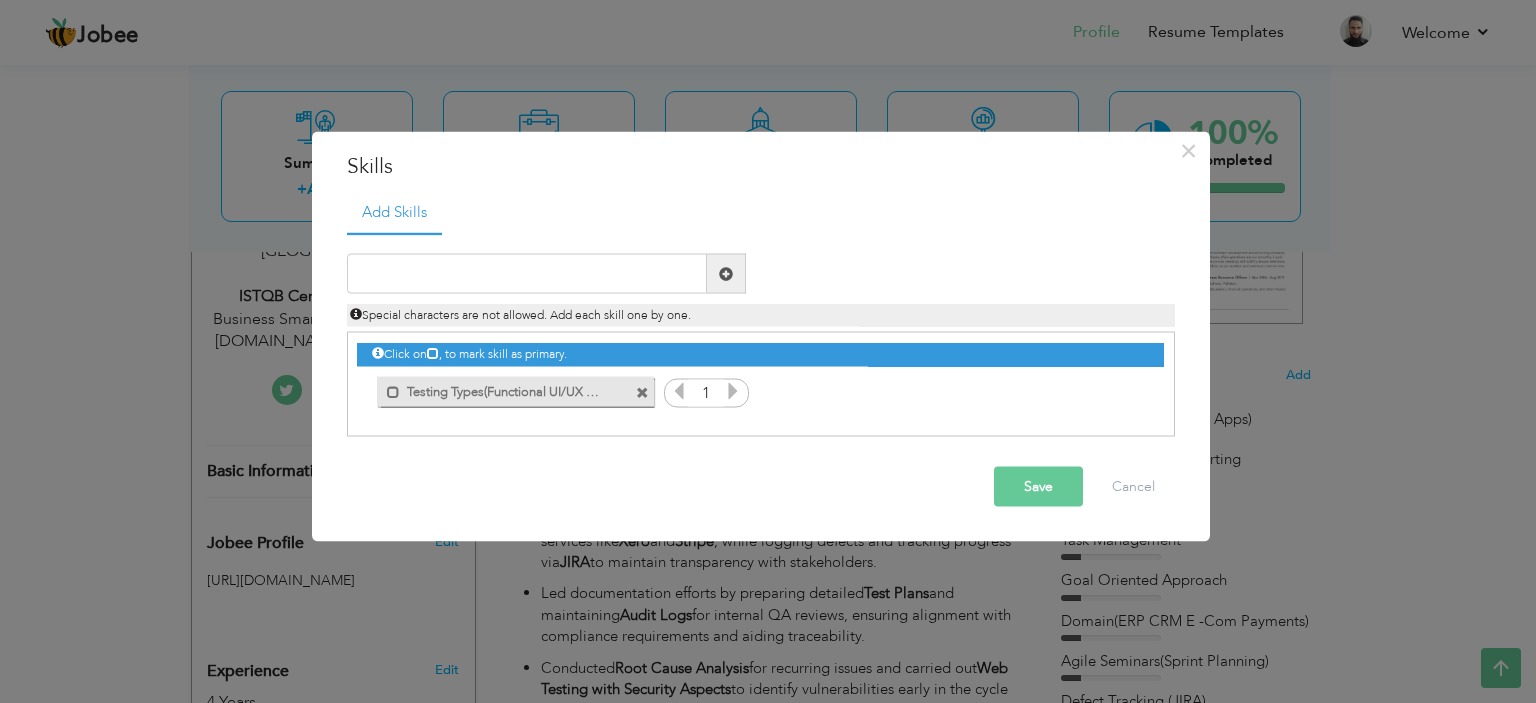 click at bounding box center (642, 392) 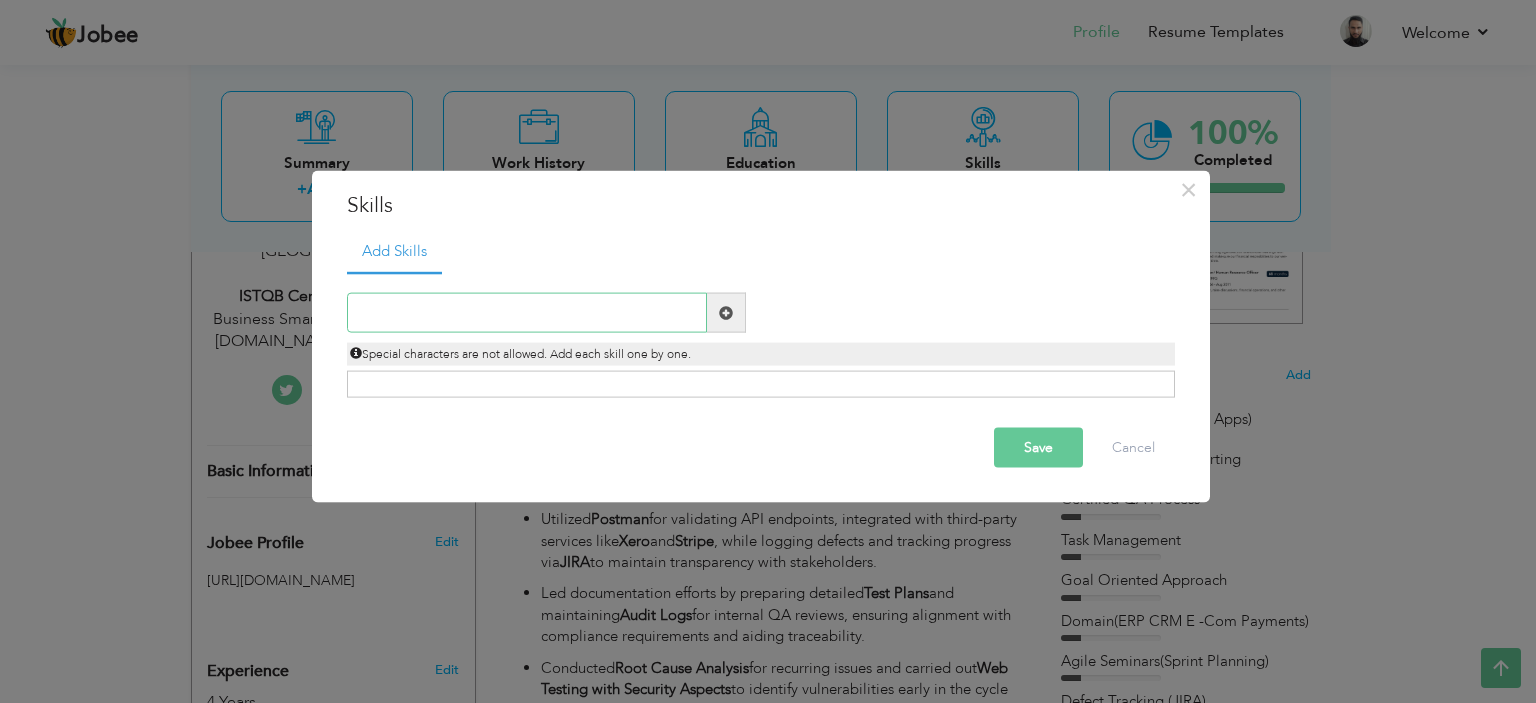 click at bounding box center [527, 313] 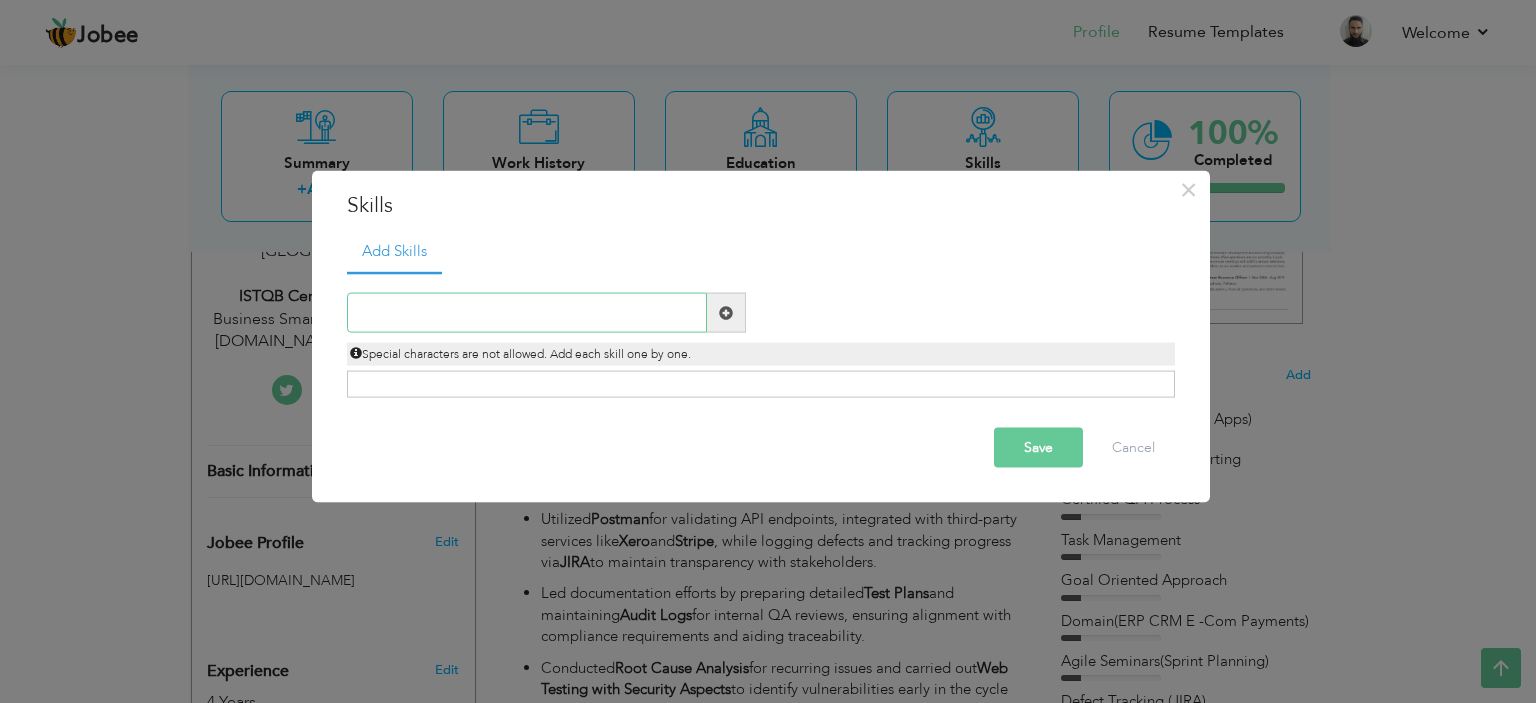 click at bounding box center [527, 313] 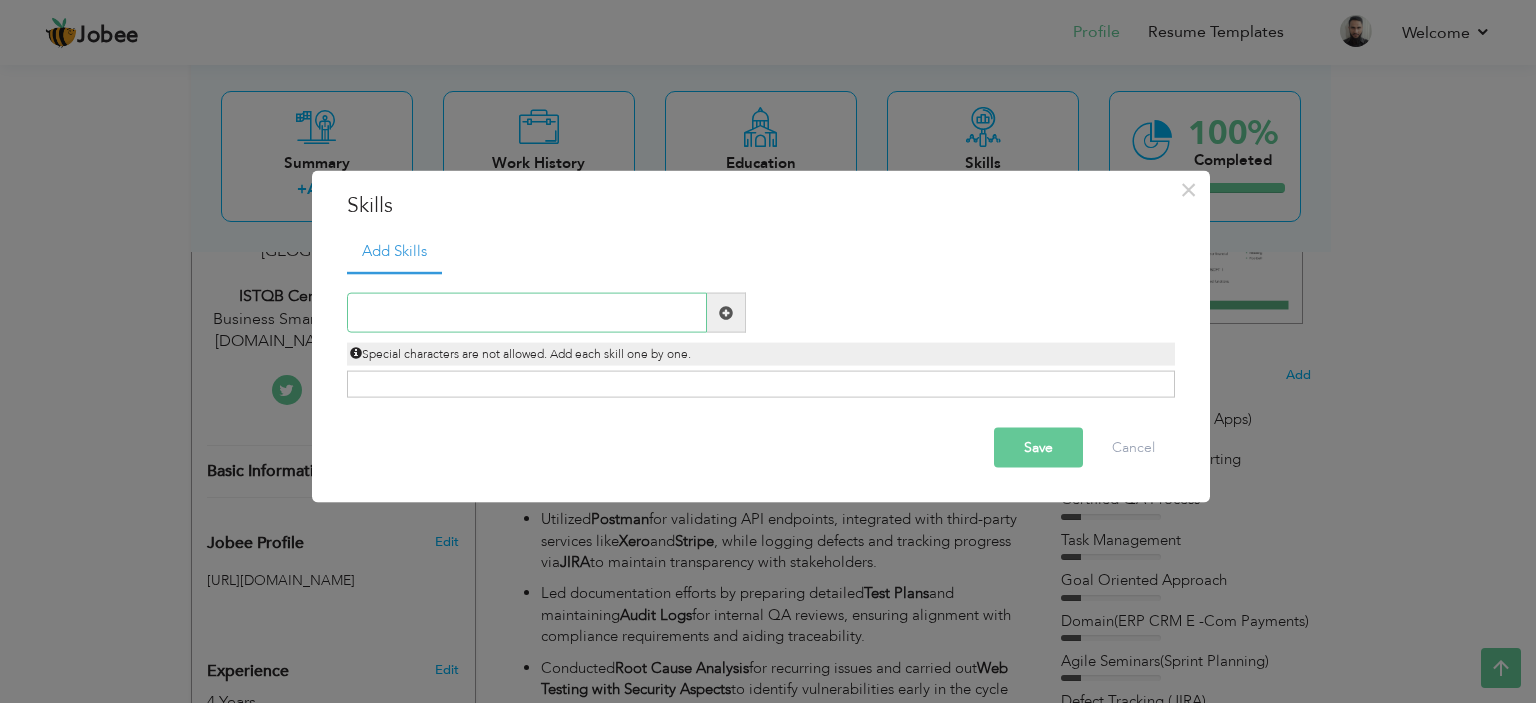paste on "AI-Enhanced Test Strategy" 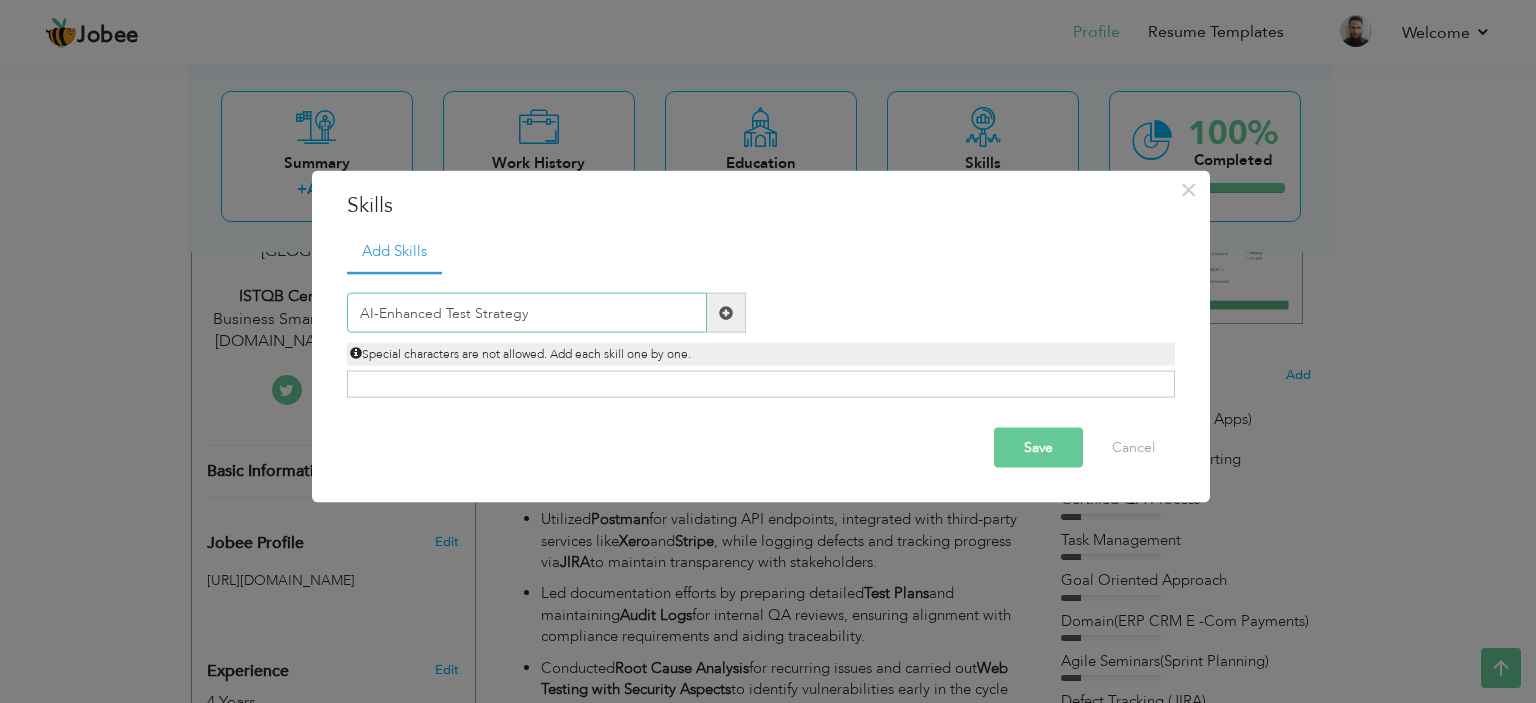 type on "AI-Enhanced Test Strategy" 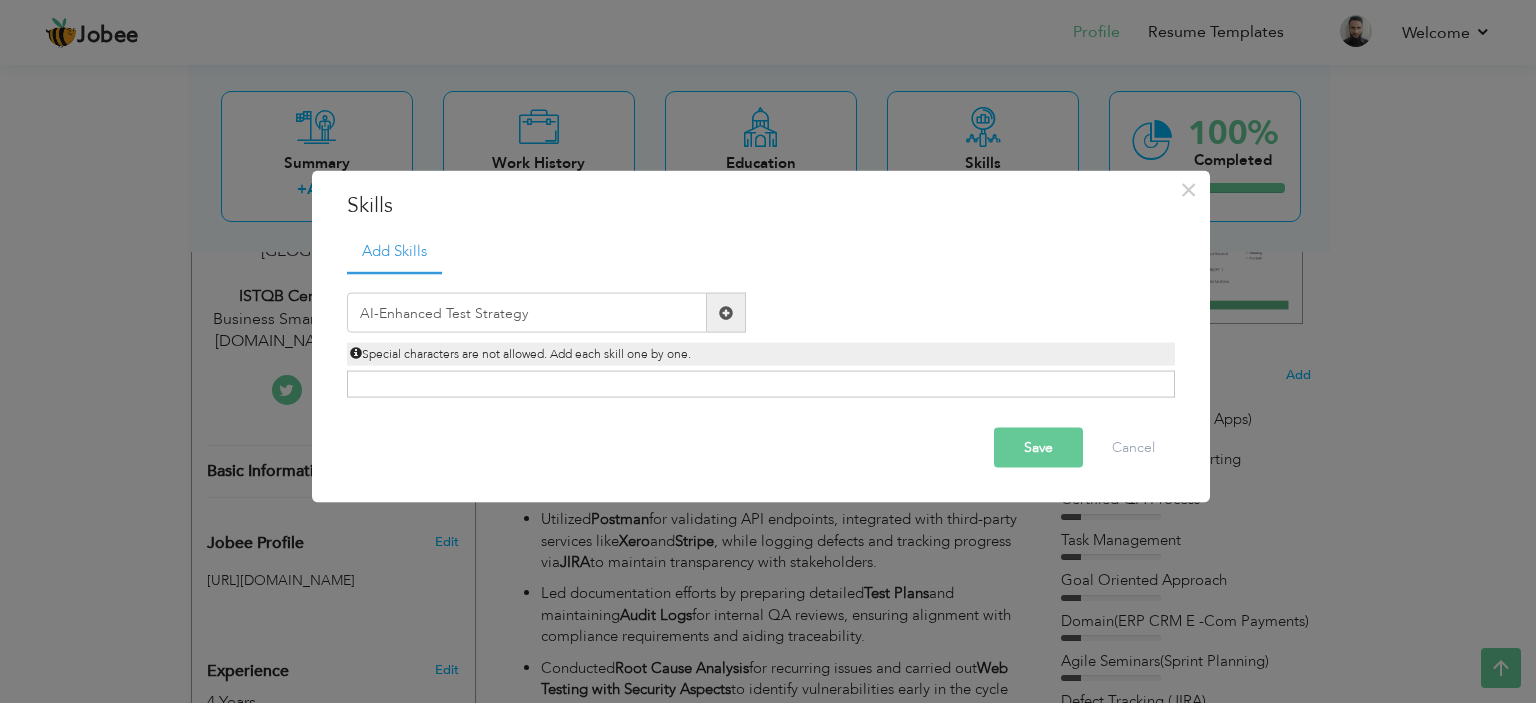 click at bounding box center (726, 312) 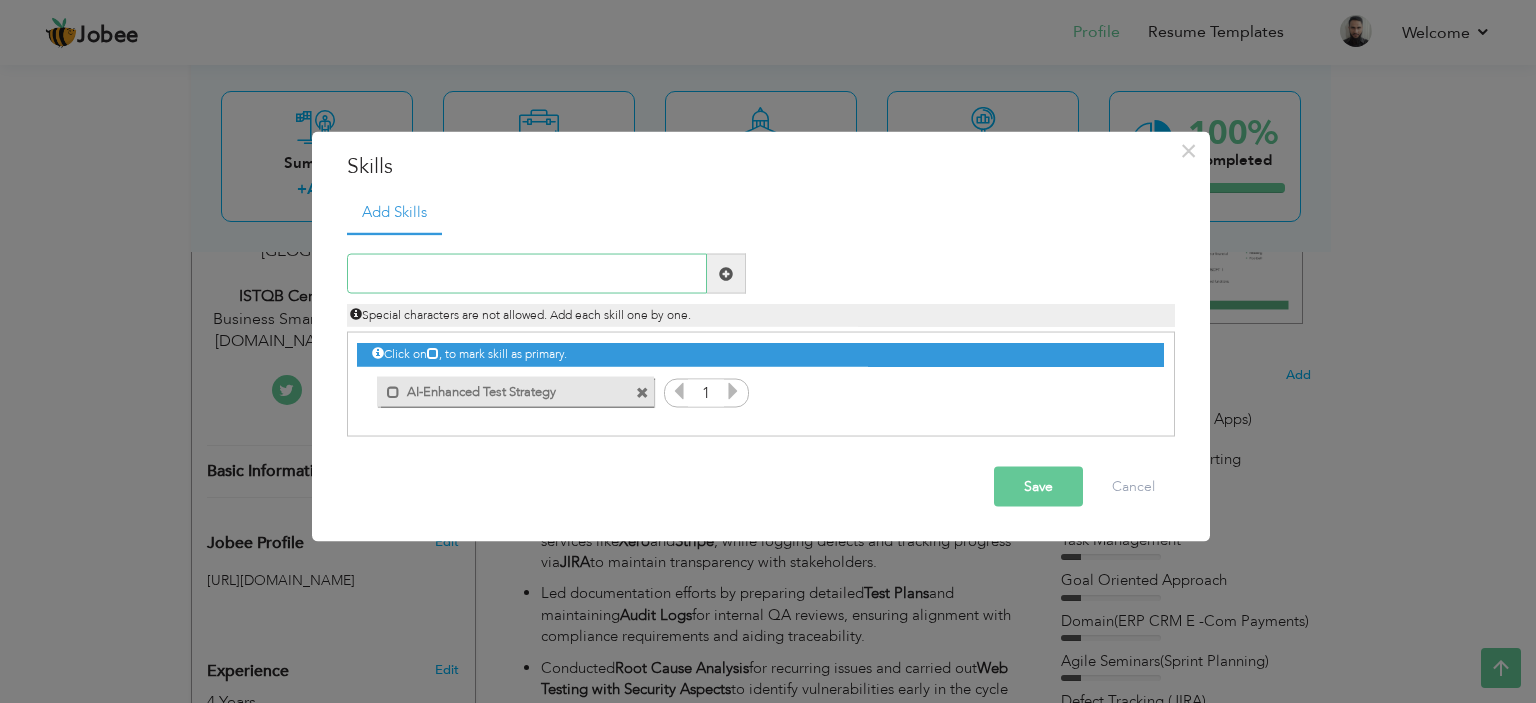 click at bounding box center [527, 274] 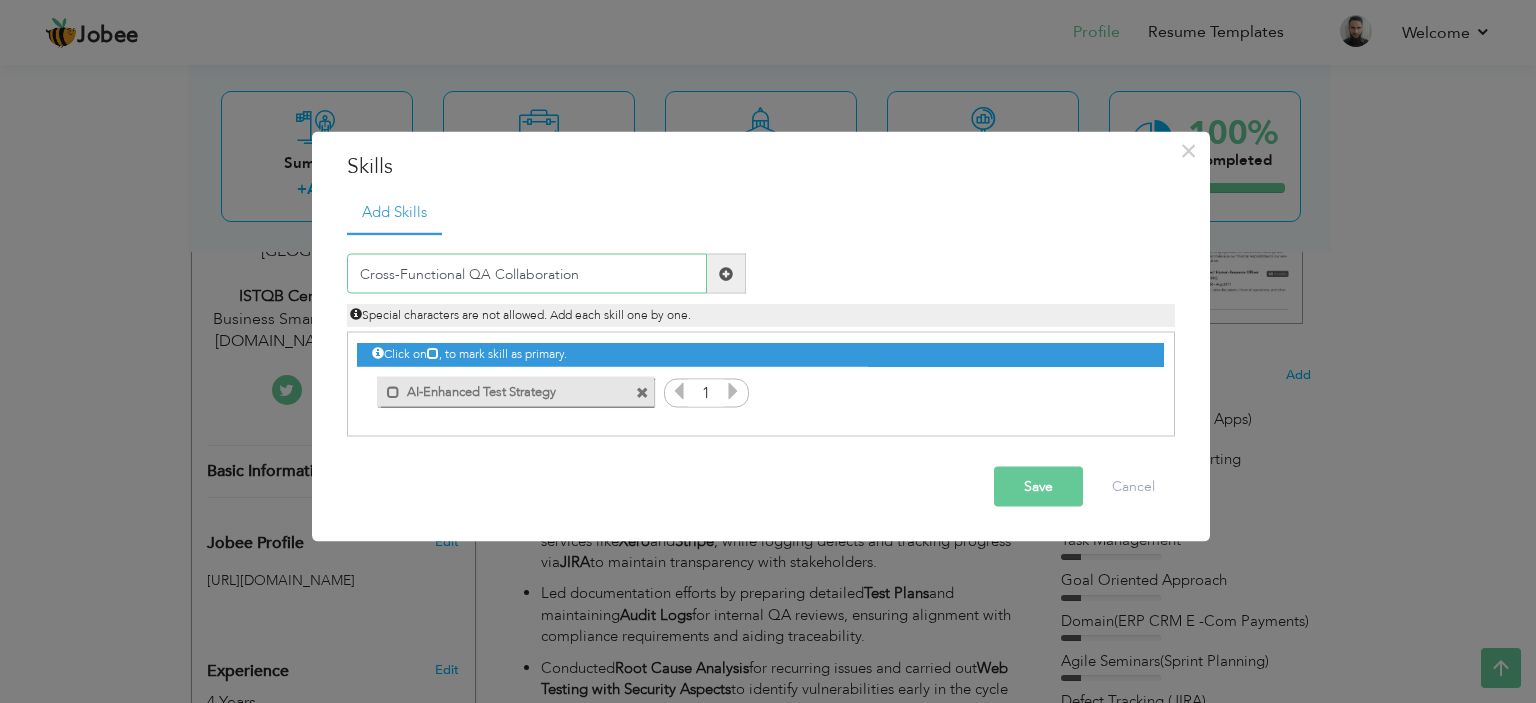 type on "Cross-Functional QA Collaboration" 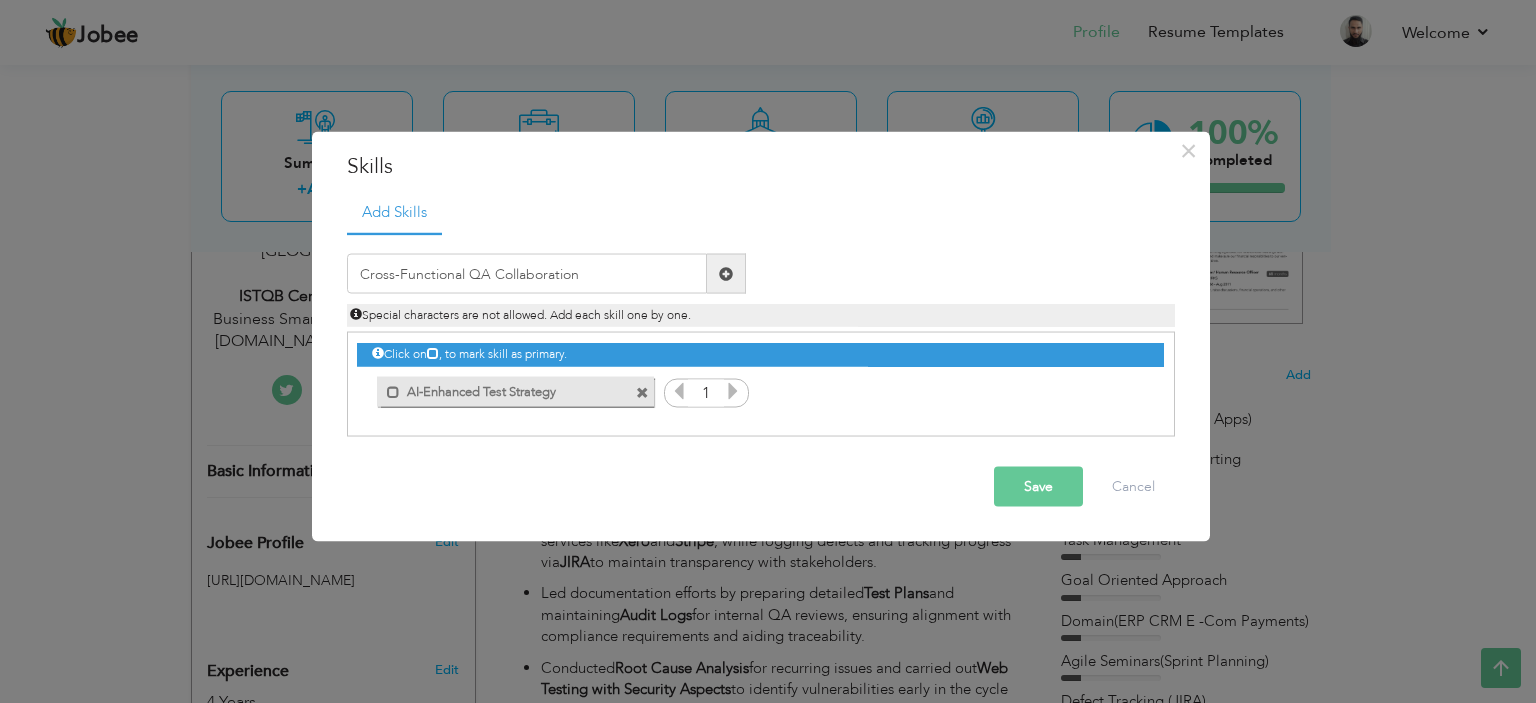 click at bounding box center [726, 273] 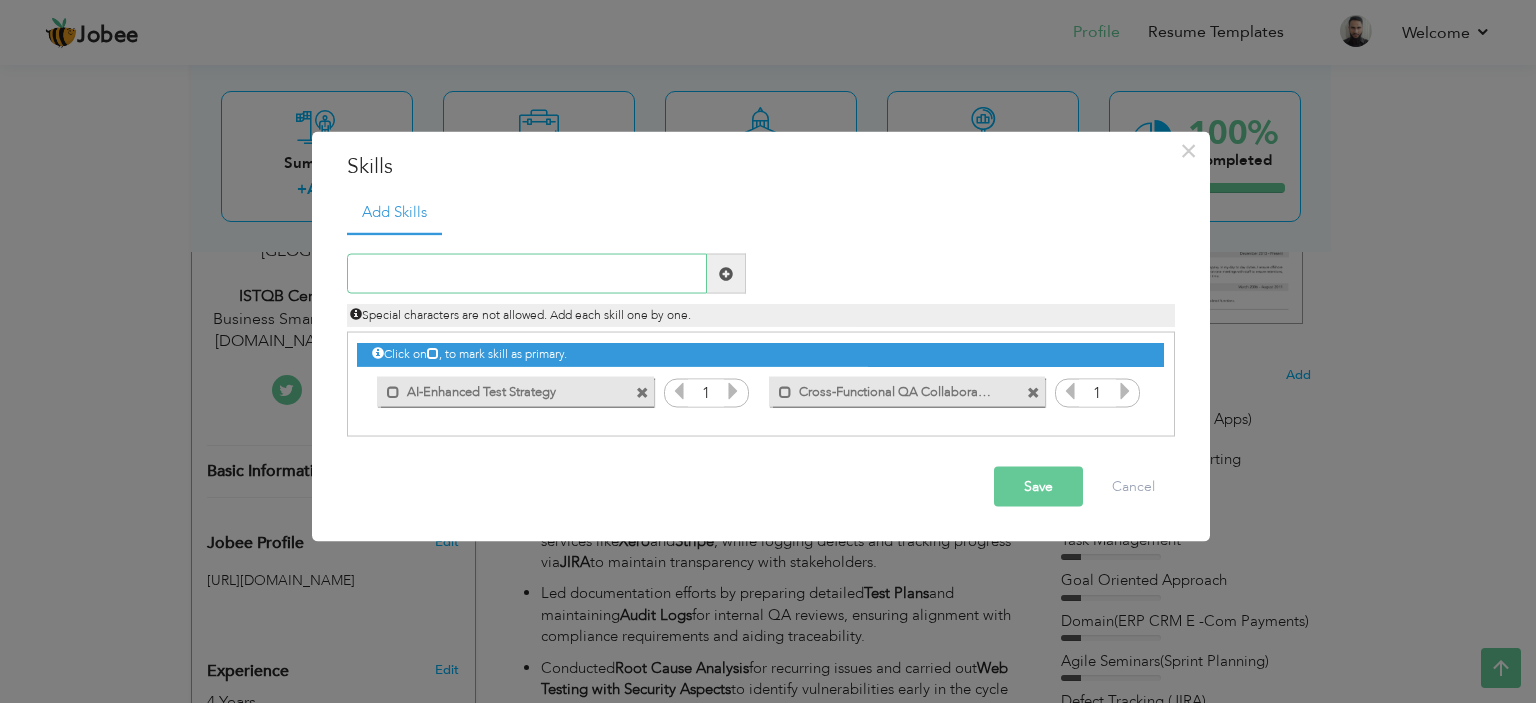 click at bounding box center [527, 274] 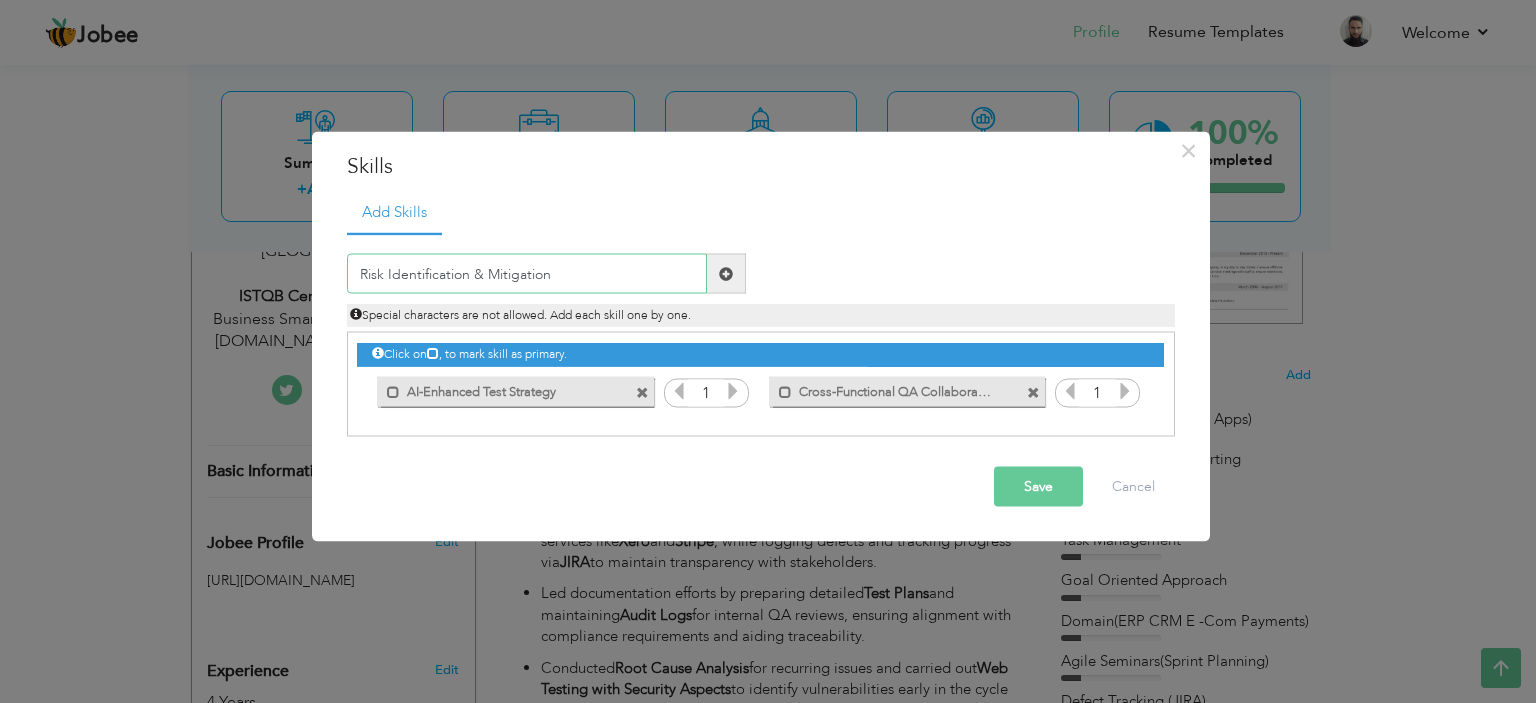 type on "Risk Identification & Mitigation" 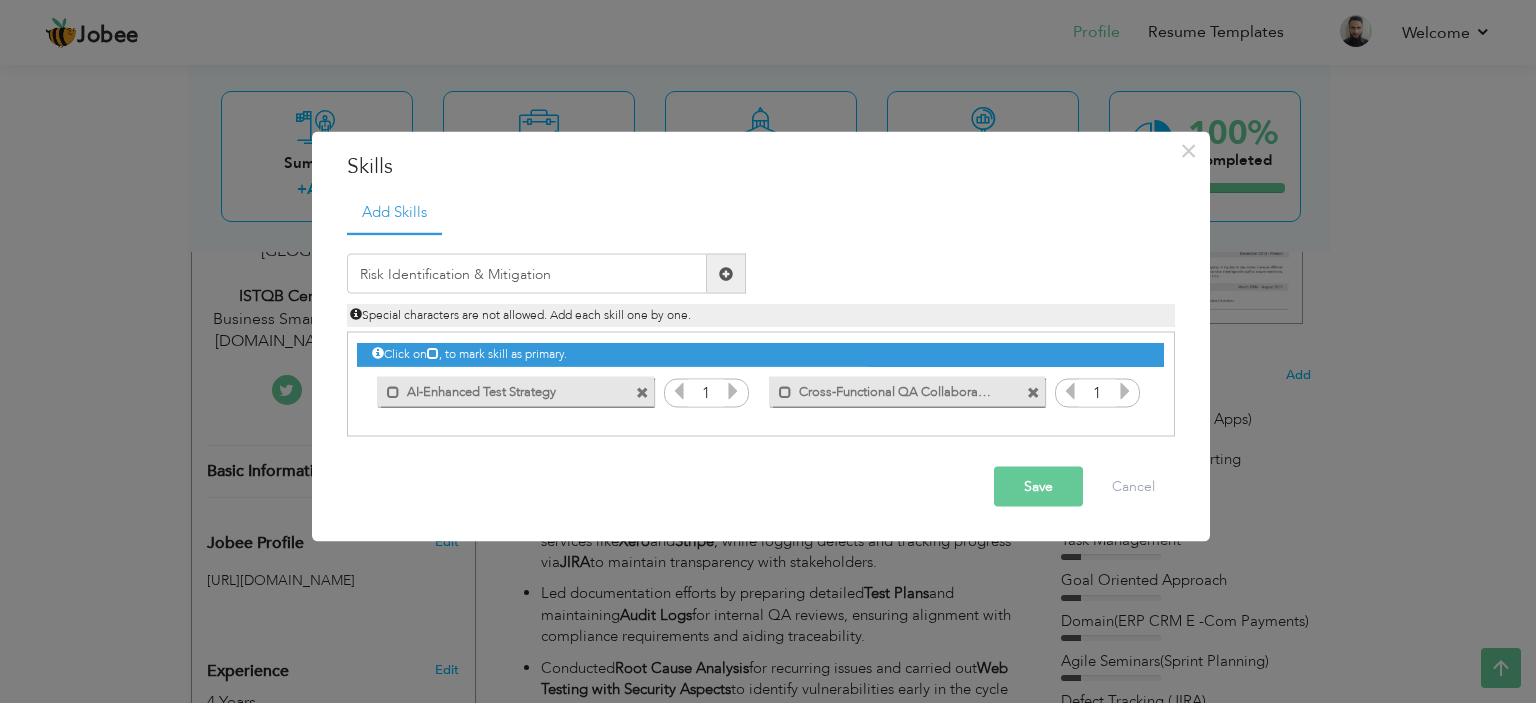 click at bounding box center (726, 274) 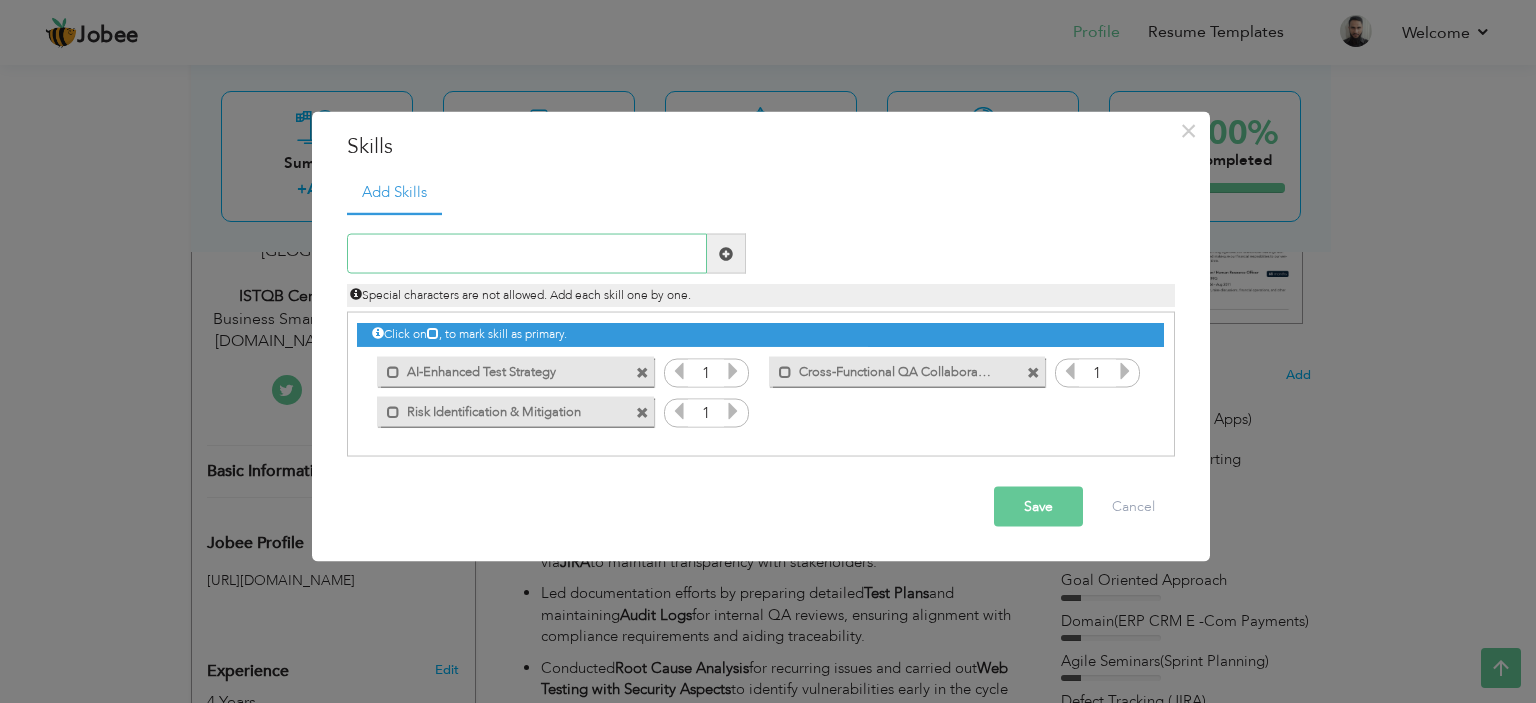 click at bounding box center (527, 254) 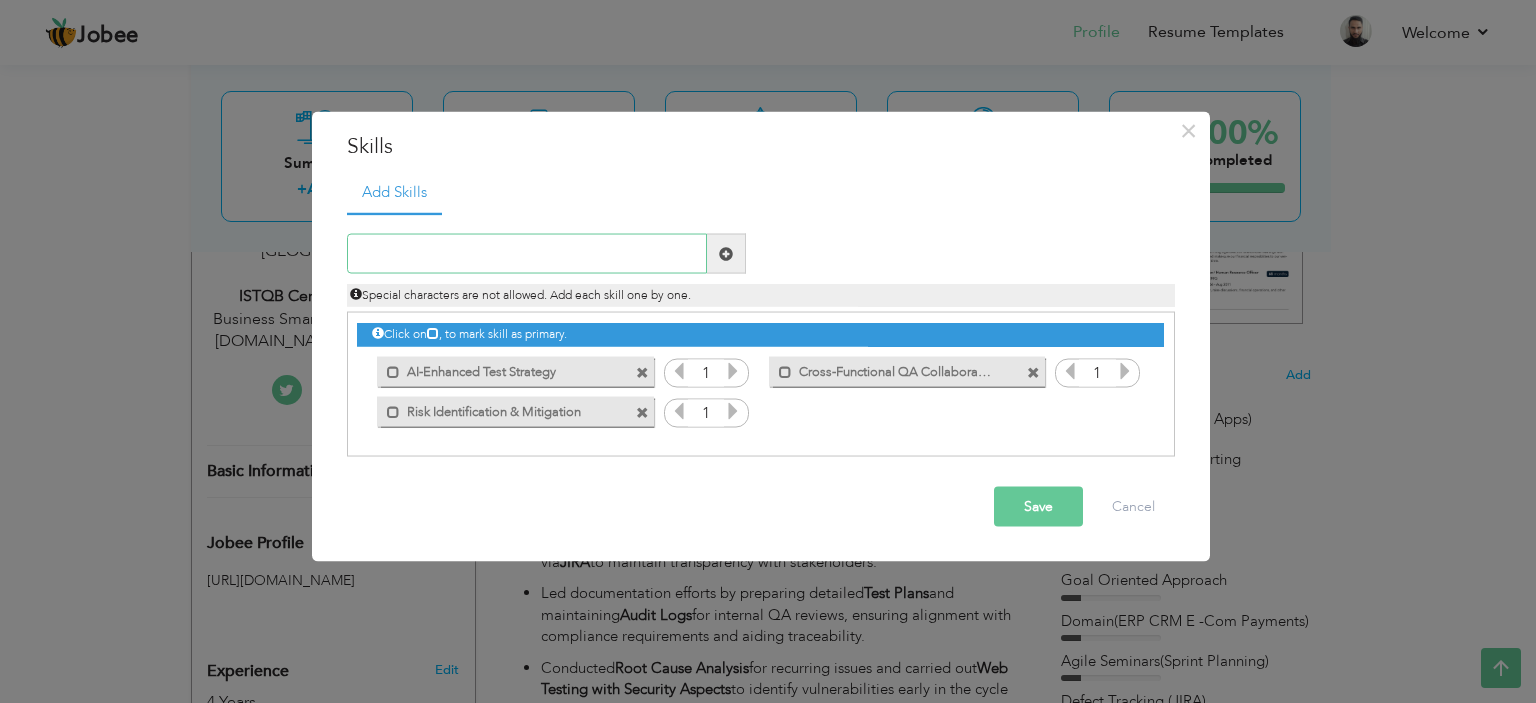 paste on ". AI-Powered Manual & Automation Testing" 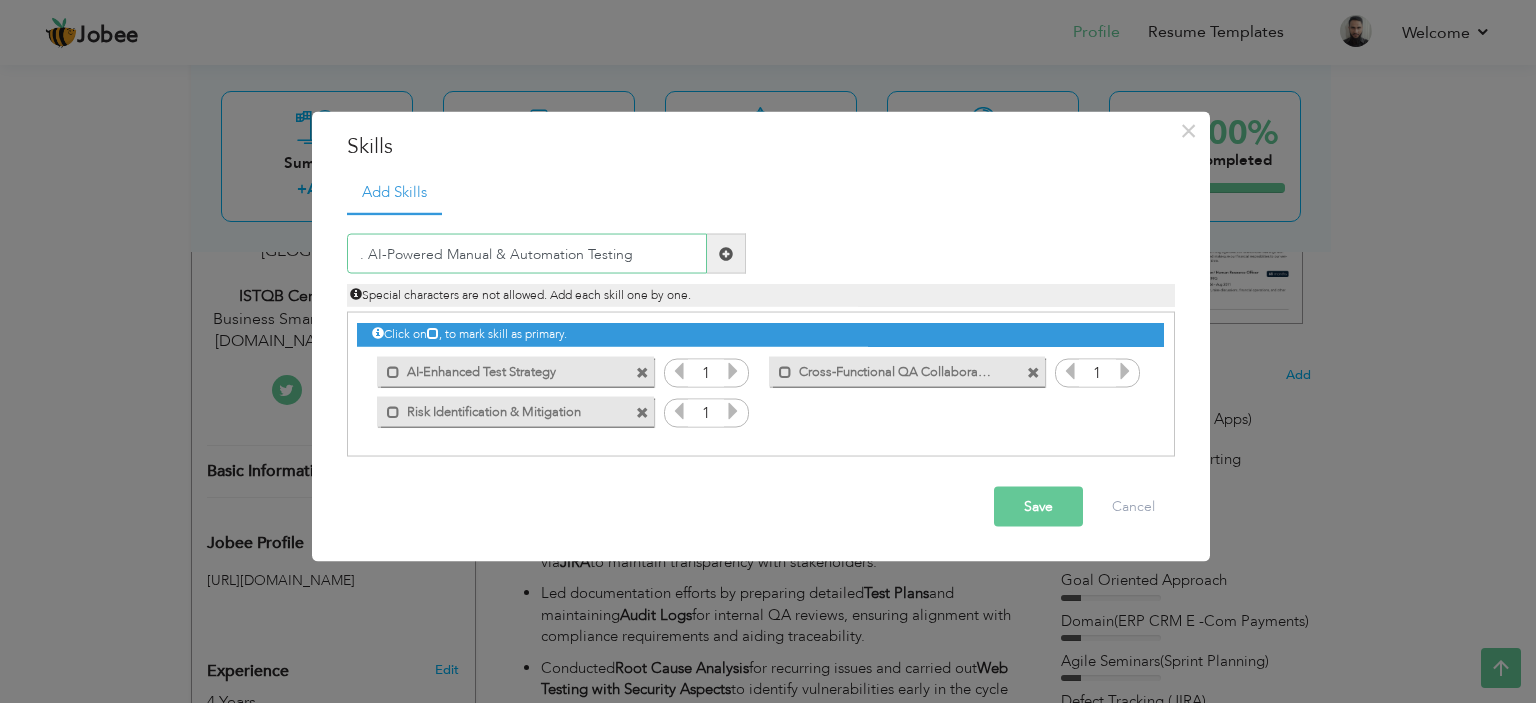 type on ". AI-Powered Manual & Automation Testing" 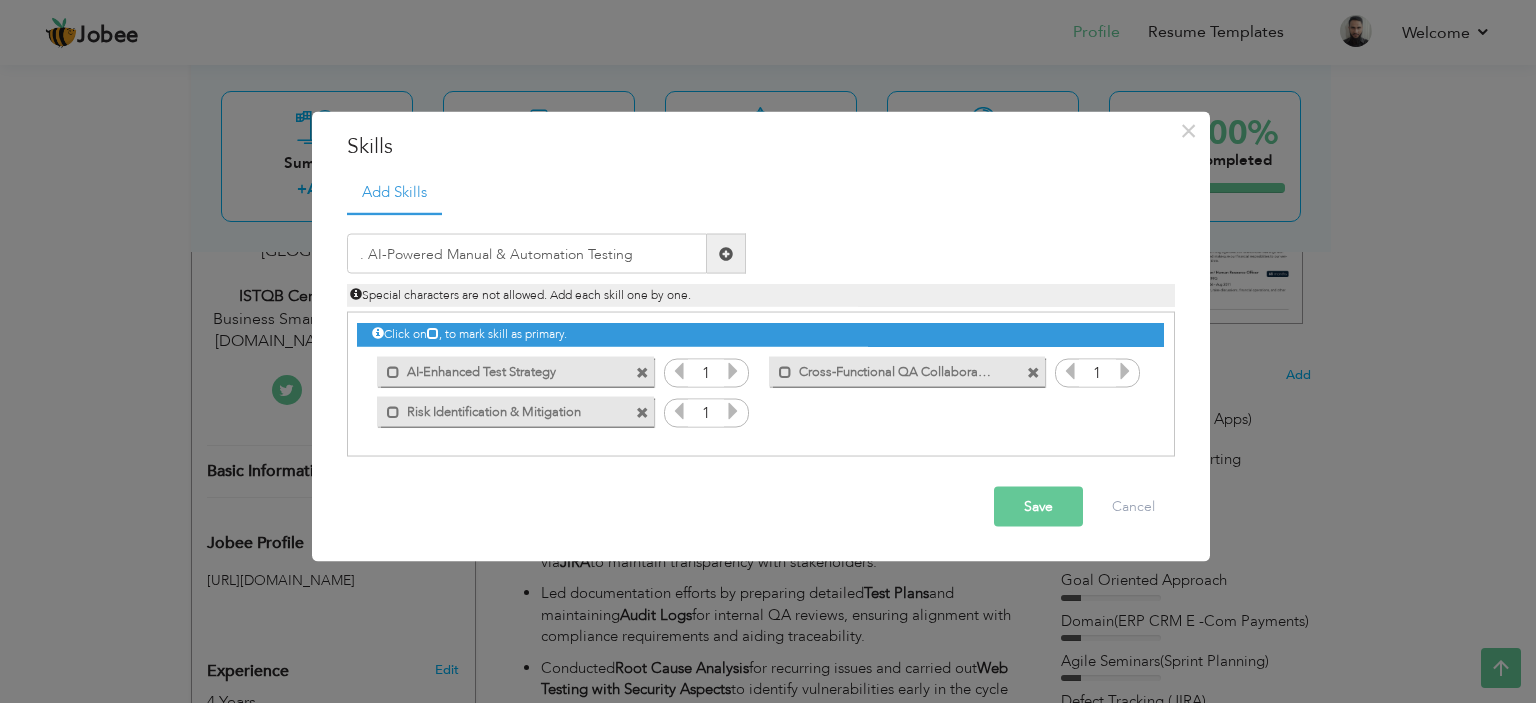 click at bounding box center [726, 253] 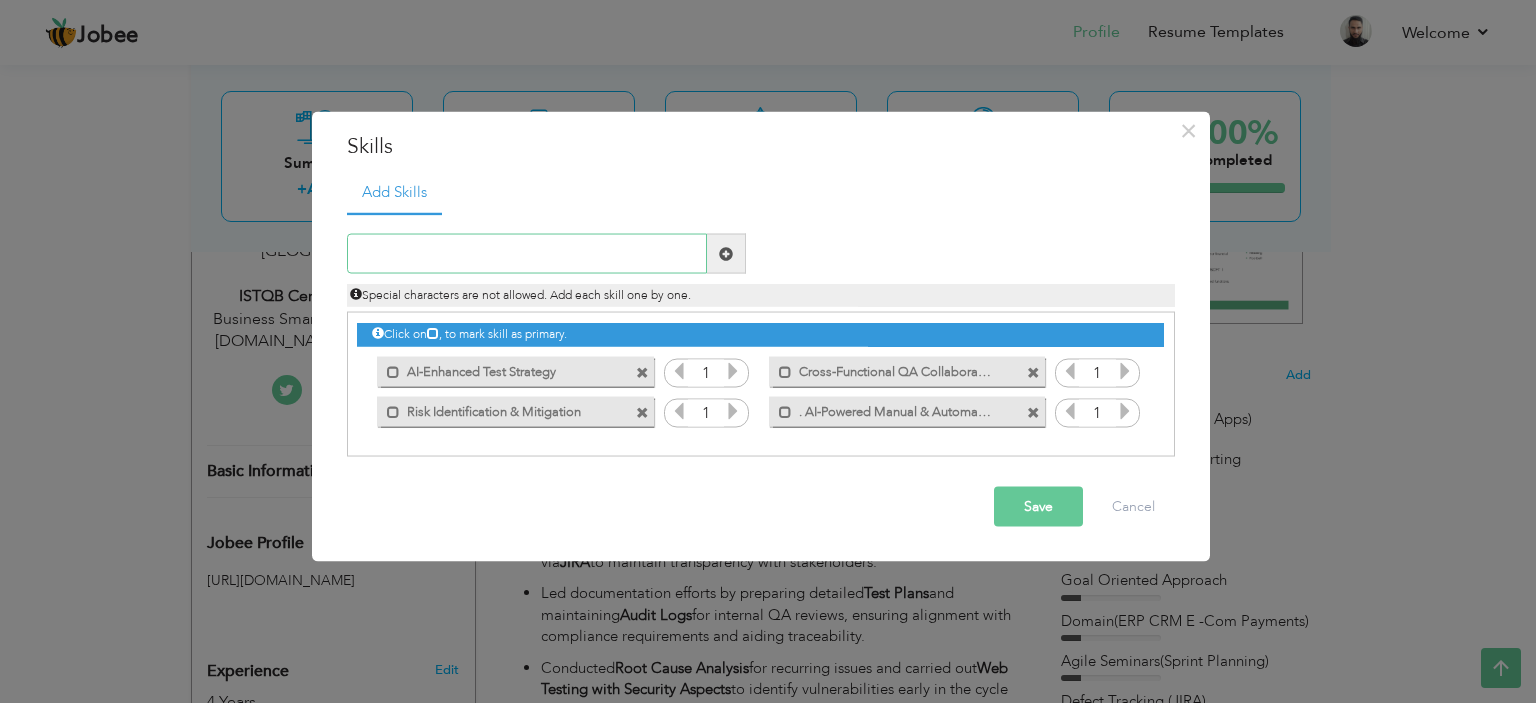click at bounding box center (527, 254) 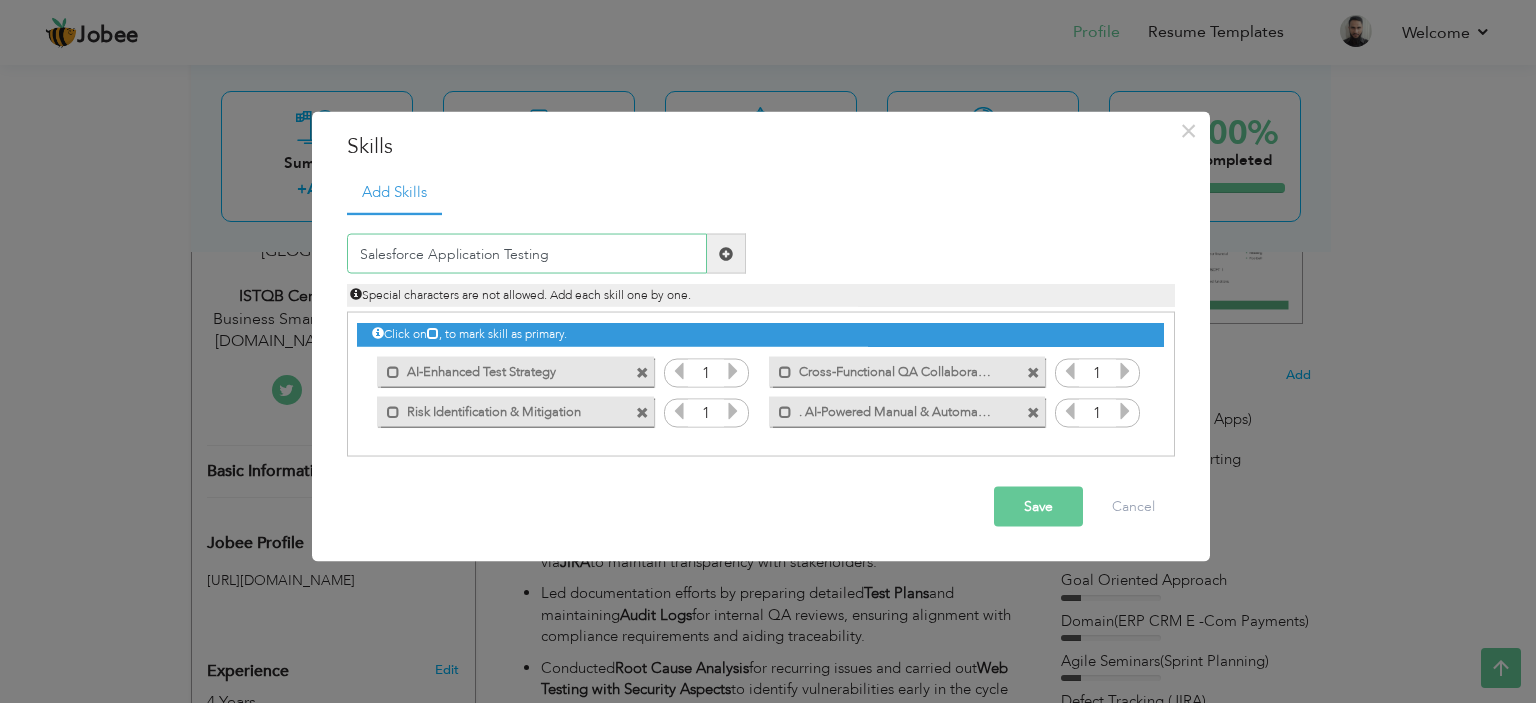 type on "Salesforce Application Testing" 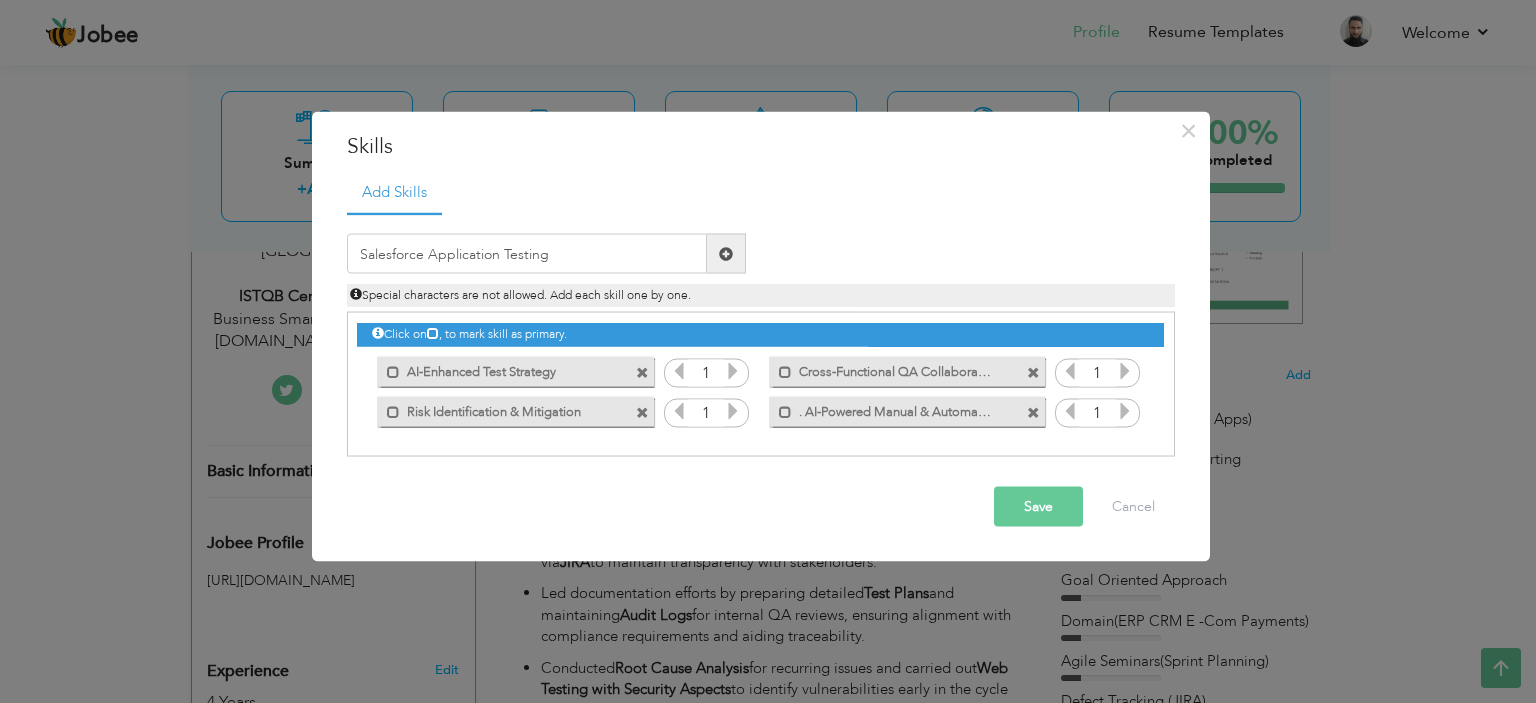 click at bounding box center (726, 254) 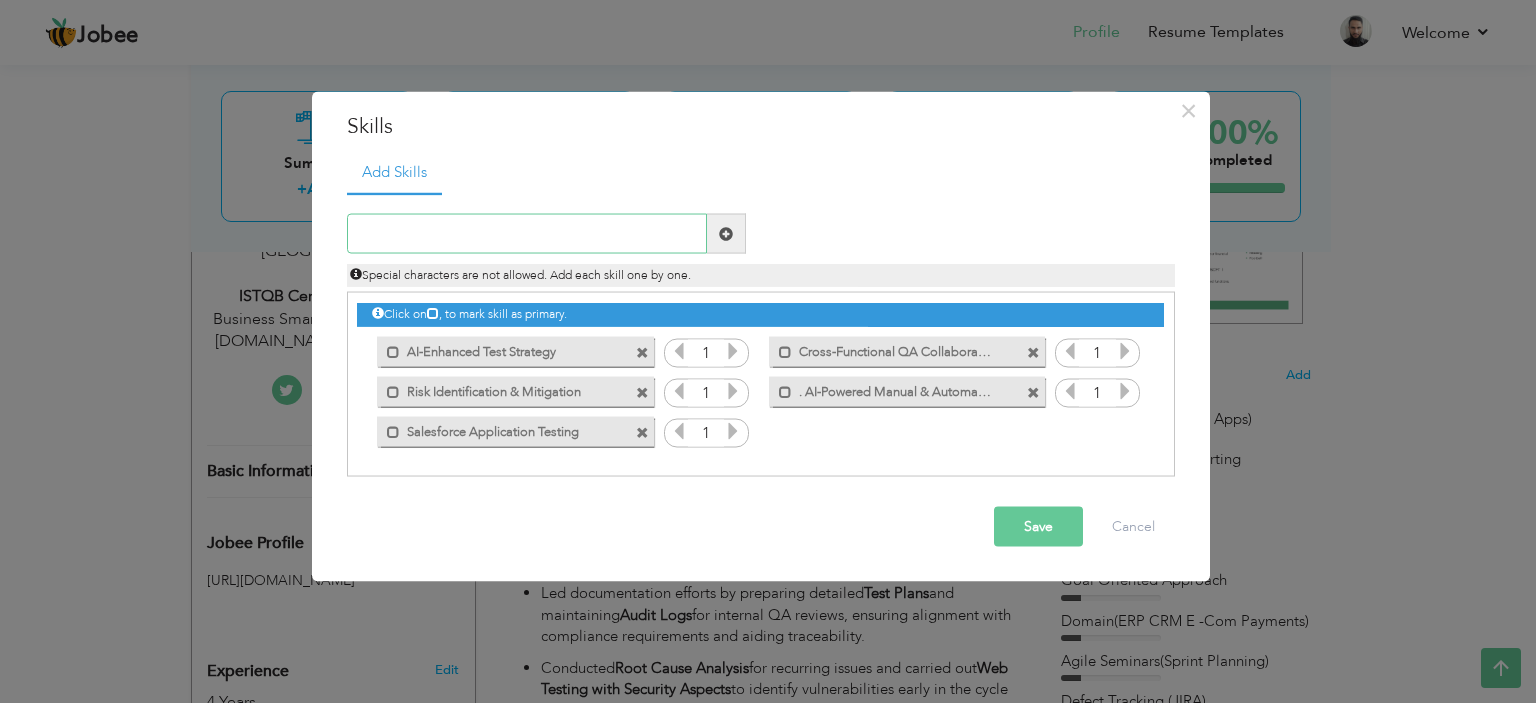click at bounding box center [527, 234] 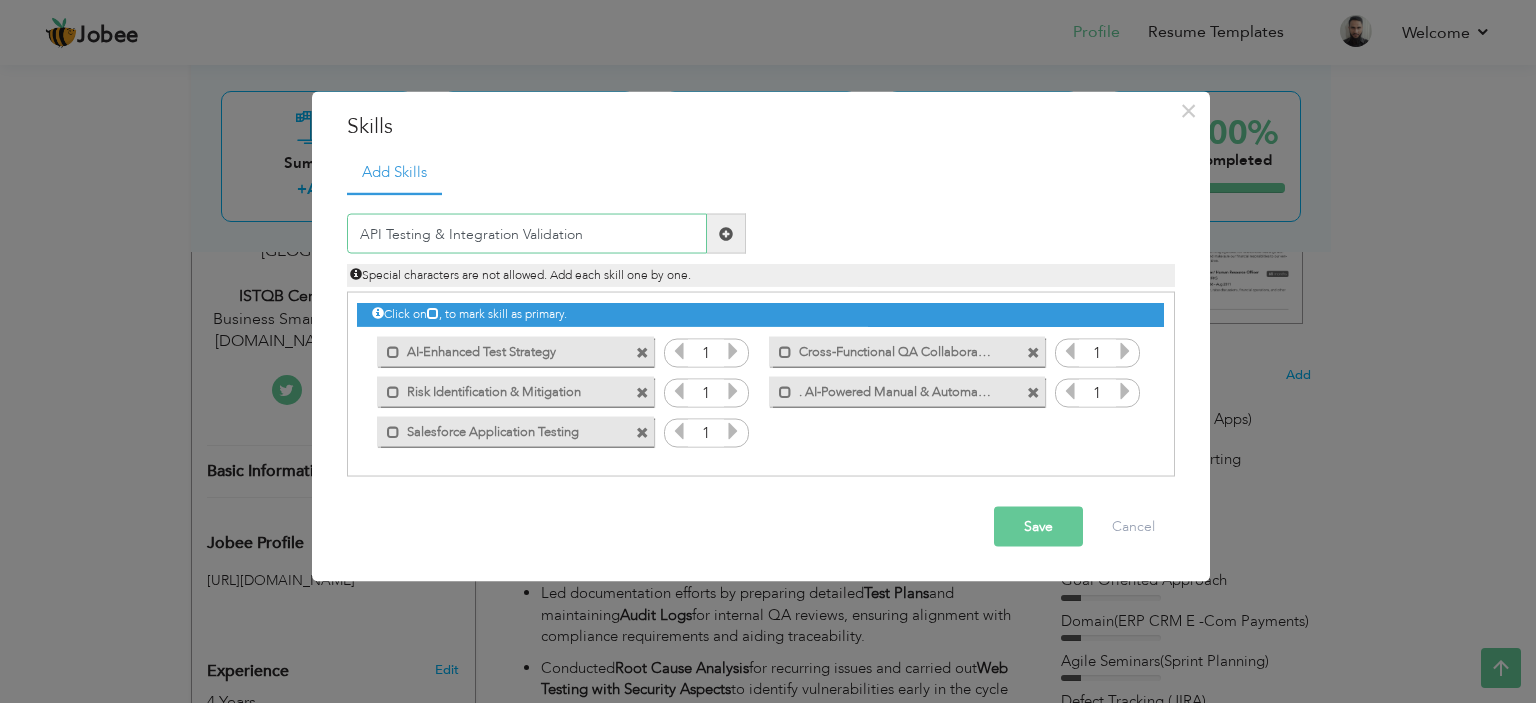 type on "API Testing & Integration Validation" 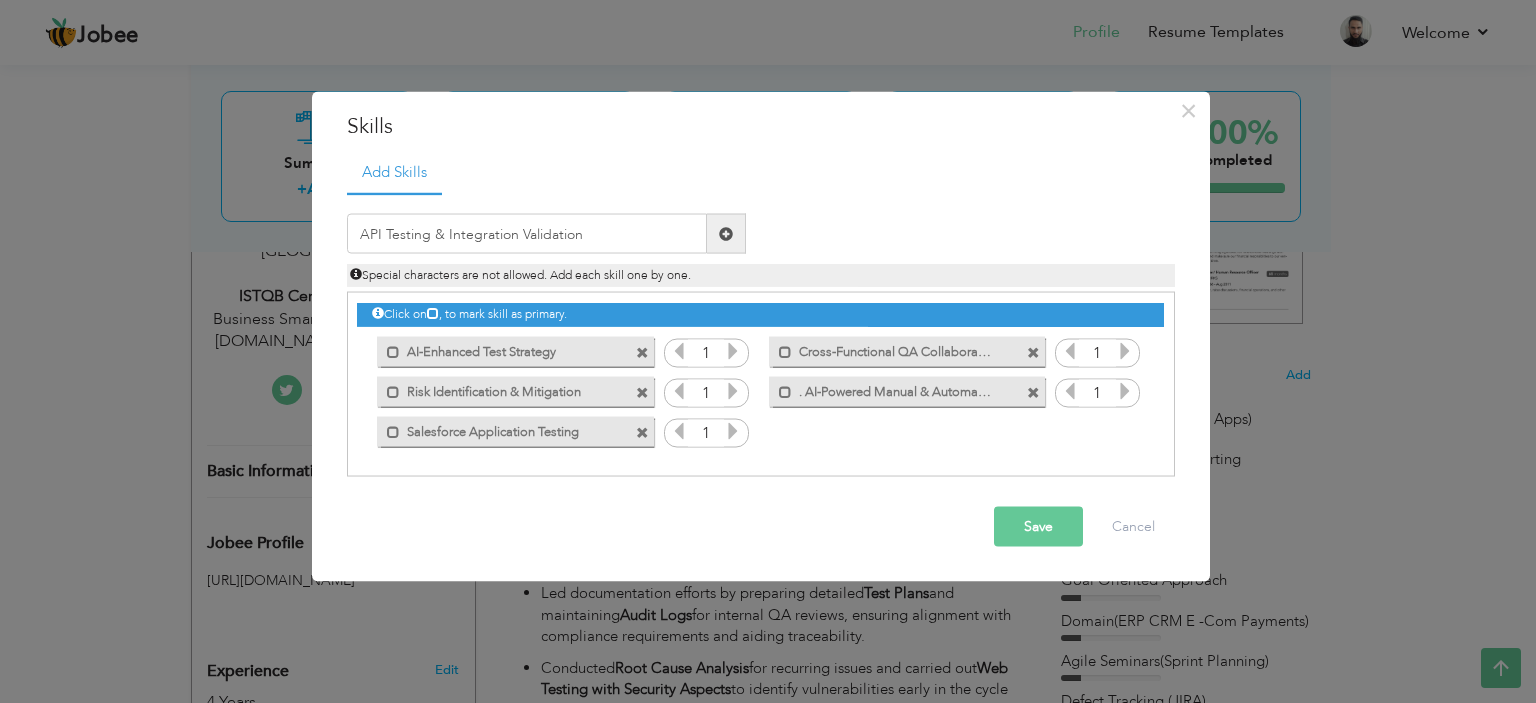 click at bounding box center [726, 234] 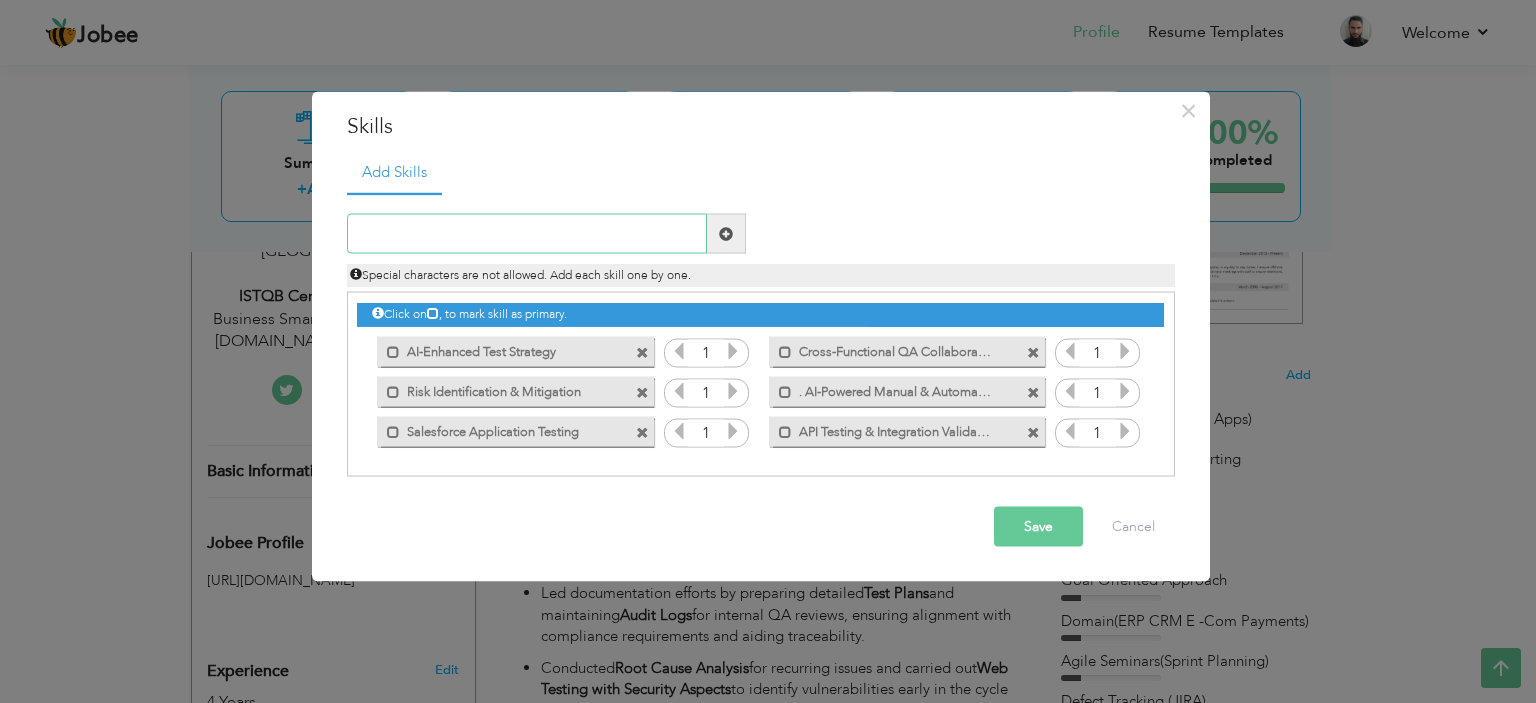 click at bounding box center [527, 234] 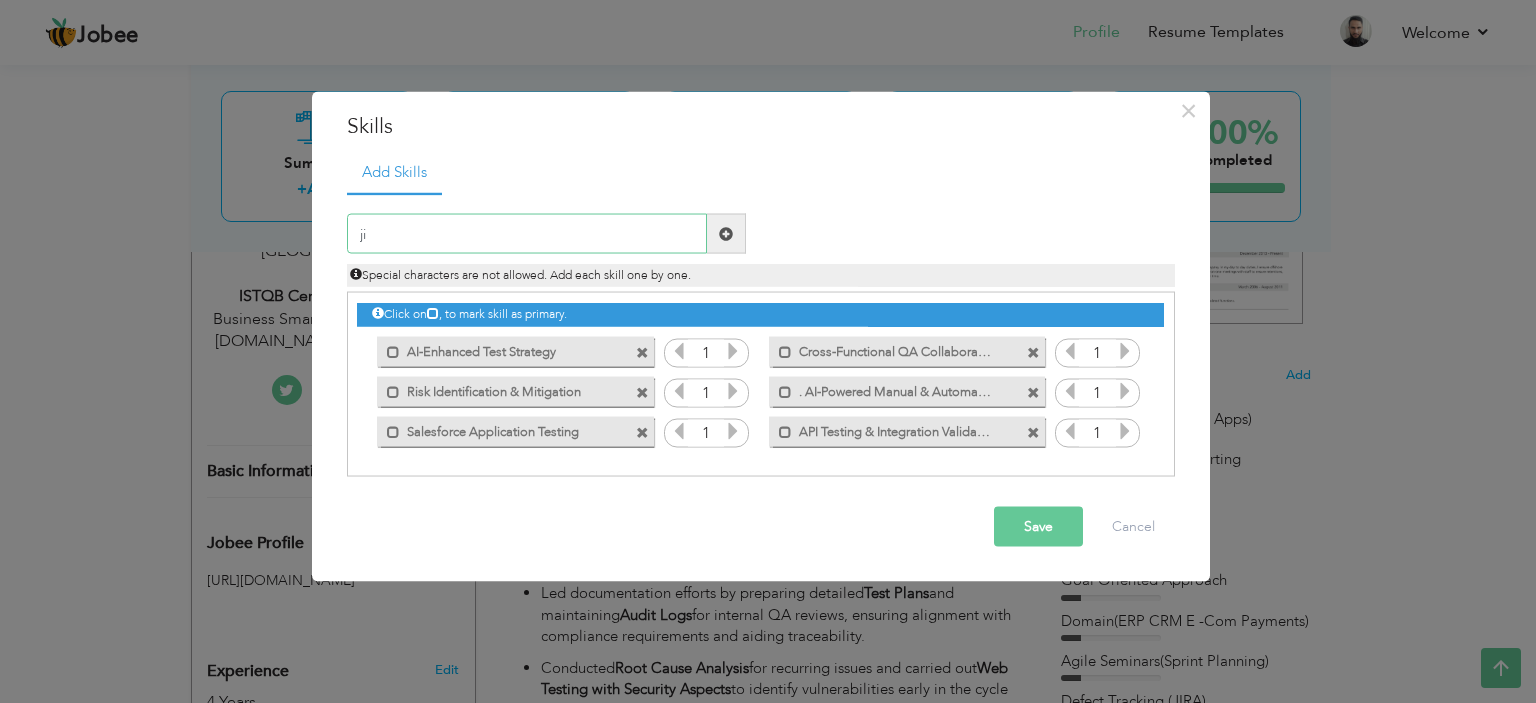 type on "j" 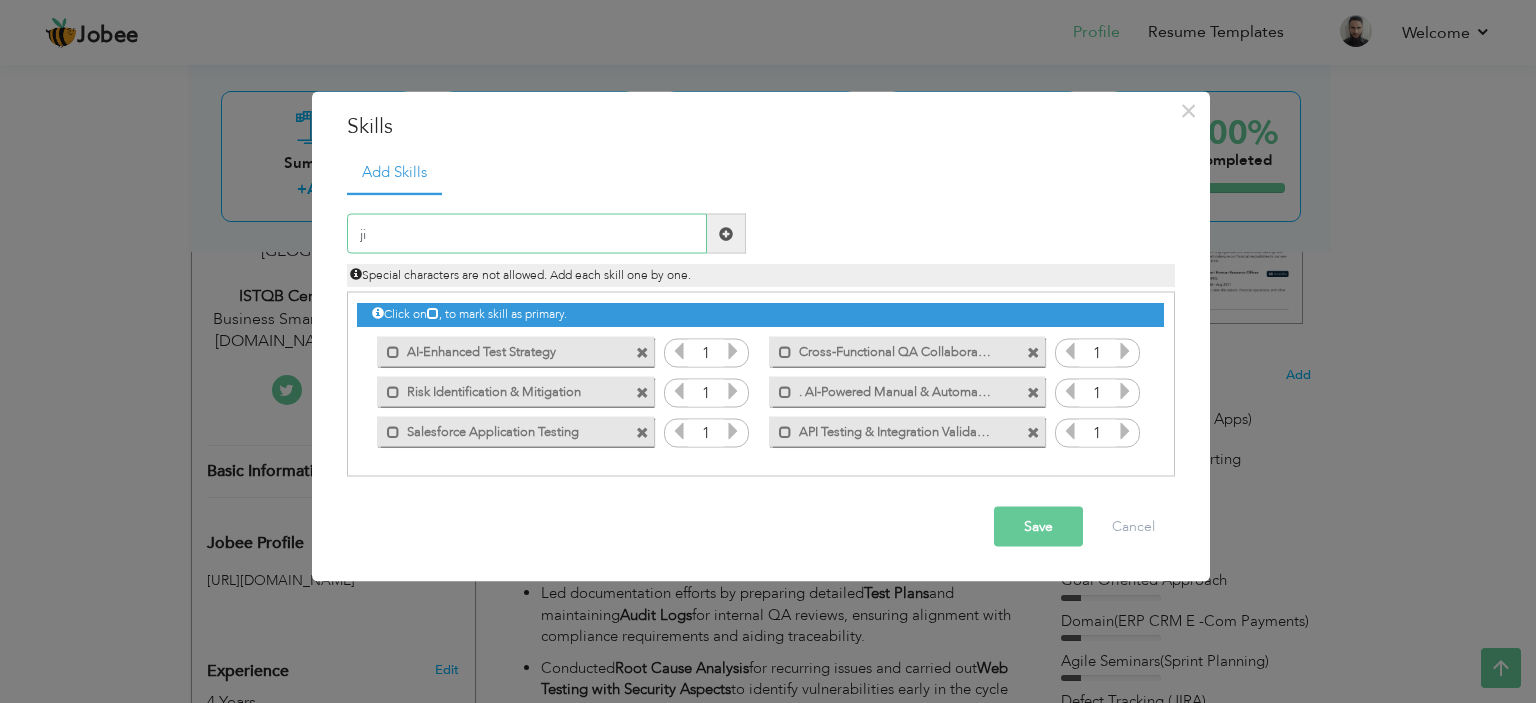 type on "j" 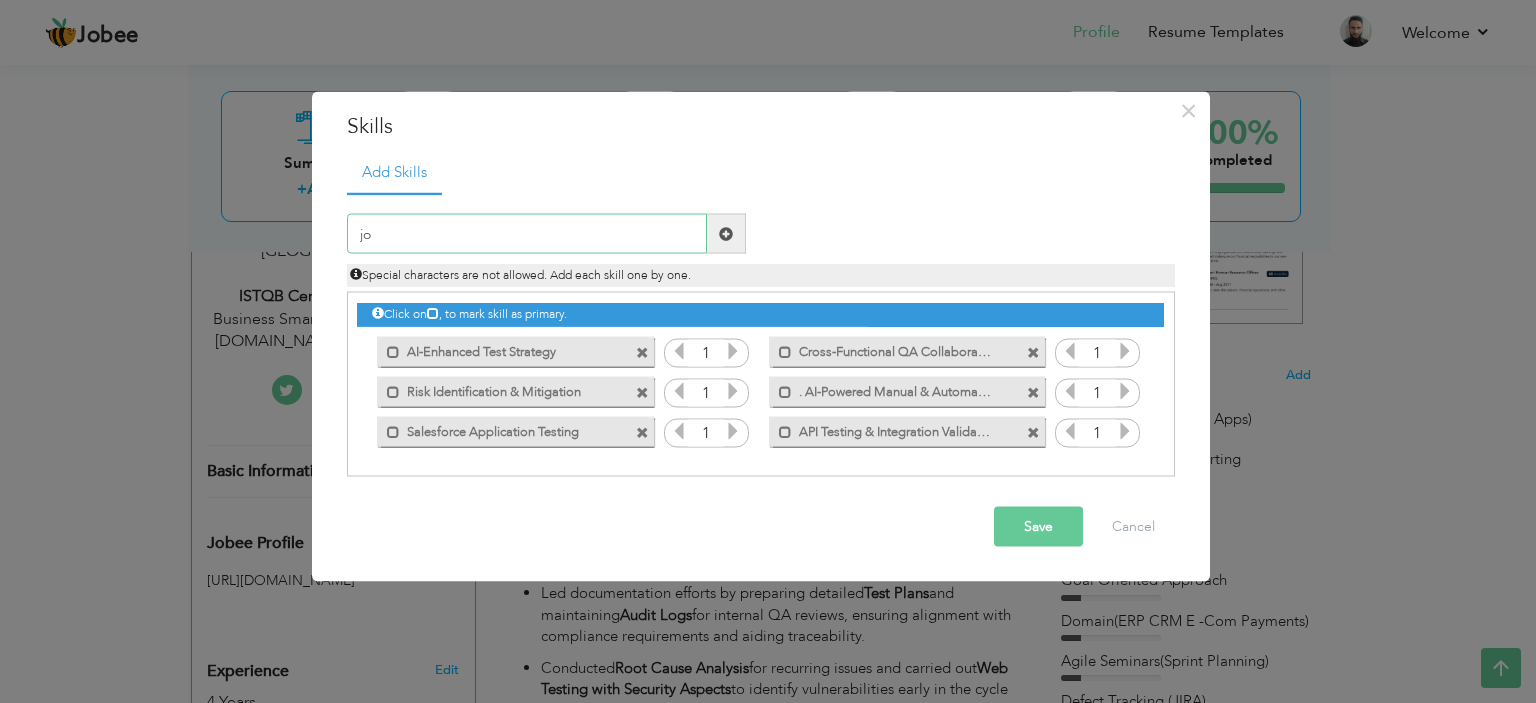 type on "j" 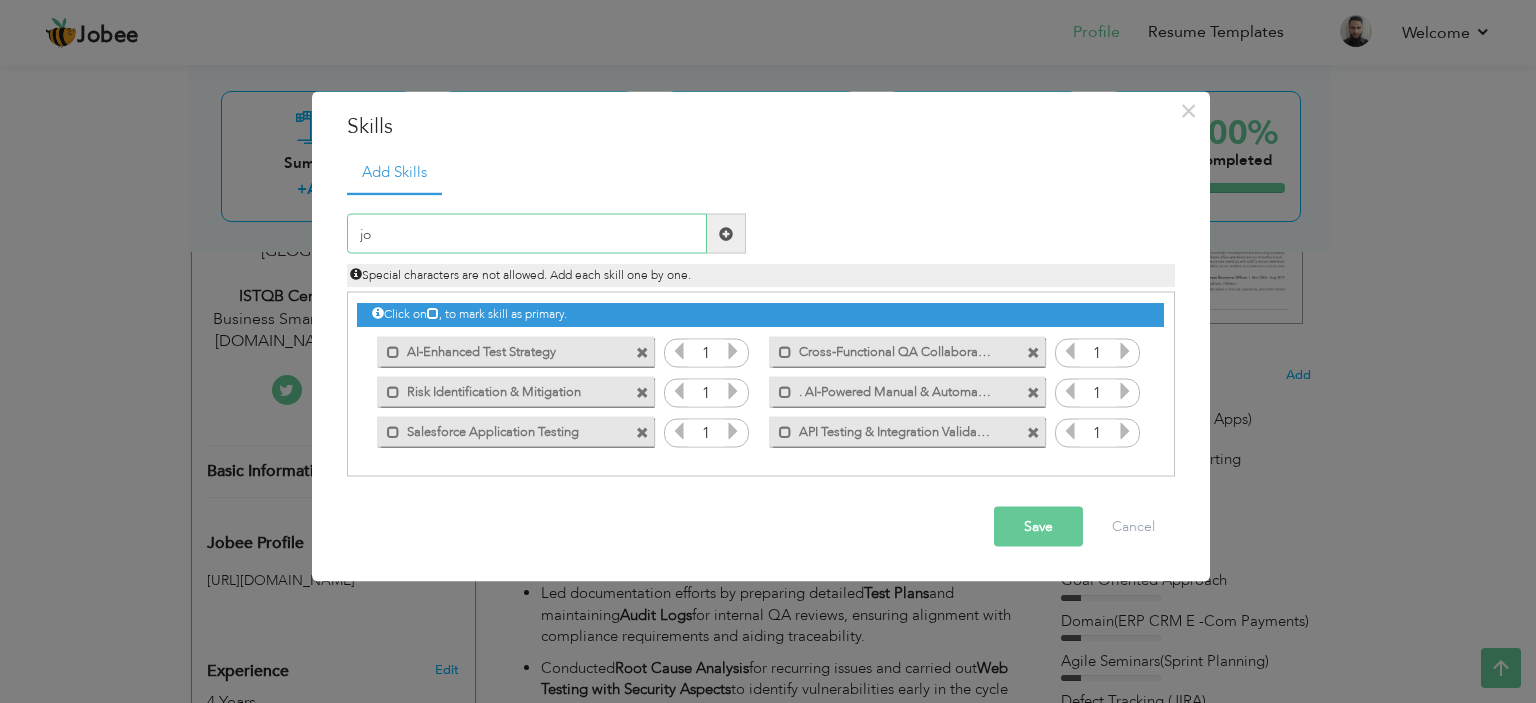 type on "j" 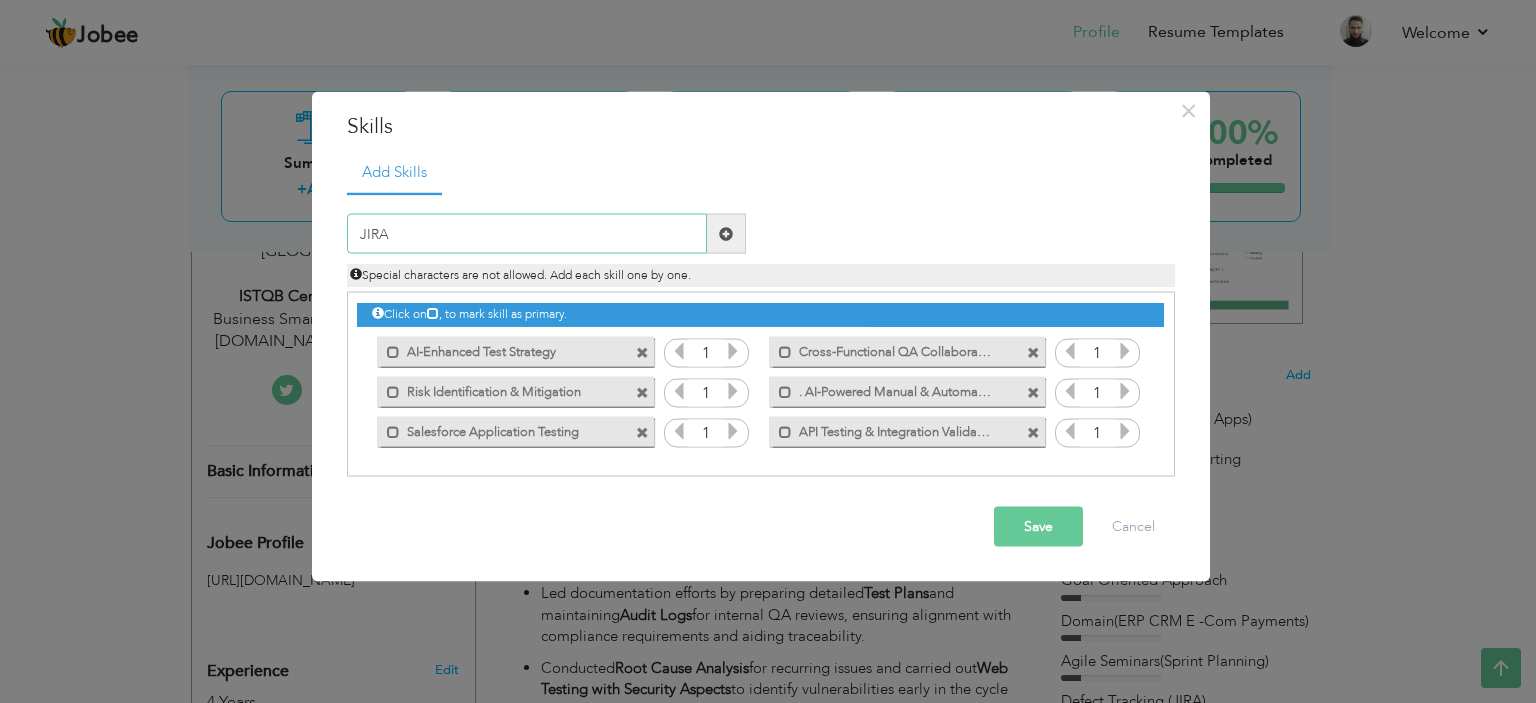 type on "JIRA" 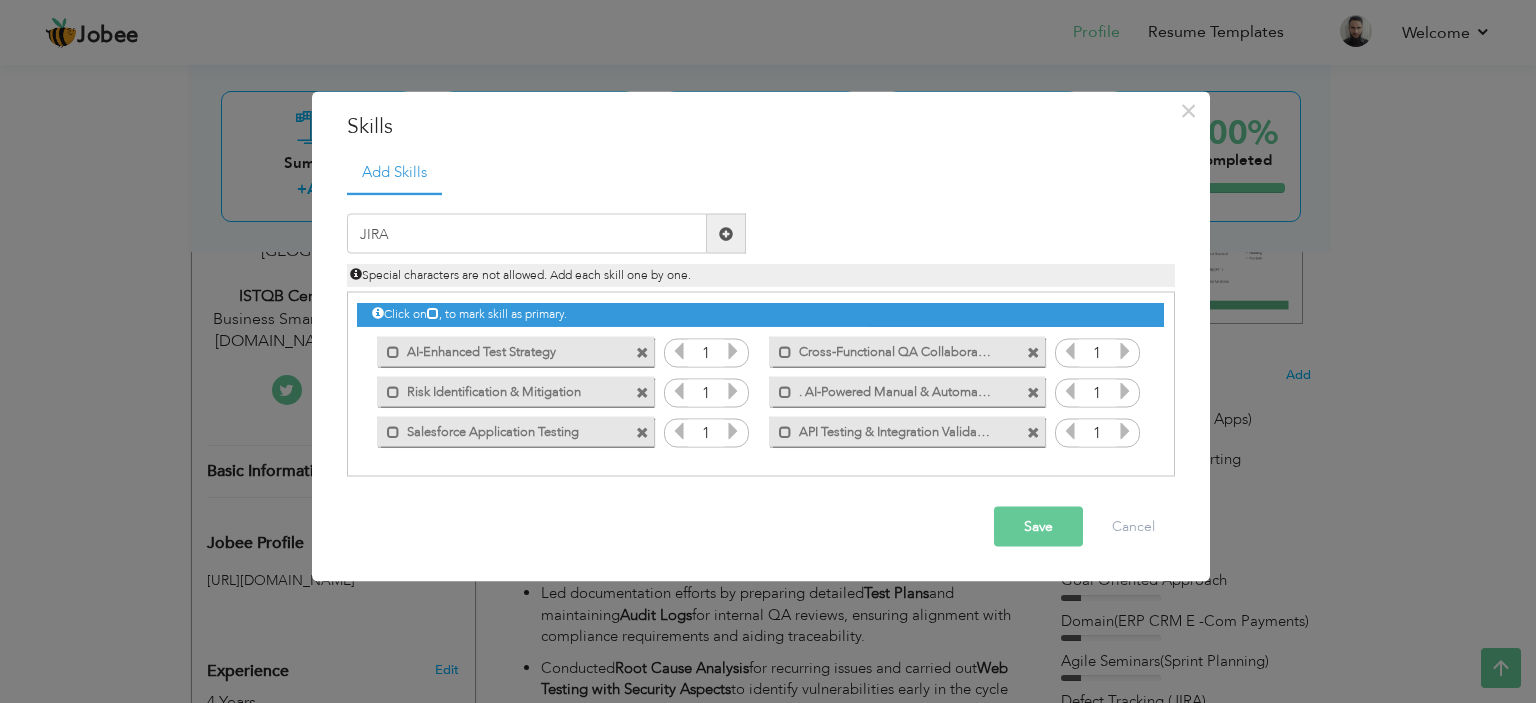 click at bounding box center [726, 233] 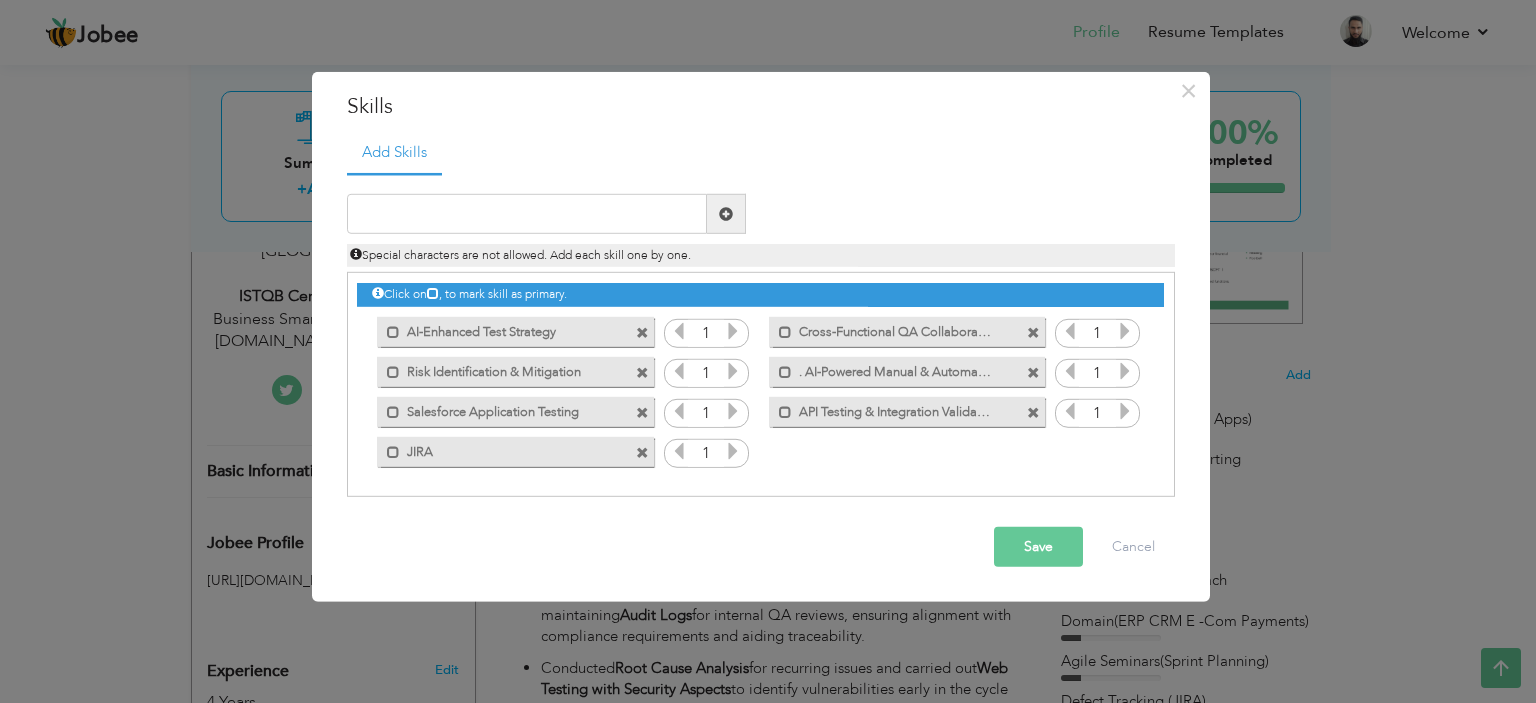 click on "Special characters are not allowed. Add each skill one by one." at bounding box center [761, 250] 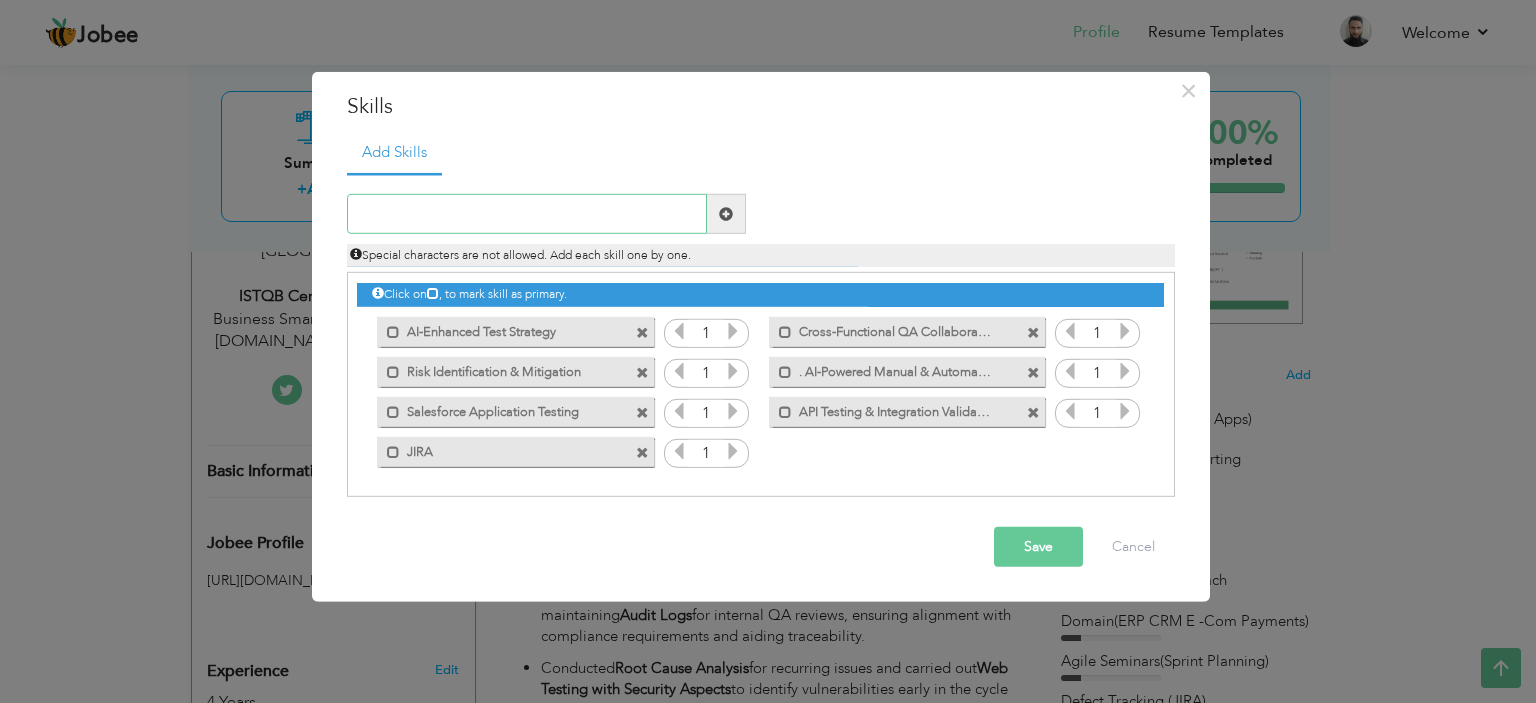 click at bounding box center (527, 214) 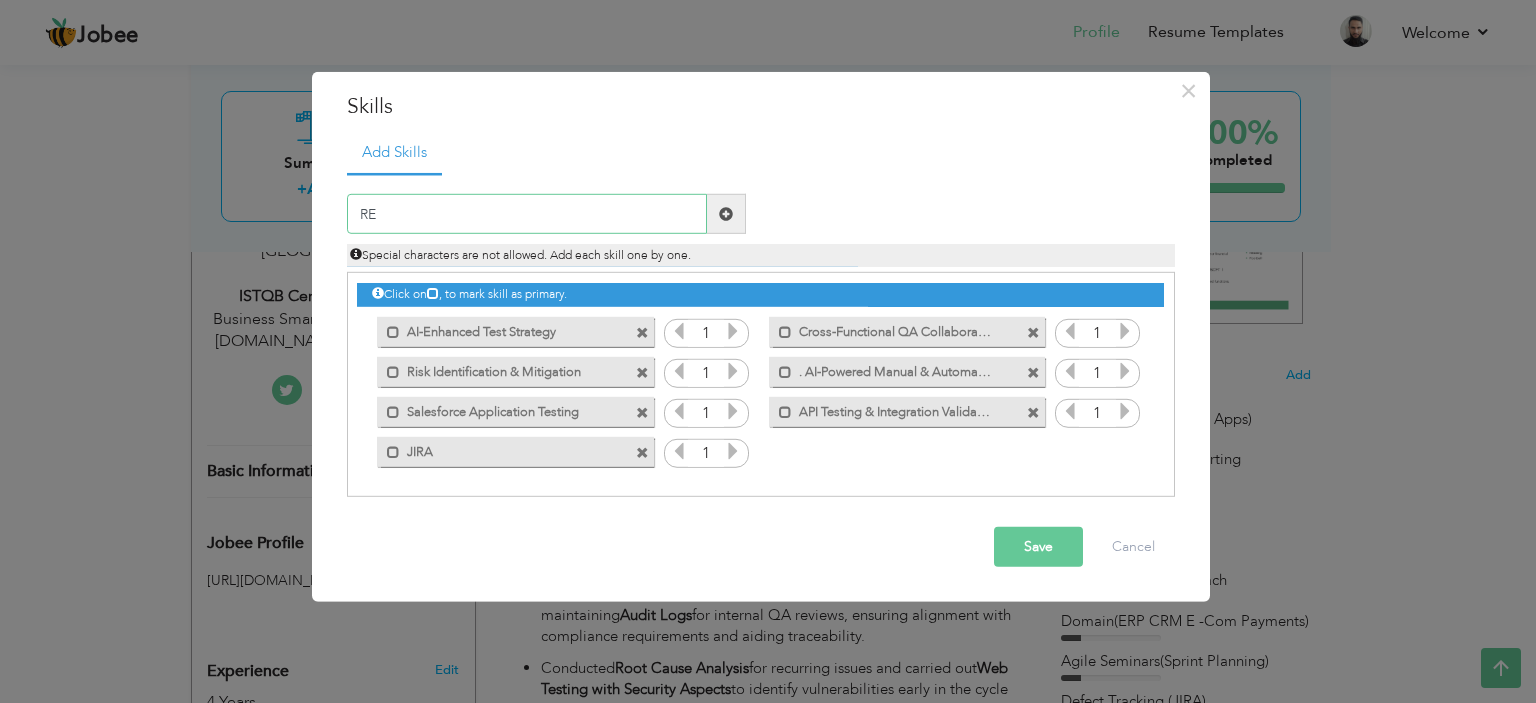 type on "R" 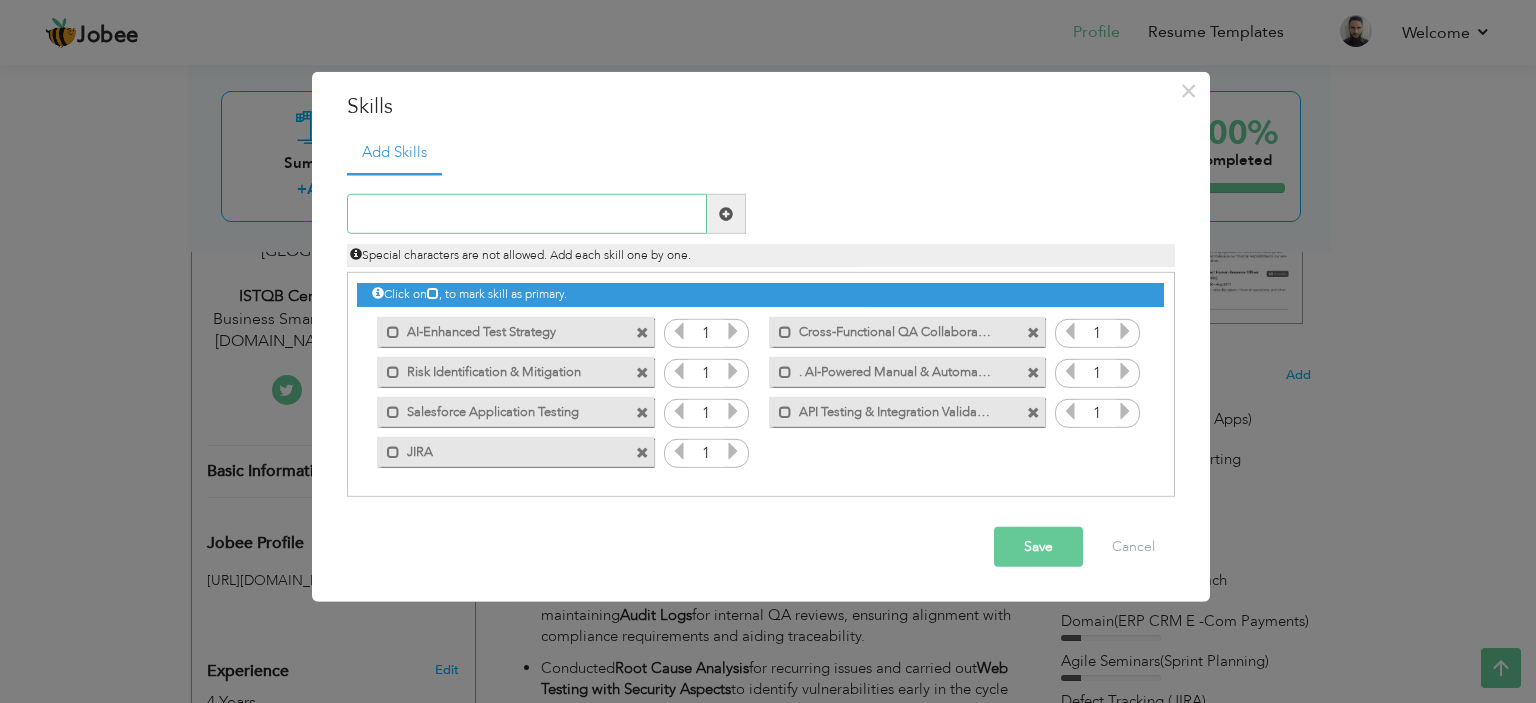 click at bounding box center [527, 214] 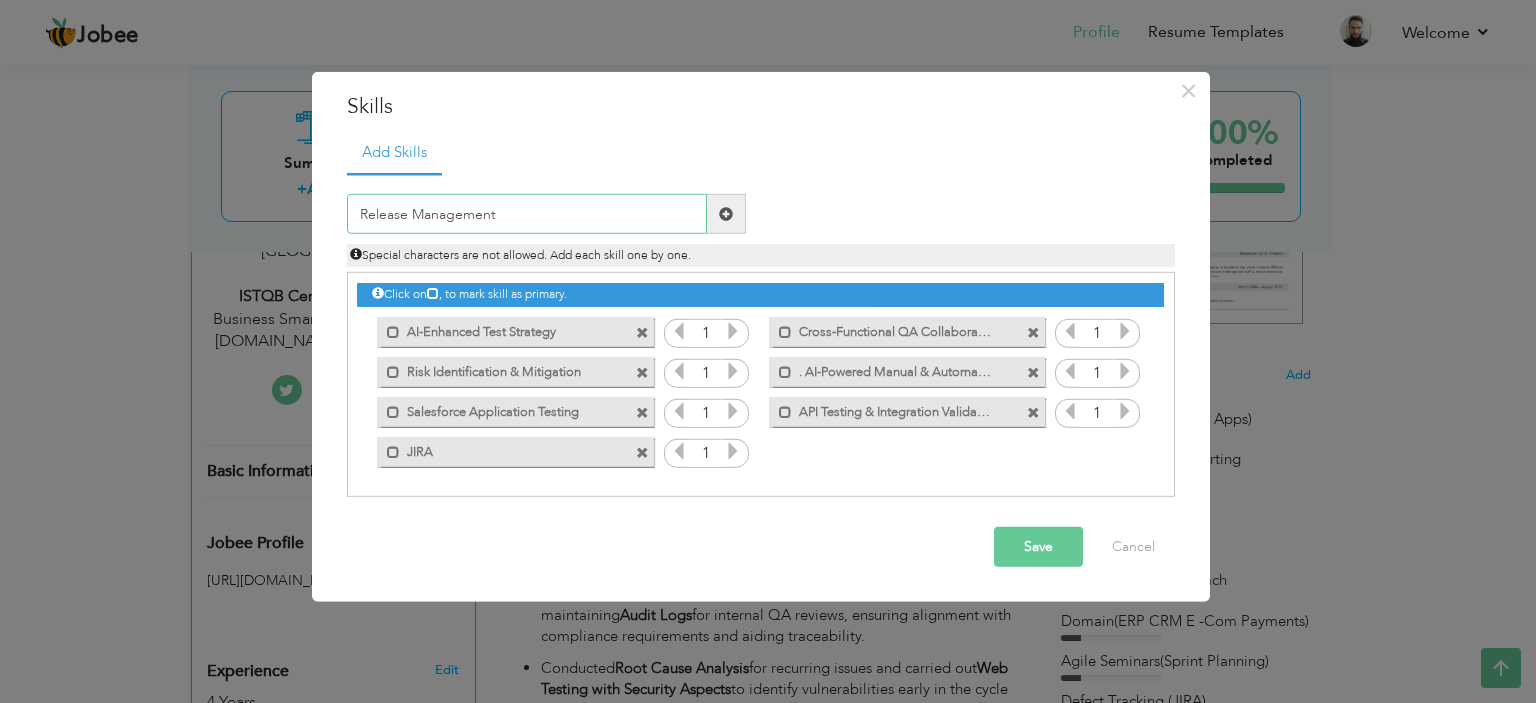 type on "Release Management" 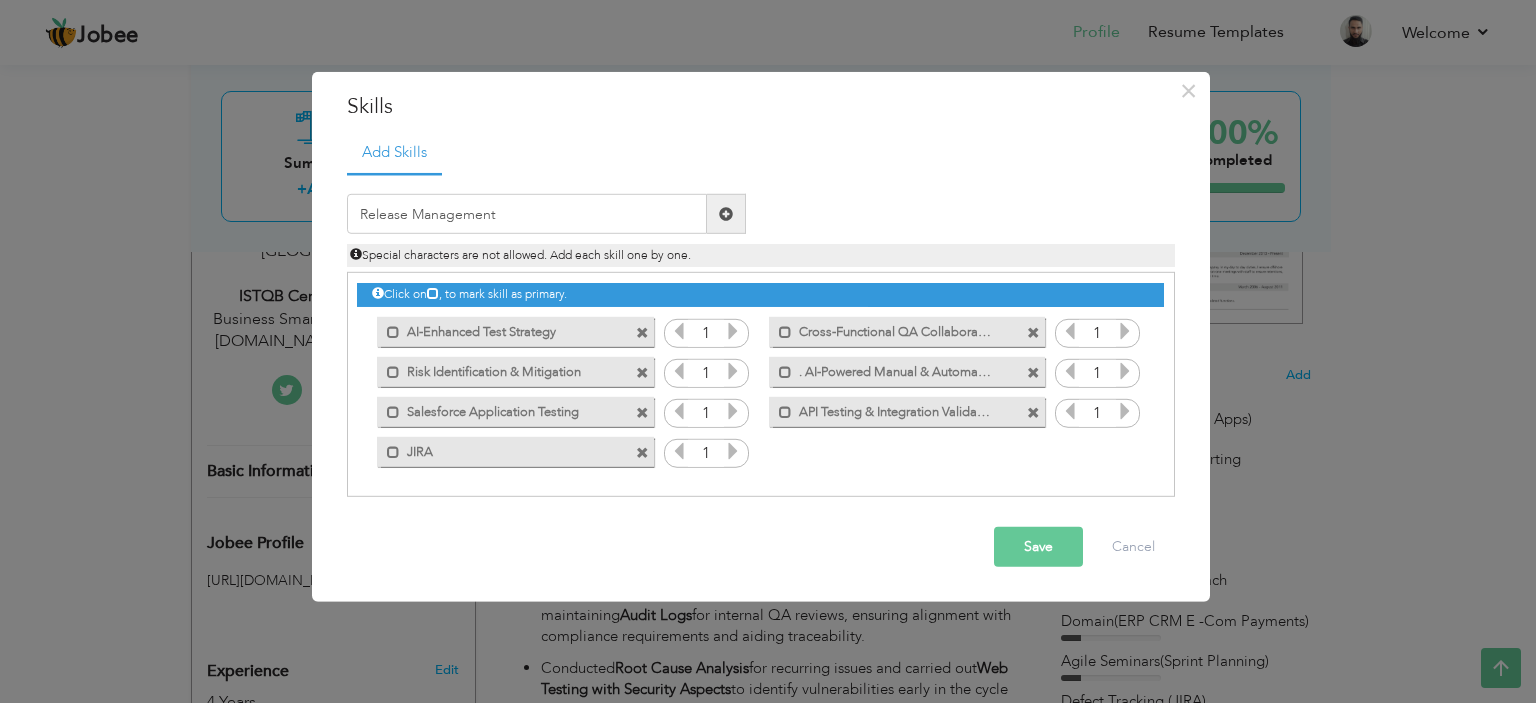 click at bounding box center [726, 214] 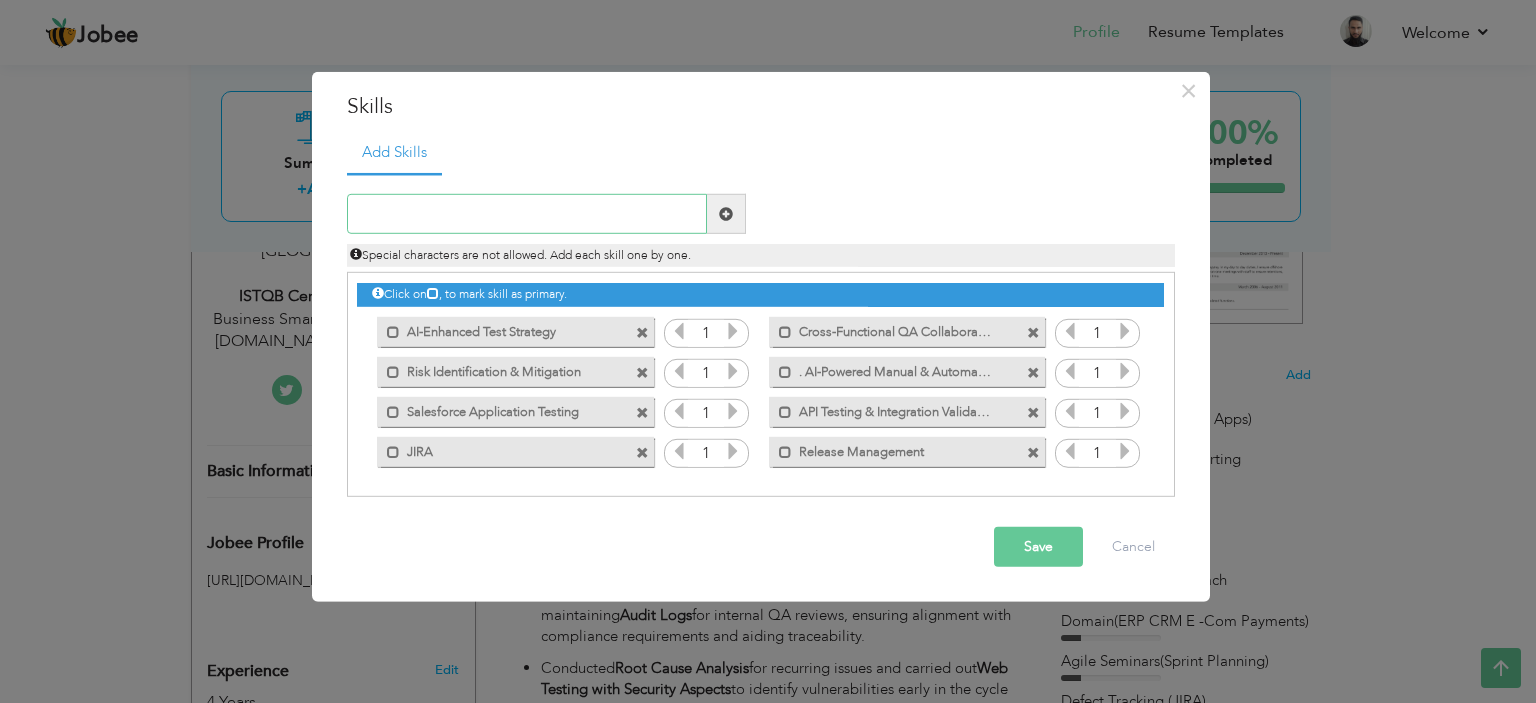 click at bounding box center [527, 214] 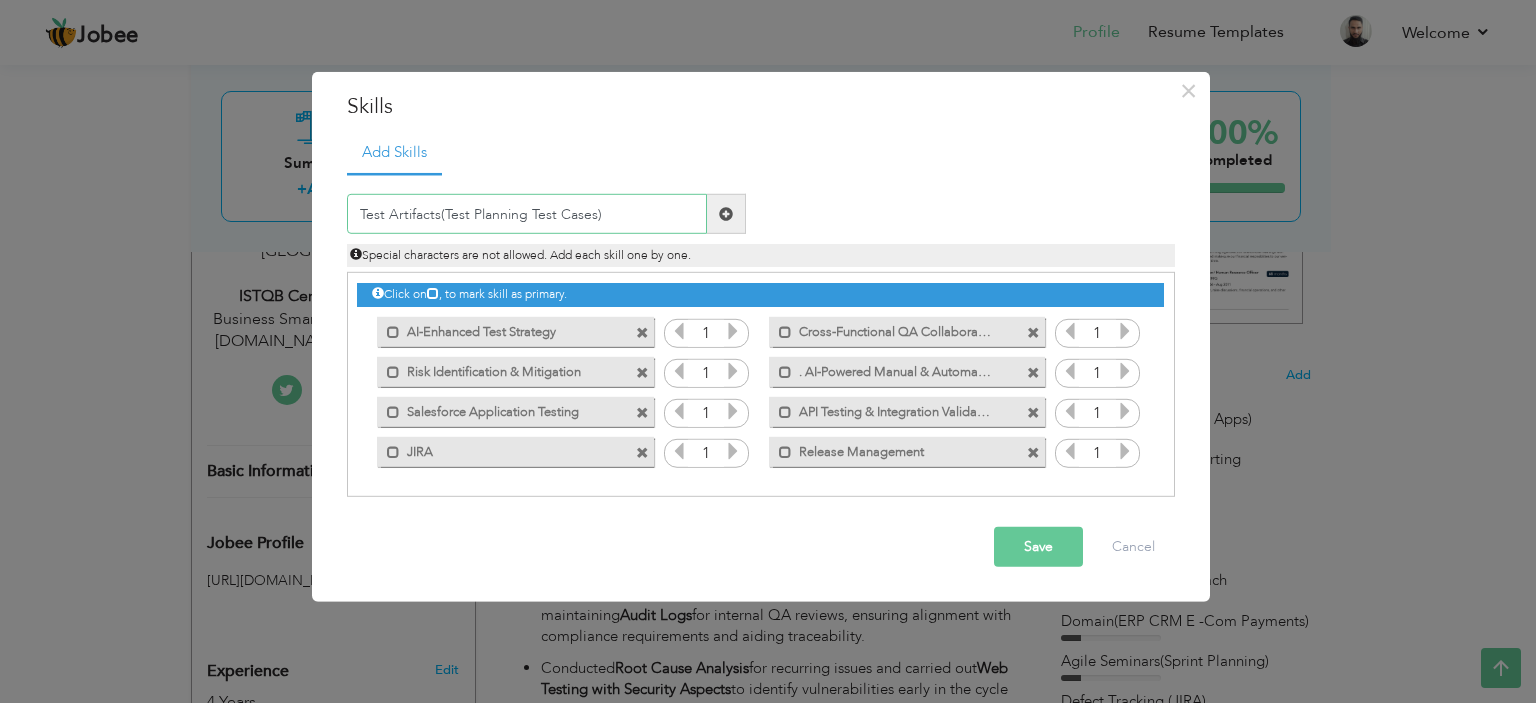 click on "Test Artifacts(Test Planning Test Cases)" at bounding box center (527, 214) 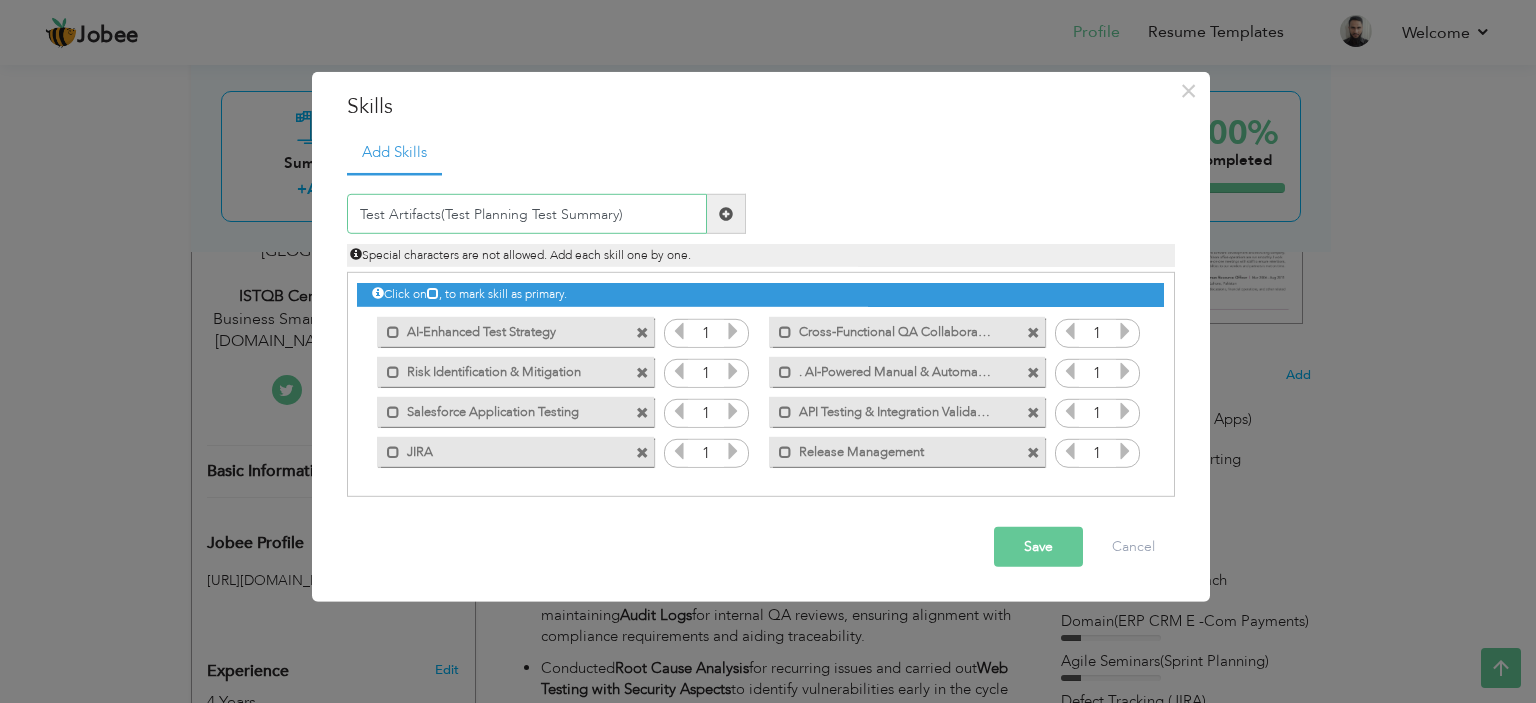 click on "Test Artifacts(Test Planning Test Summary)" at bounding box center (527, 214) 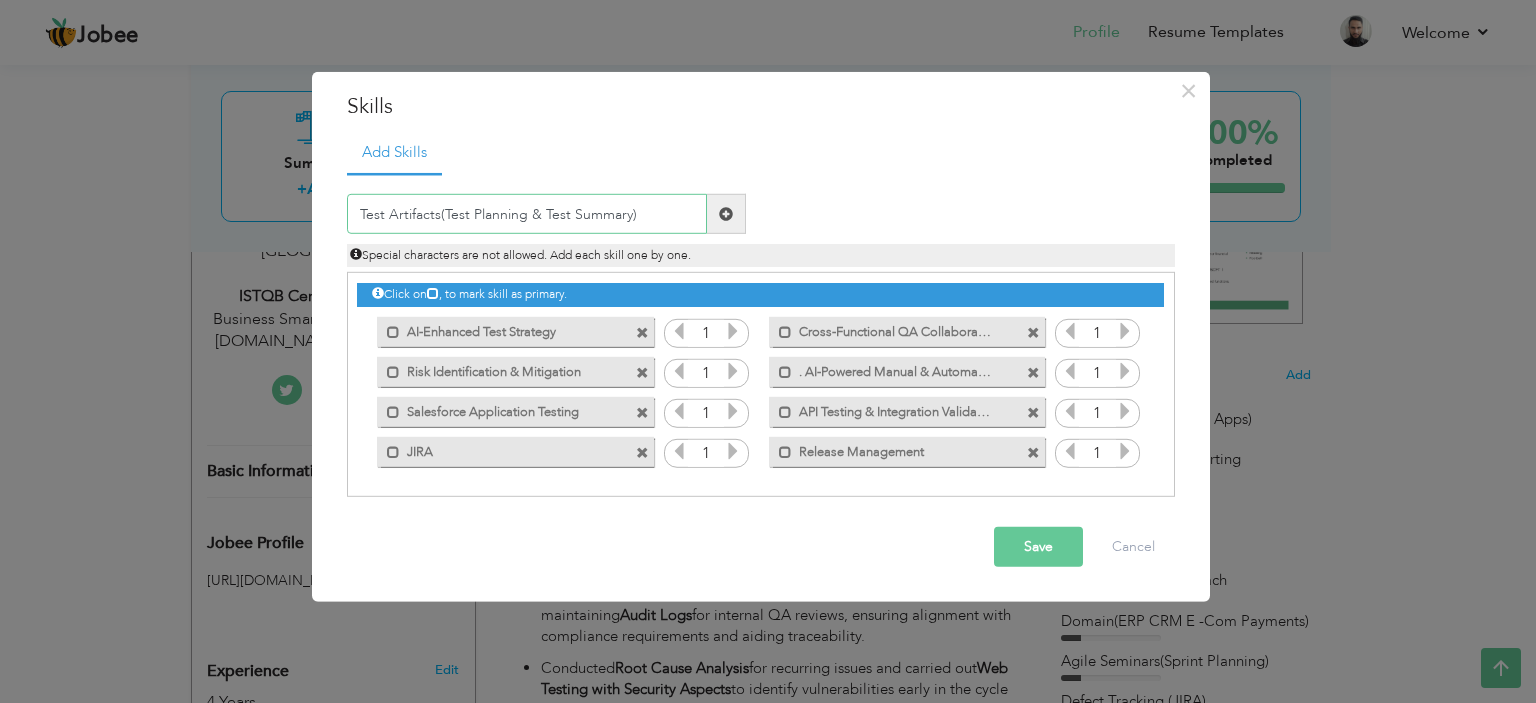 type on "Test Artifacts(Test Planning & Test Summary)" 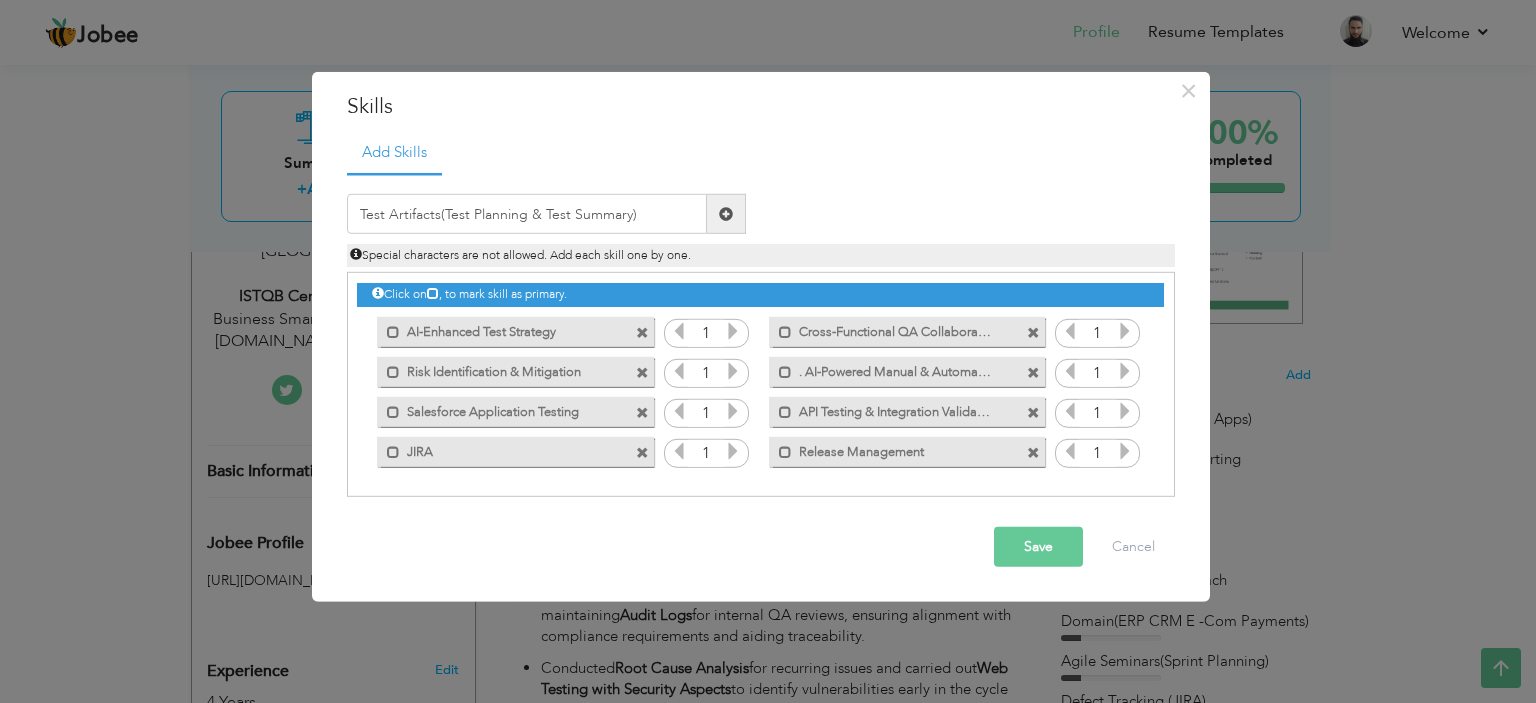 click at bounding box center [726, 214] 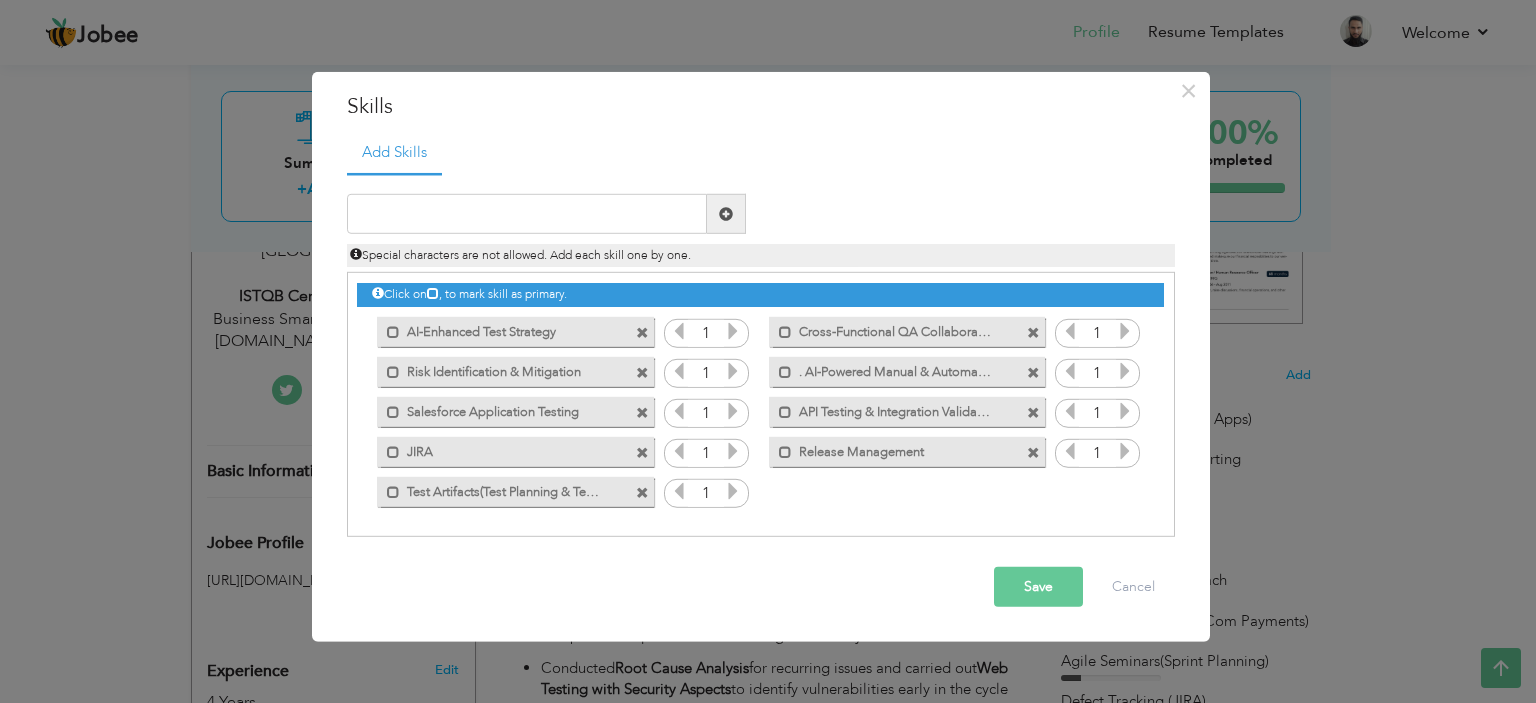 click on "Save" at bounding box center [1038, 587] 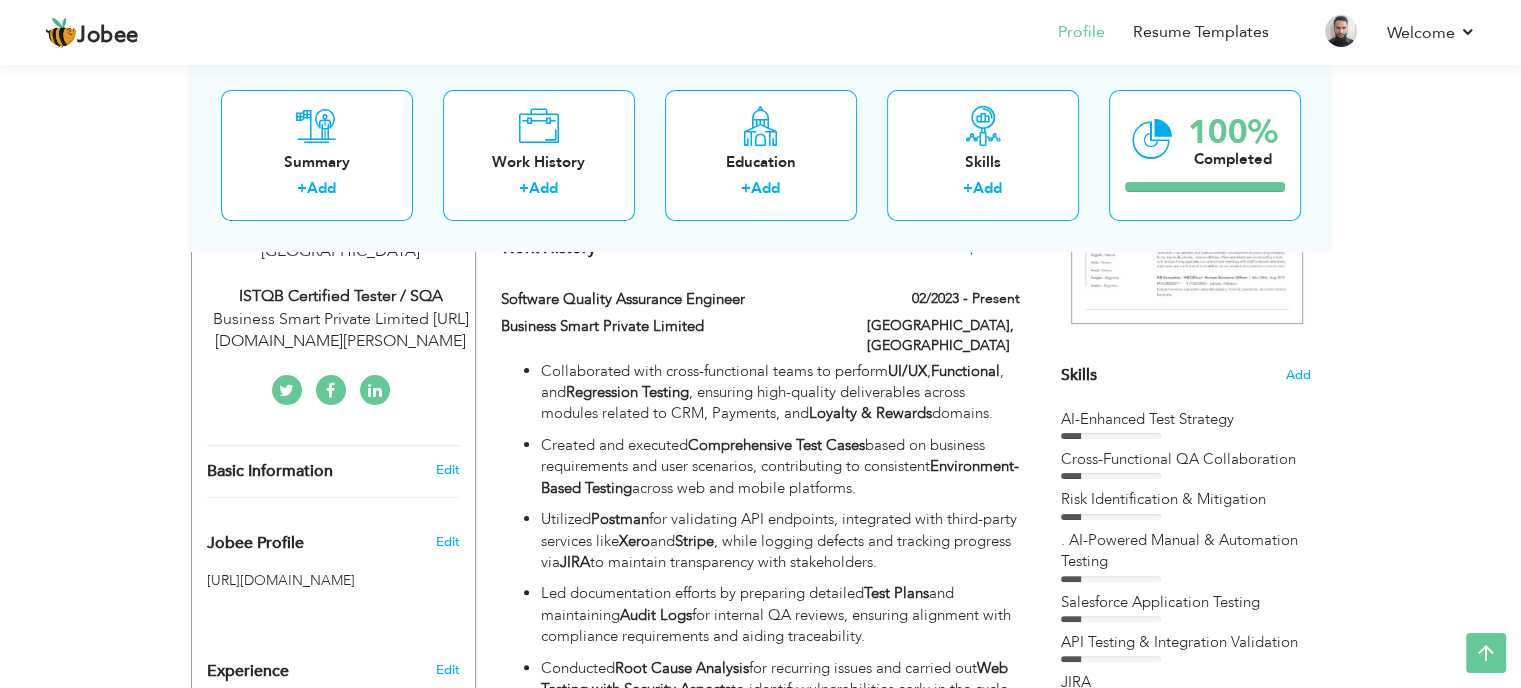 scroll, scrollTop: 521, scrollLeft: 0, axis: vertical 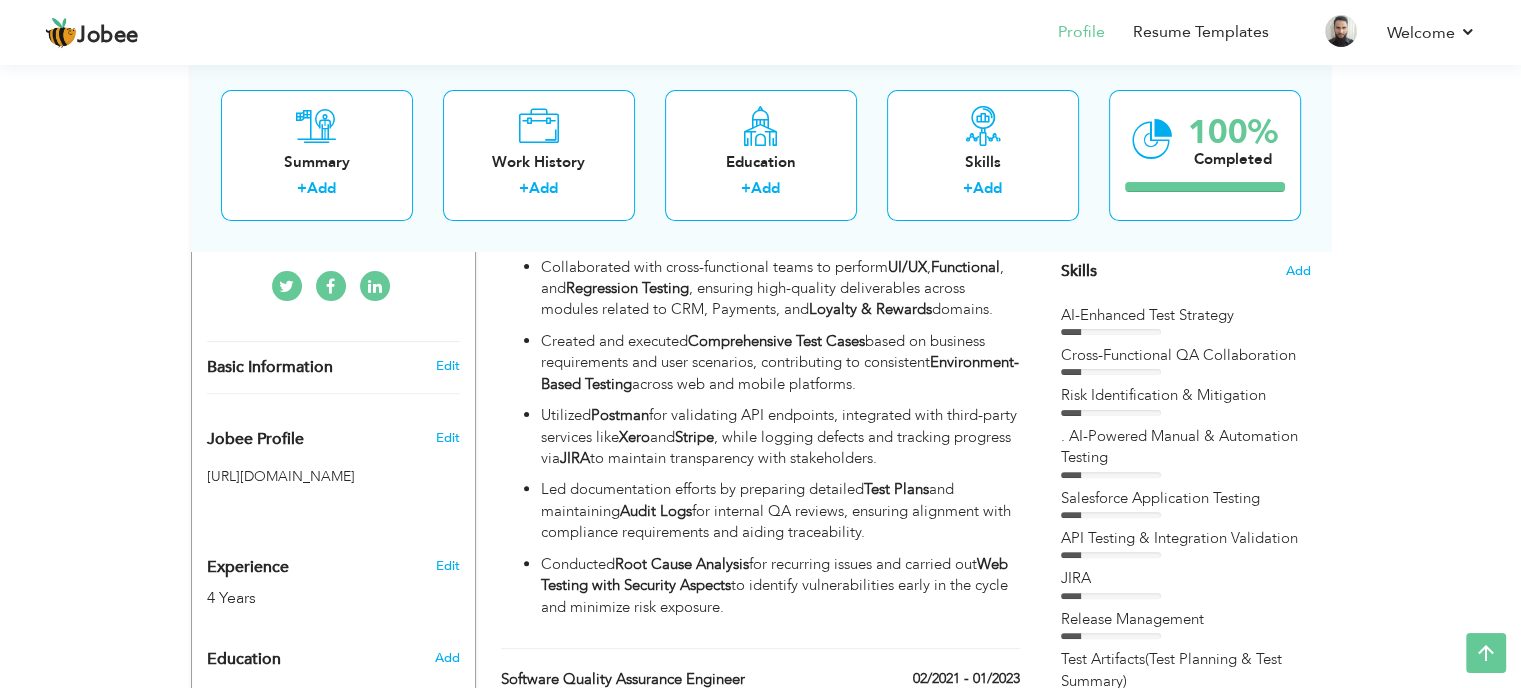drag, startPoint x: 1515, startPoint y: 215, endPoint x: 1535, endPoint y: 198, distance: 26.24881 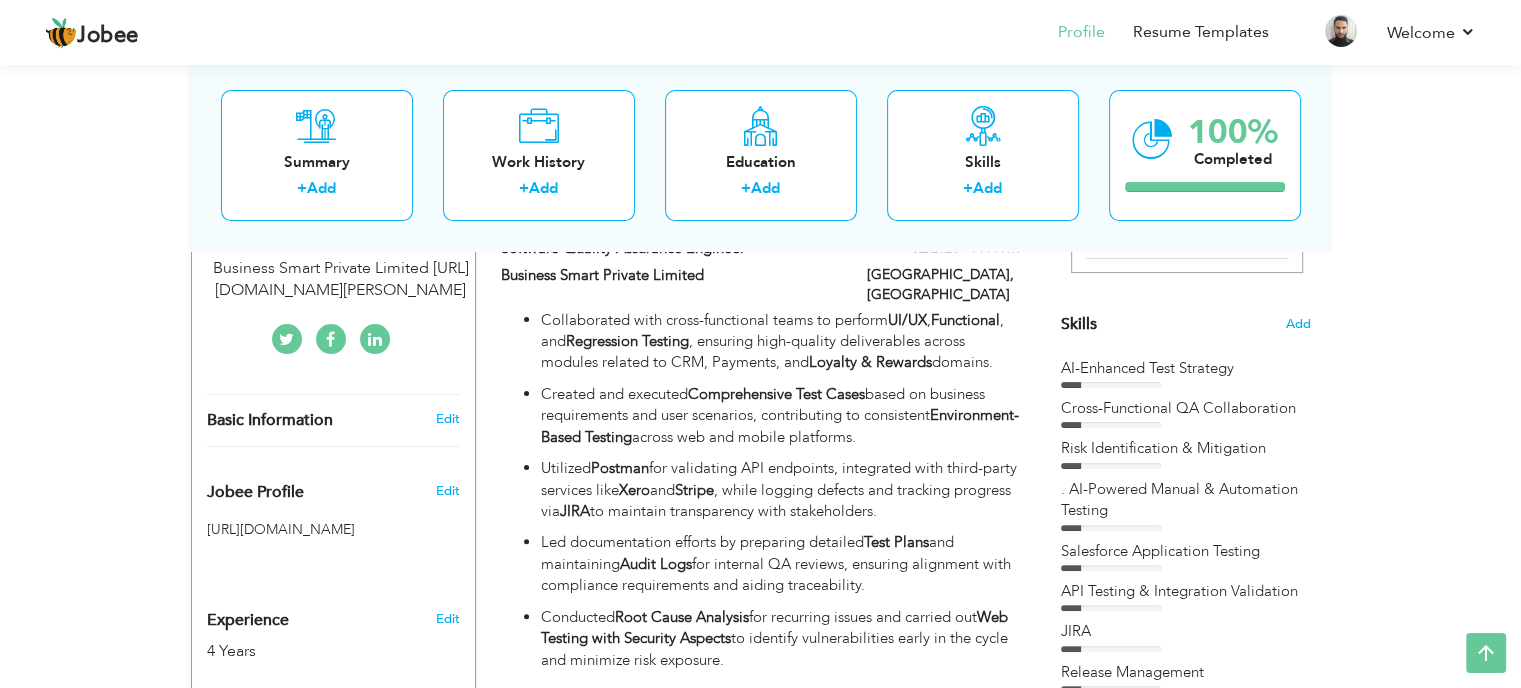 scroll, scrollTop: 446, scrollLeft: 0, axis: vertical 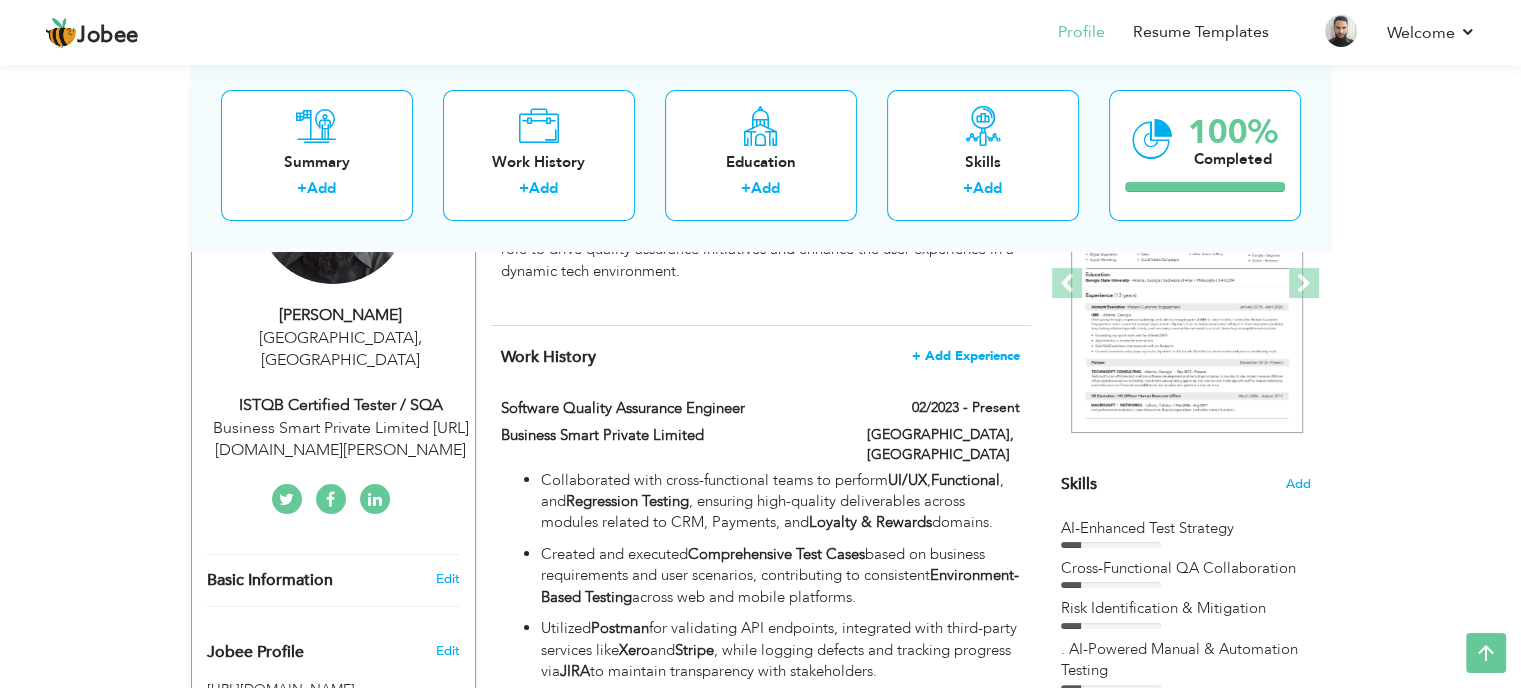 click on "+ Add Experience" at bounding box center (966, 356) 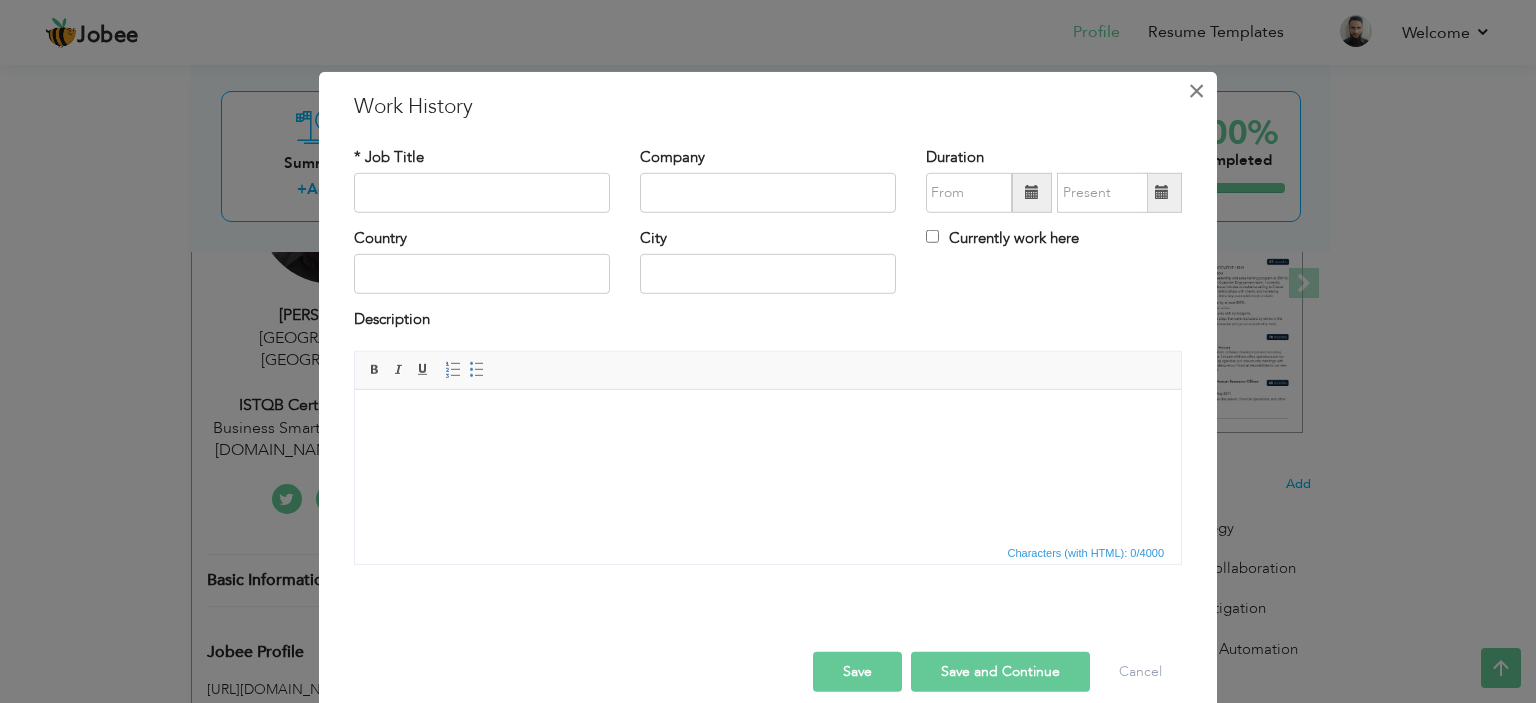 click on "×" at bounding box center (1196, 90) 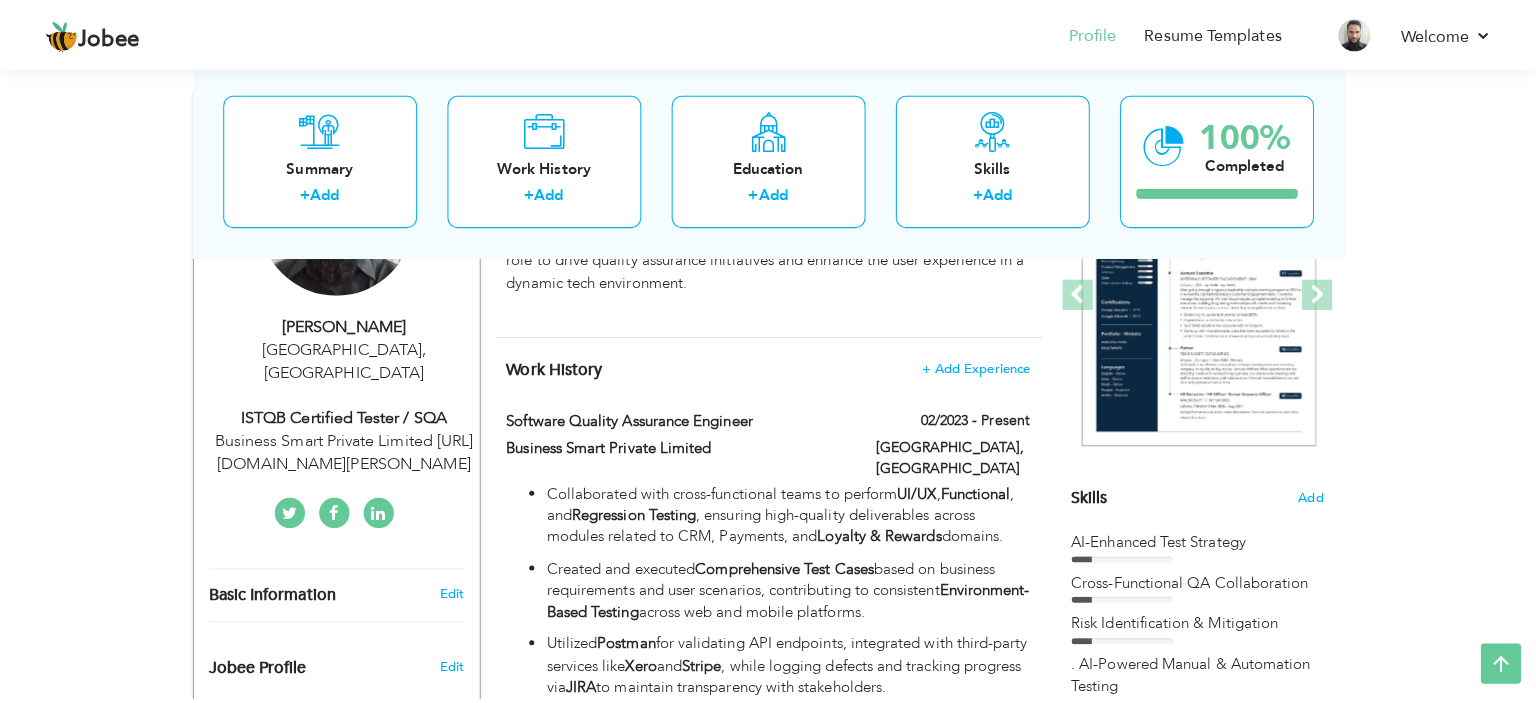 scroll, scrollTop: 312, scrollLeft: 0, axis: vertical 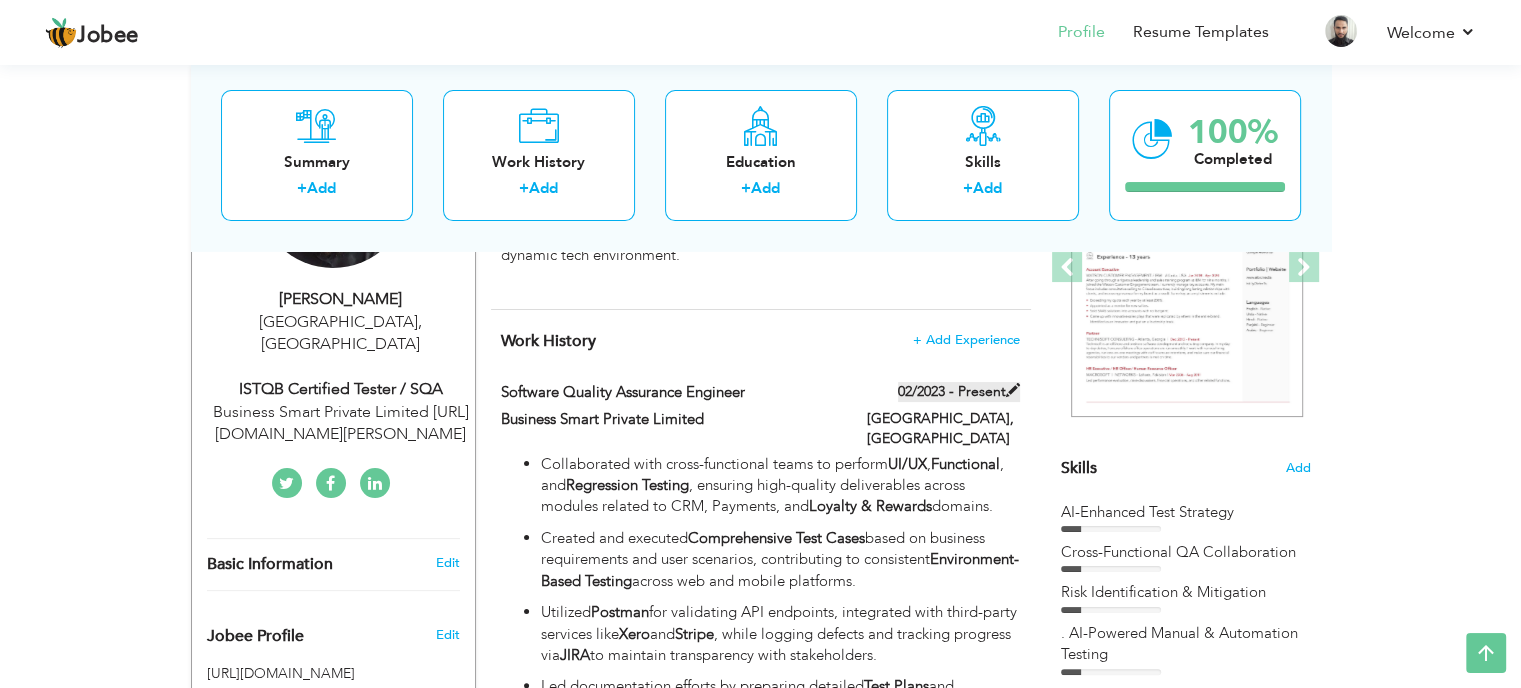click at bounding box center (1013, 390) 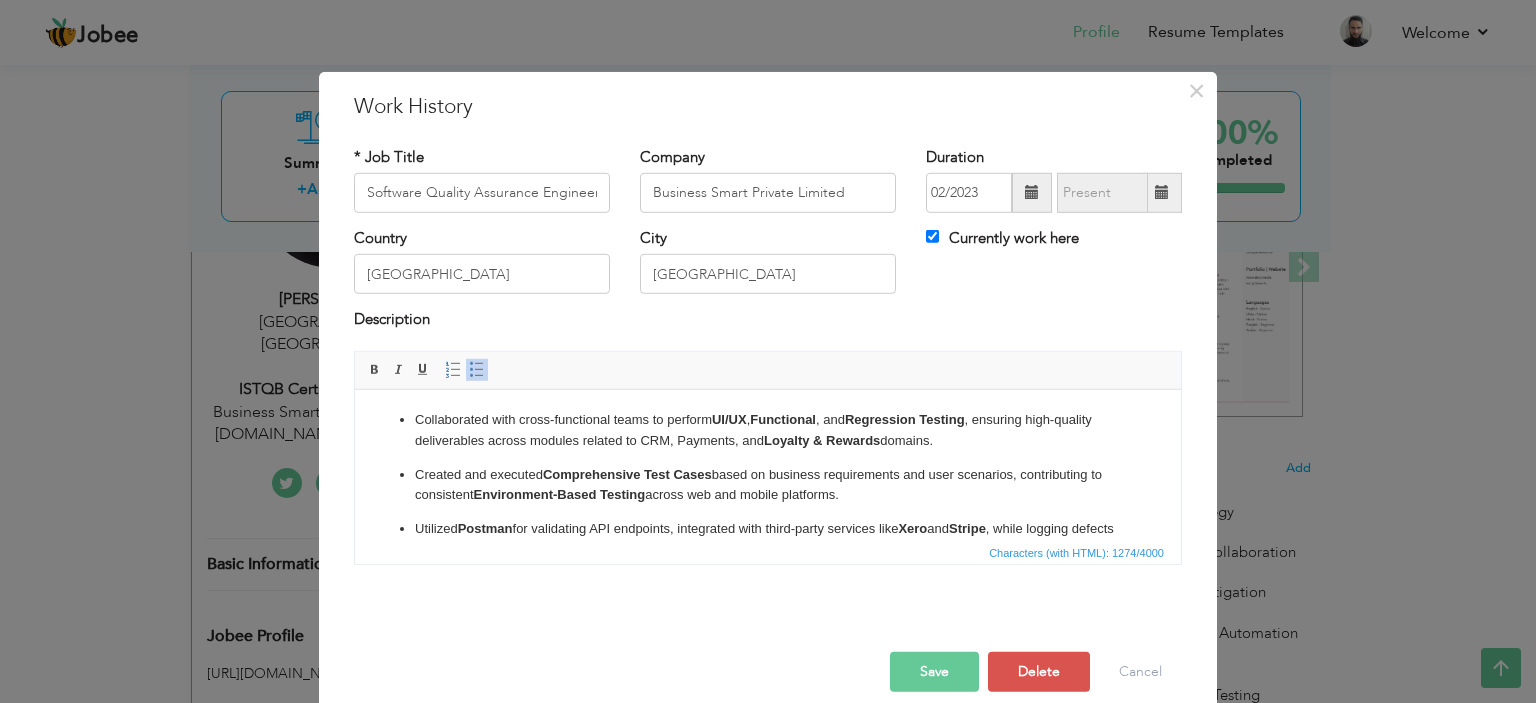 click on "Created and executed  Comprehensive Test Cases  based on business requirements and user scenarios, contributing to consistent  Environment-Based Testing  across web and mobile platforms." at bounding box center (768, 485) 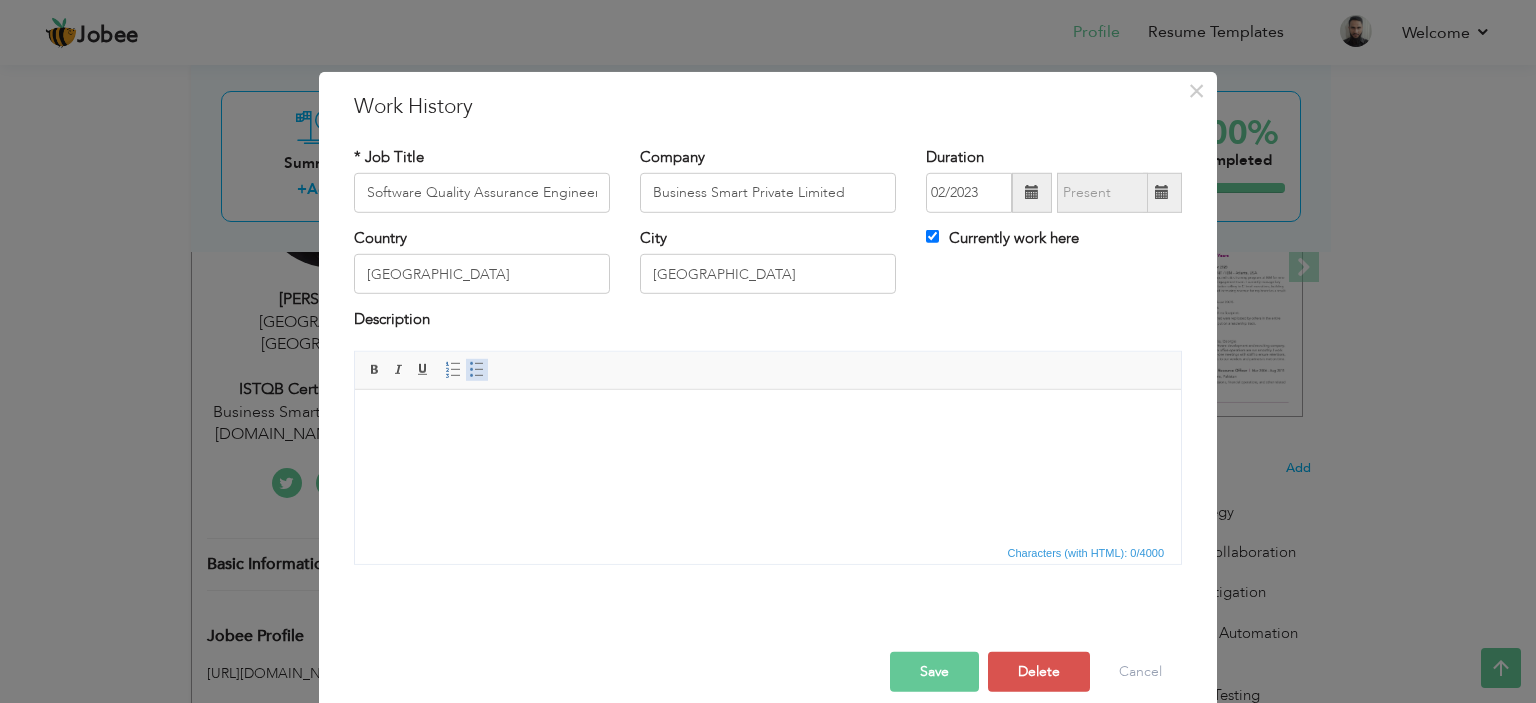 click at bounding box center (477, 370) 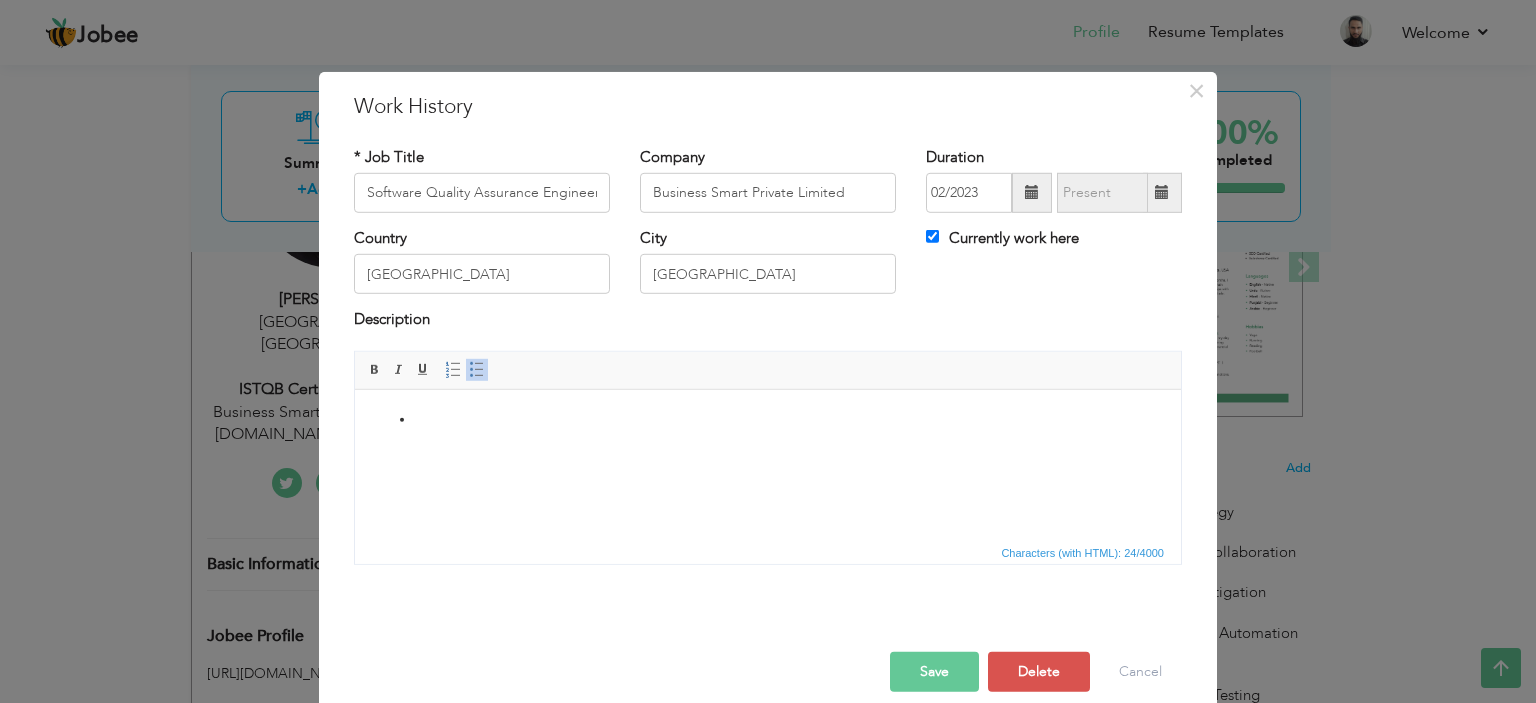 click at bounding box center [768, 419] 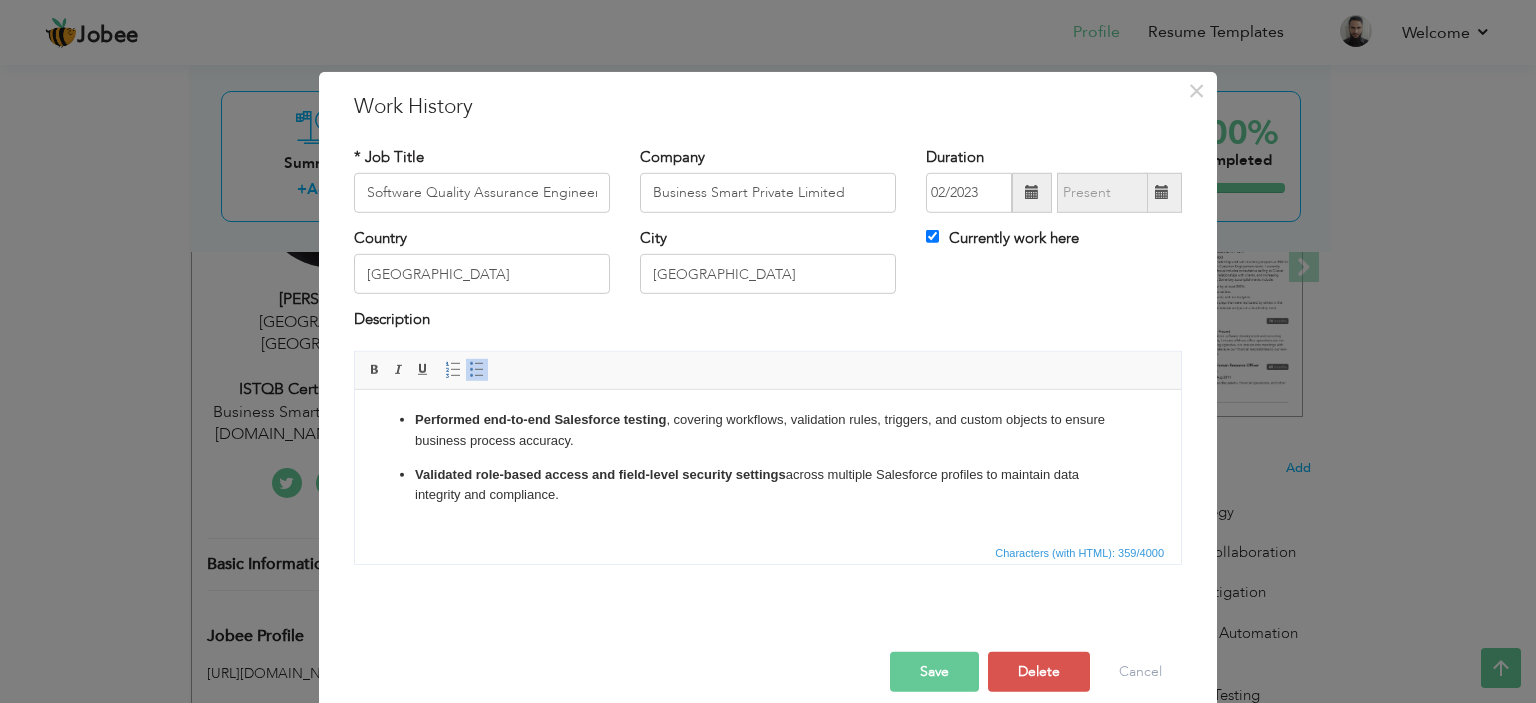 click on "Validated role-based access and field-level security settings  across multiple Salesforce profiles to maintain data integrity and compliance." at bounding box center (768, 485) 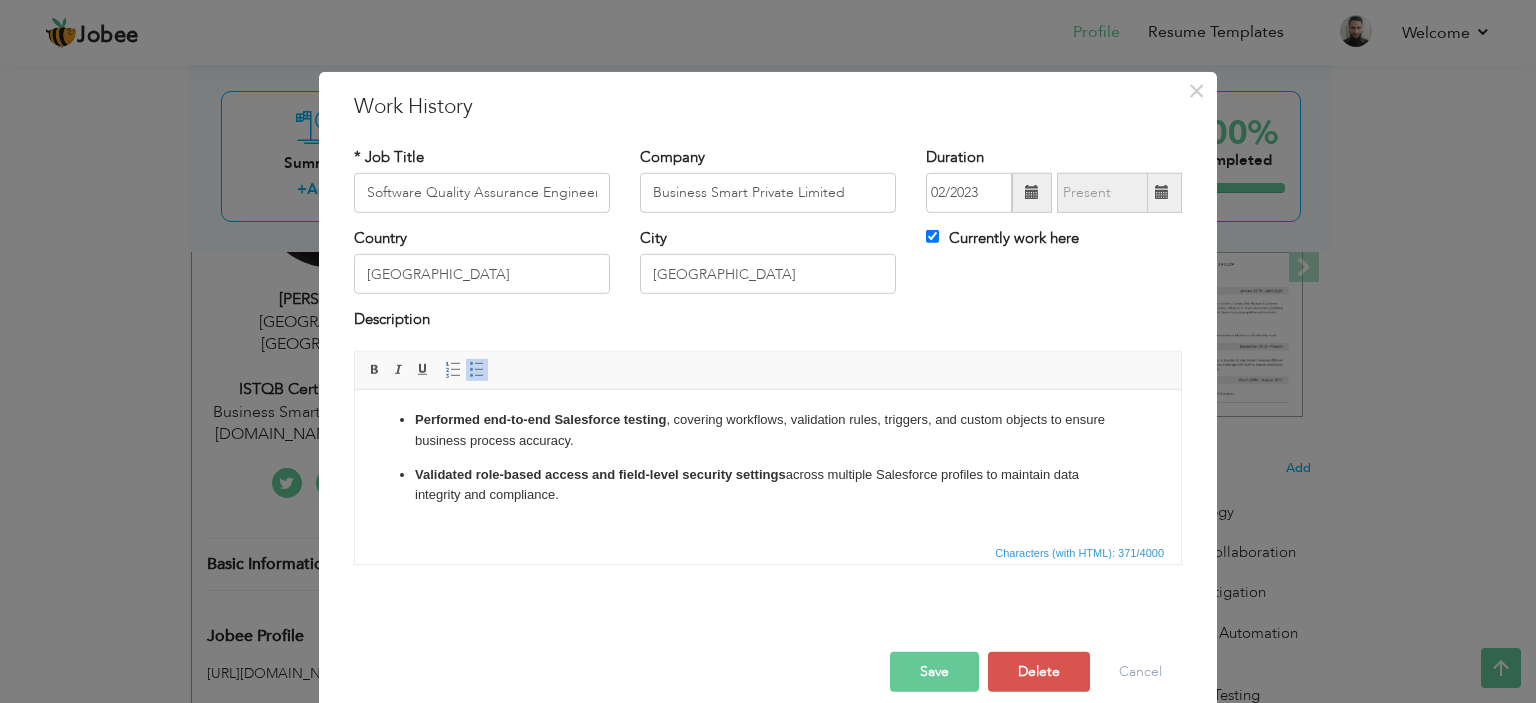 click on "Validated role-based access and field-level security settings  across multiple Salesforce profiles to maintain data integrity and compliance. ​​​​​​​" at bounding box center [768, 495] 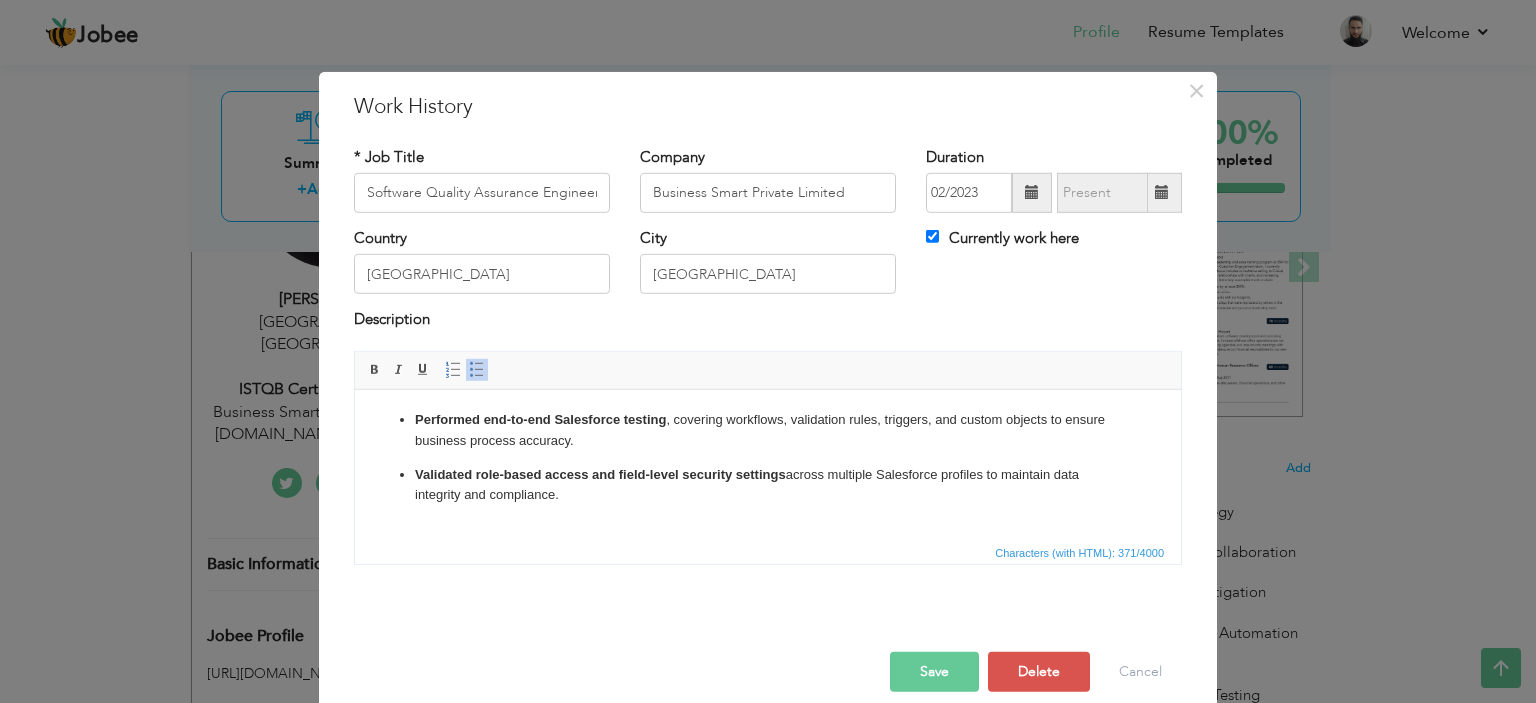 click on "Validated role-based access and field-level security settings  across multiple Salesforce profiles to maintain data integrity and compliance. ​​​​​​​" at bounding box center (768, 495) 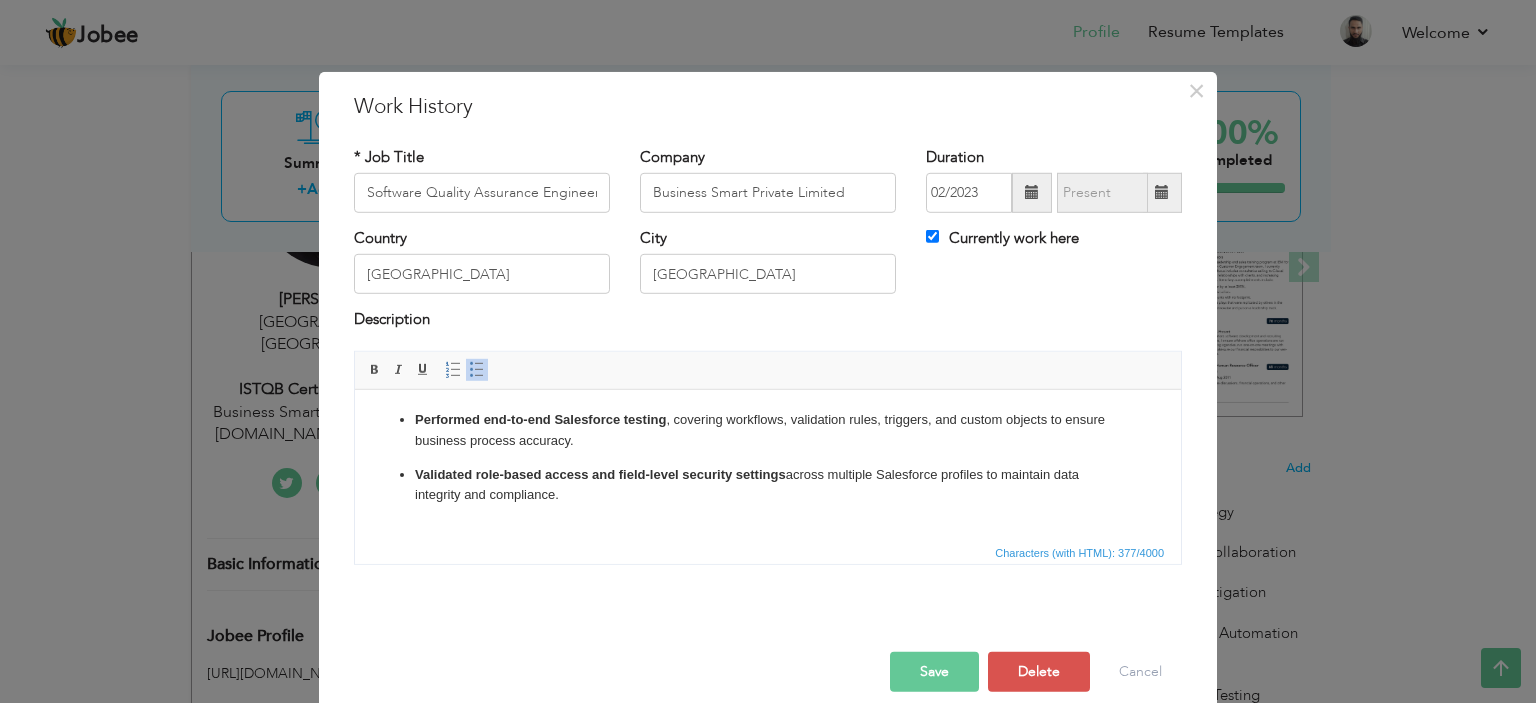 scroll, scrollTop: 256, scrollLeft: 0, axis: vertical 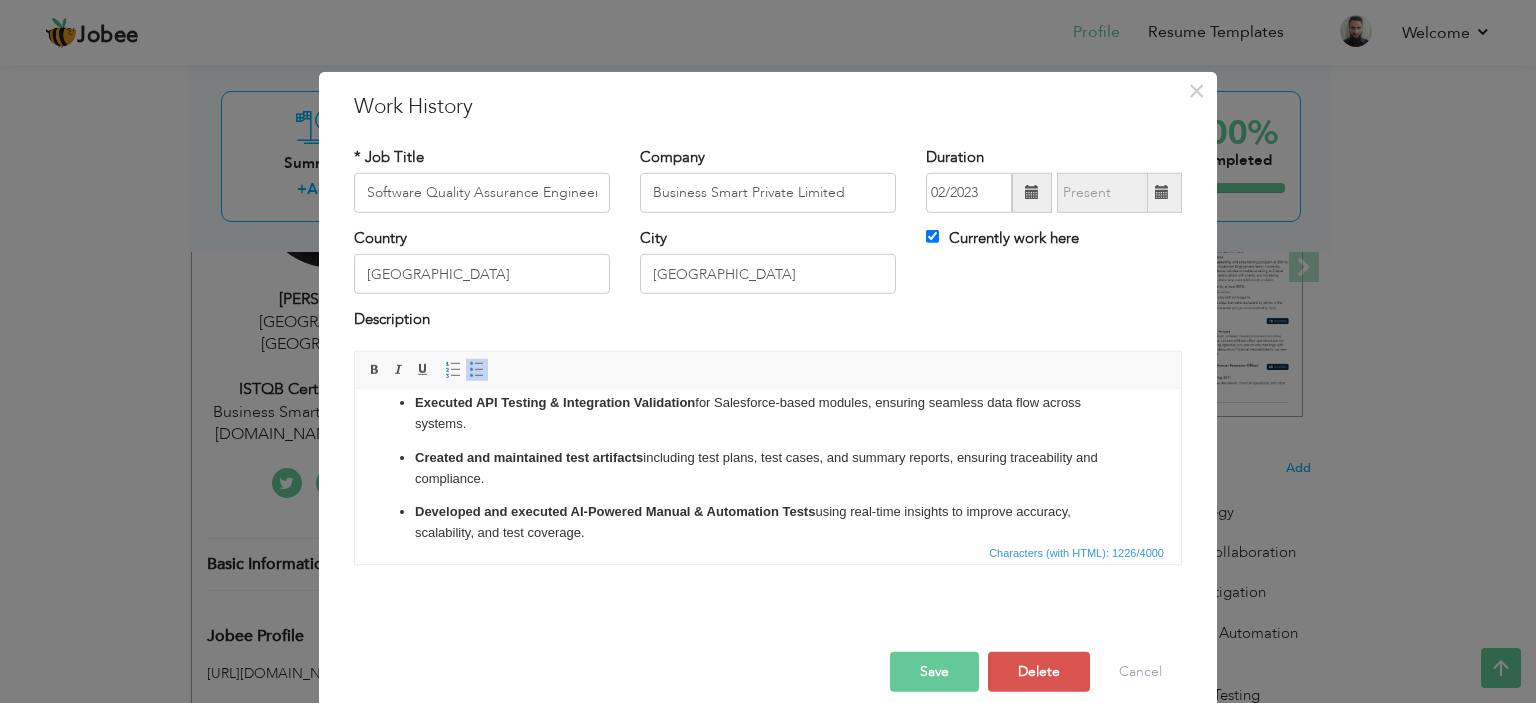 click on "Created and maintained test artifacts  including test plans, test cases, and summary reports, ensuring traceability and compliance." at bounding box center [768, 468] 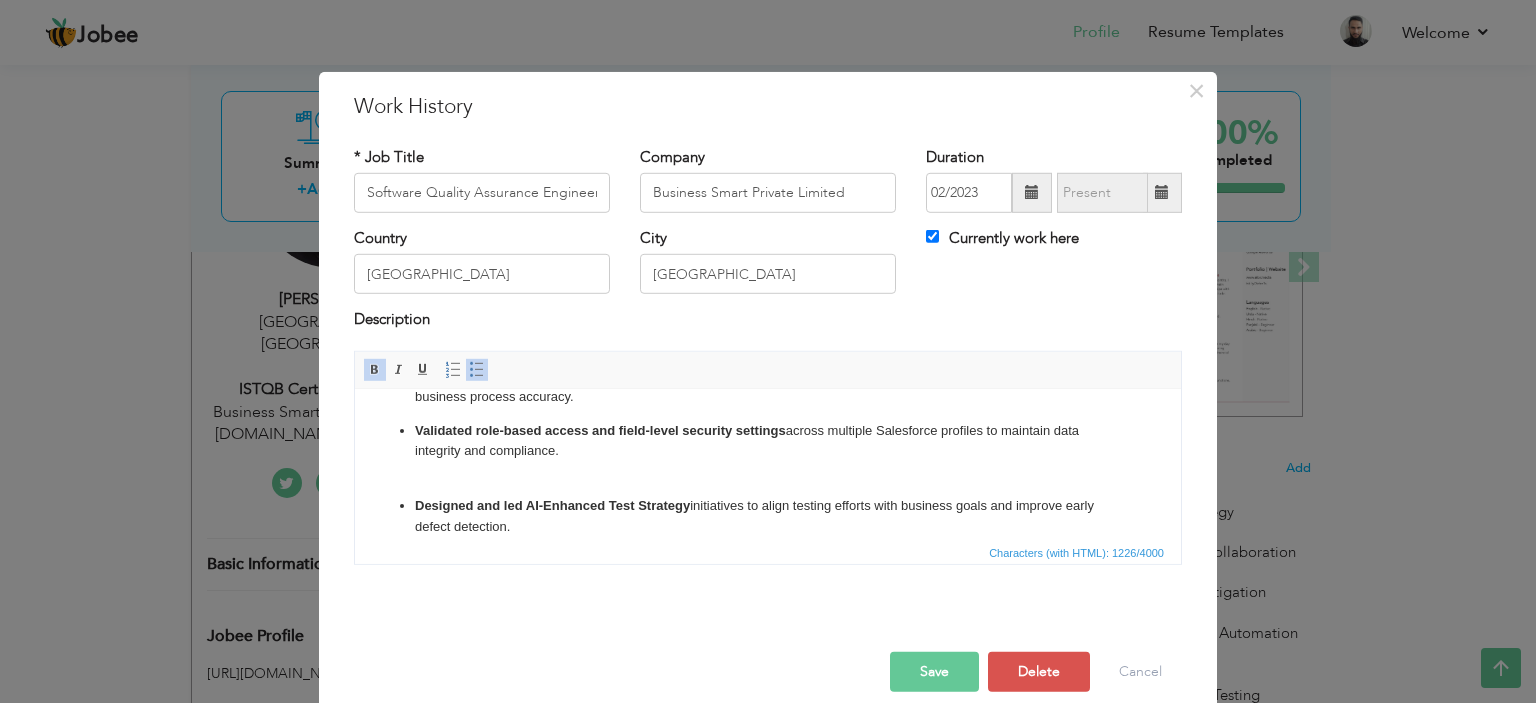 scroll, scrollTop: 23, scrollLeft: 0, axis: vertical 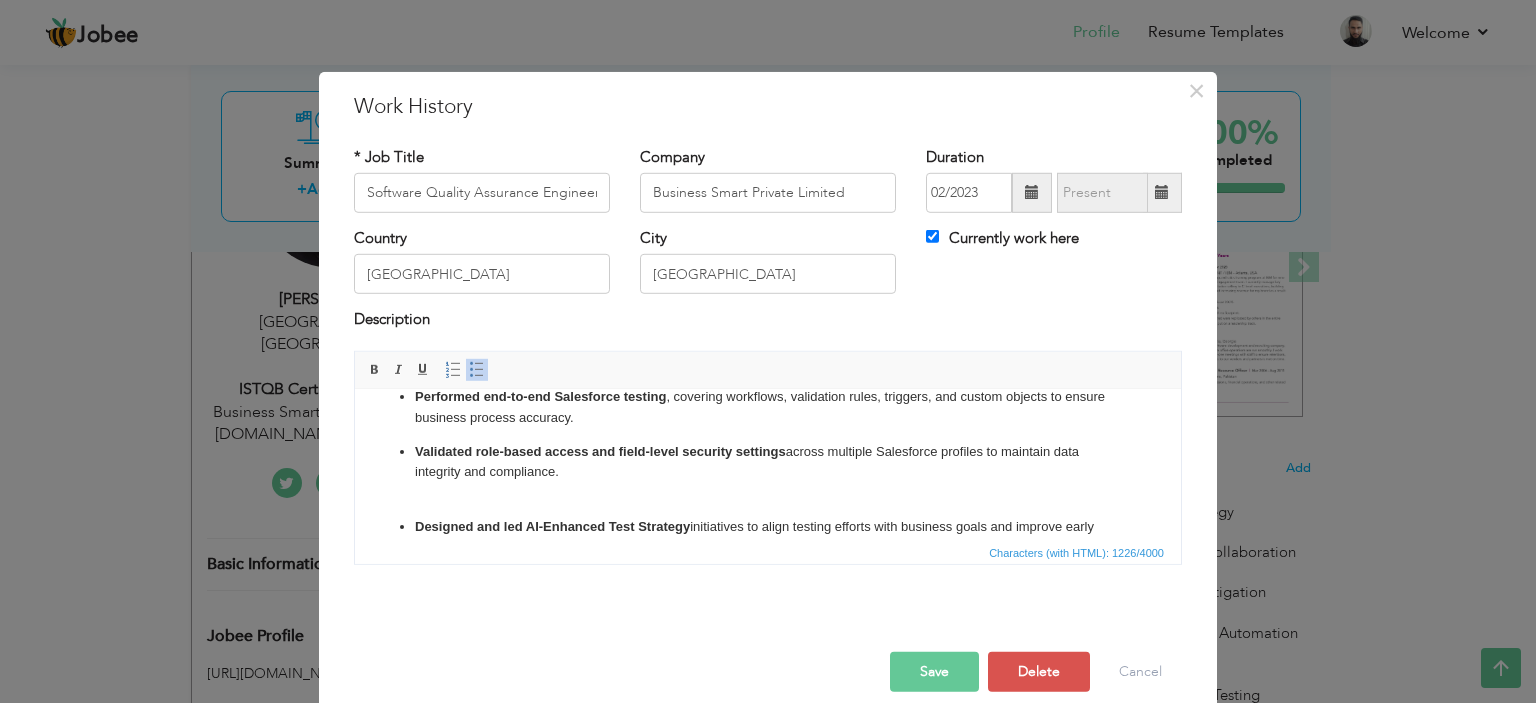 type 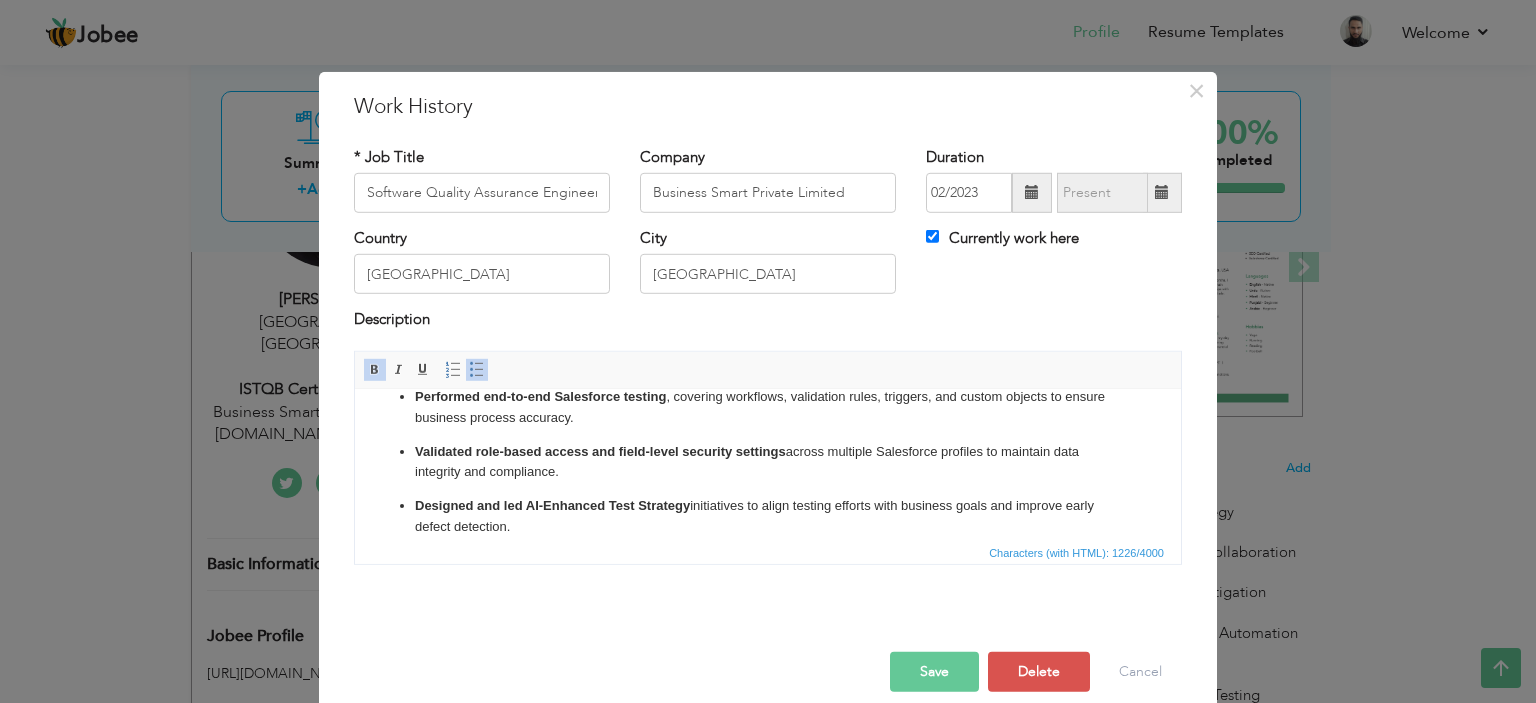 click on "Performed end-to-end Salesforce testing , covering workflows, validation rules, triggers, and custom objects to ensure business process accuracy. Validated role-based access and field-level security settings  across multiple Salesforce profiles to maintain data integrity and compliance. Designed and led AI-Enhanced Test Strategy  initiatives to align testing efforts with business goals and improve early defect detection. Collaborated with cross-functional QA teams  and product stakeholders to ensure smooth communication and delivery across all testing phases. Executed API Testing & Integration Validation  for Salesforce-based modules, ensuring seamless data flow across systems. Created and maintained test artifacts  including test plans, test cases, and summary reports, ensuring traceability and compliance. Developed and executed AI-Powered Manual & Automation Tests  using real-time insights to improve accuracy, scalability, and test coverage." at bounding box center [768, 587] 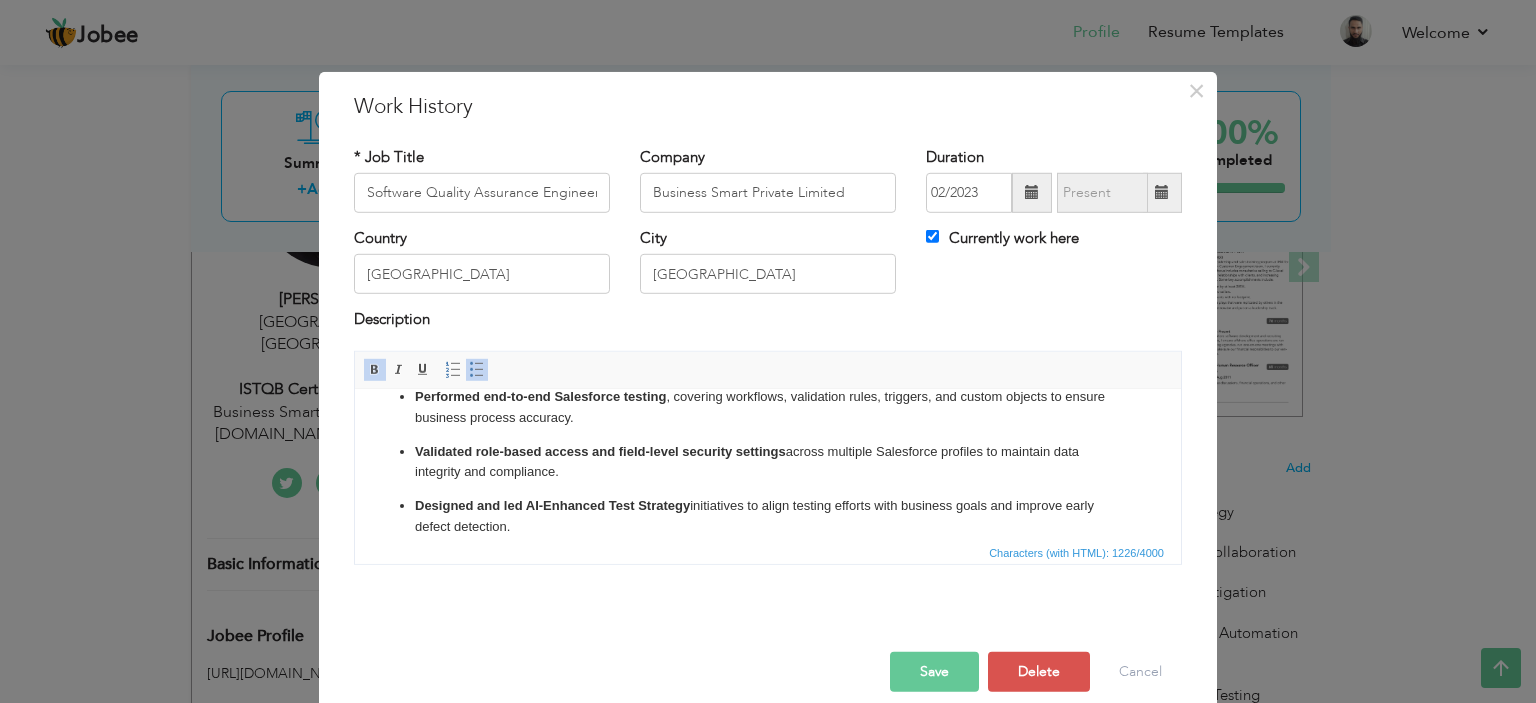 click on "Performed end-to-end Salesforce testing , covering workflows, validation rules, triggers, and custom objects to ensure business process accuracy." at bounding box center (768, 407) 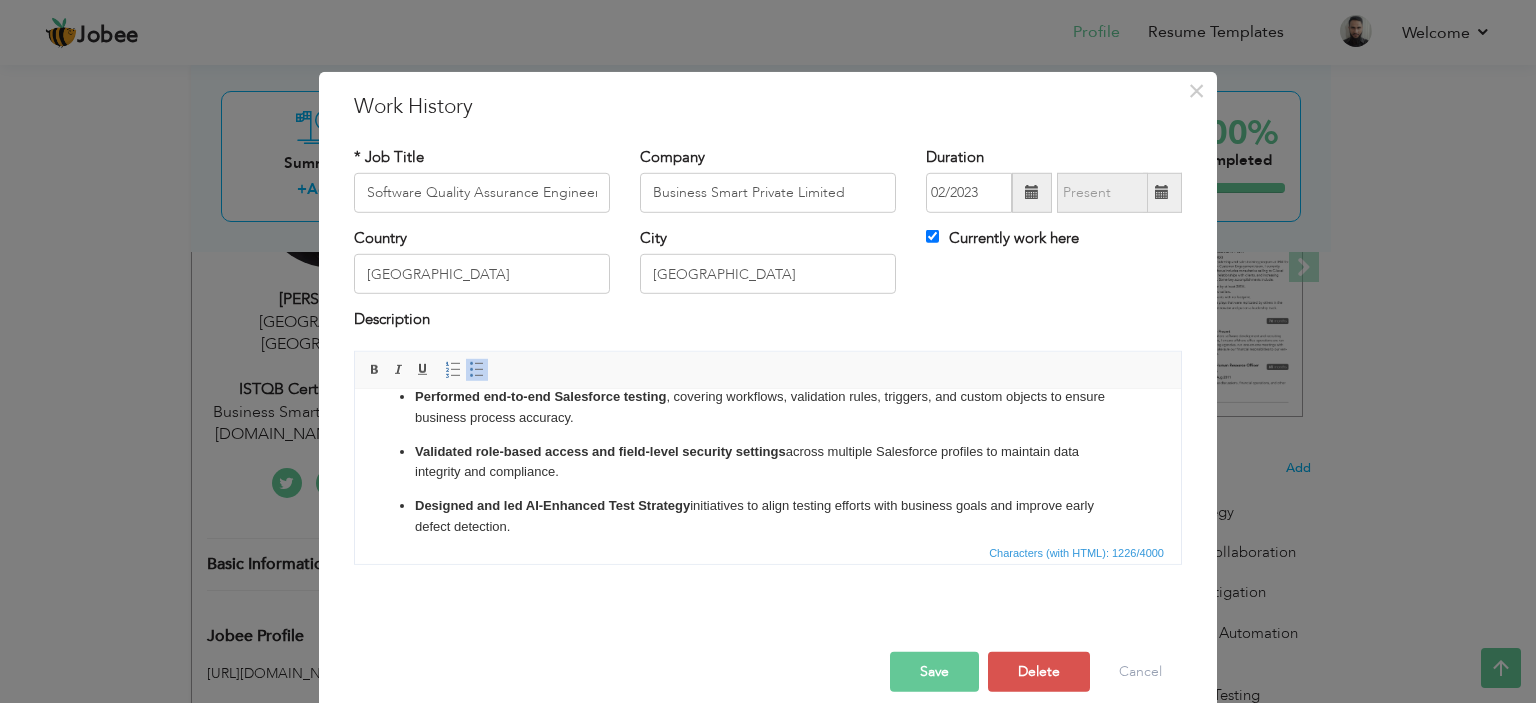 click on "Performed end-to-end Salesforce testing , covering workflows, validation rules, triggers, and custom objects to ensure business process accuracy." at bounding box center [768, 407] 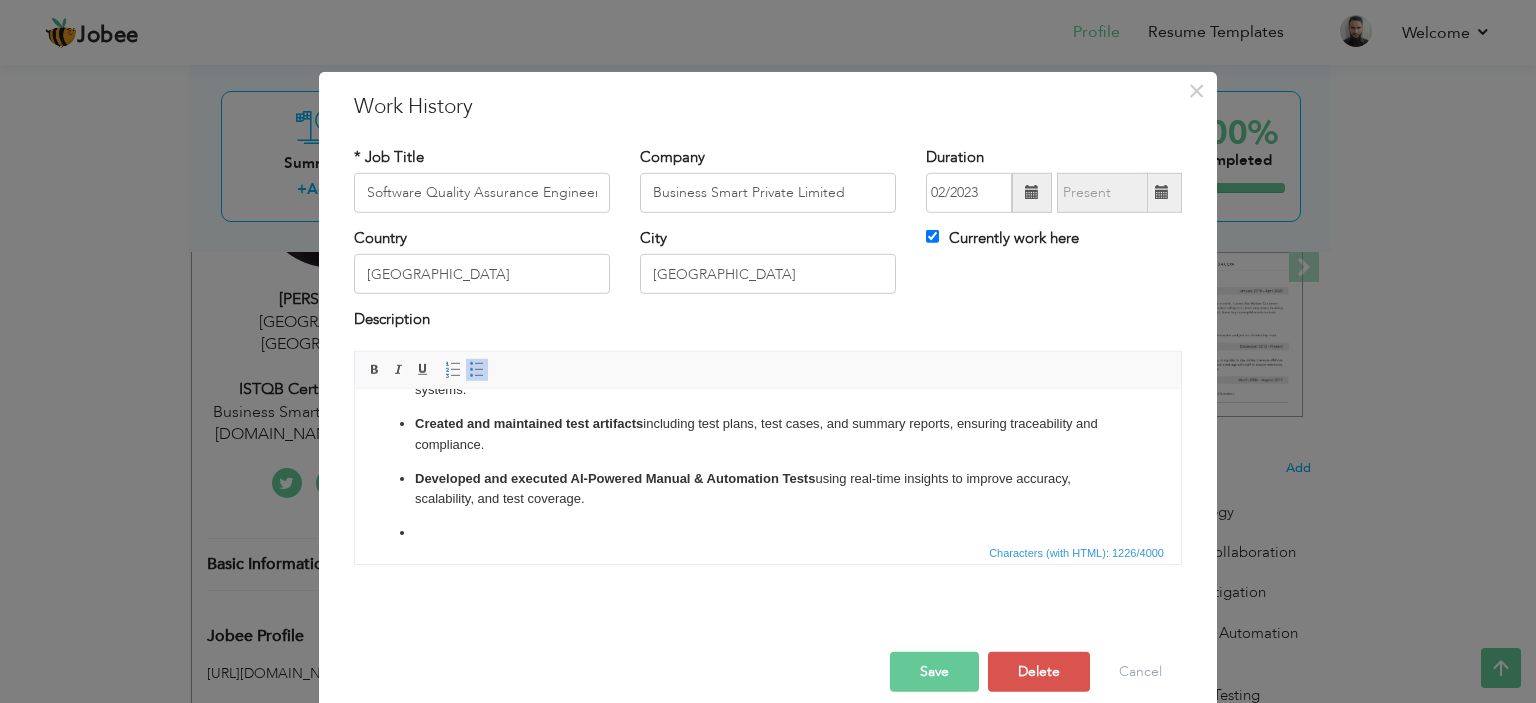 scroll, scrollTop: 259, scrollLeft: 0, axis: vertical 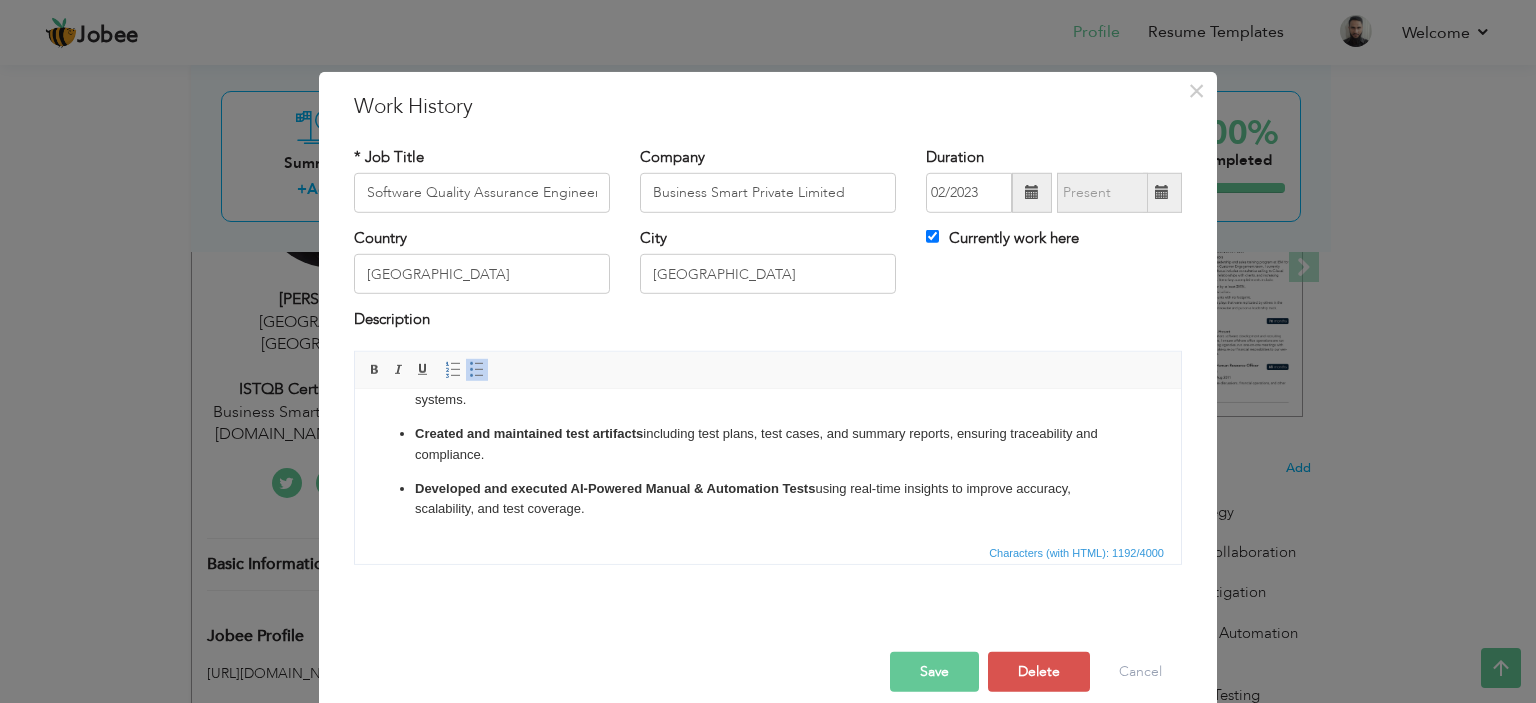 click on "Save" at bounding box center (934, 672) 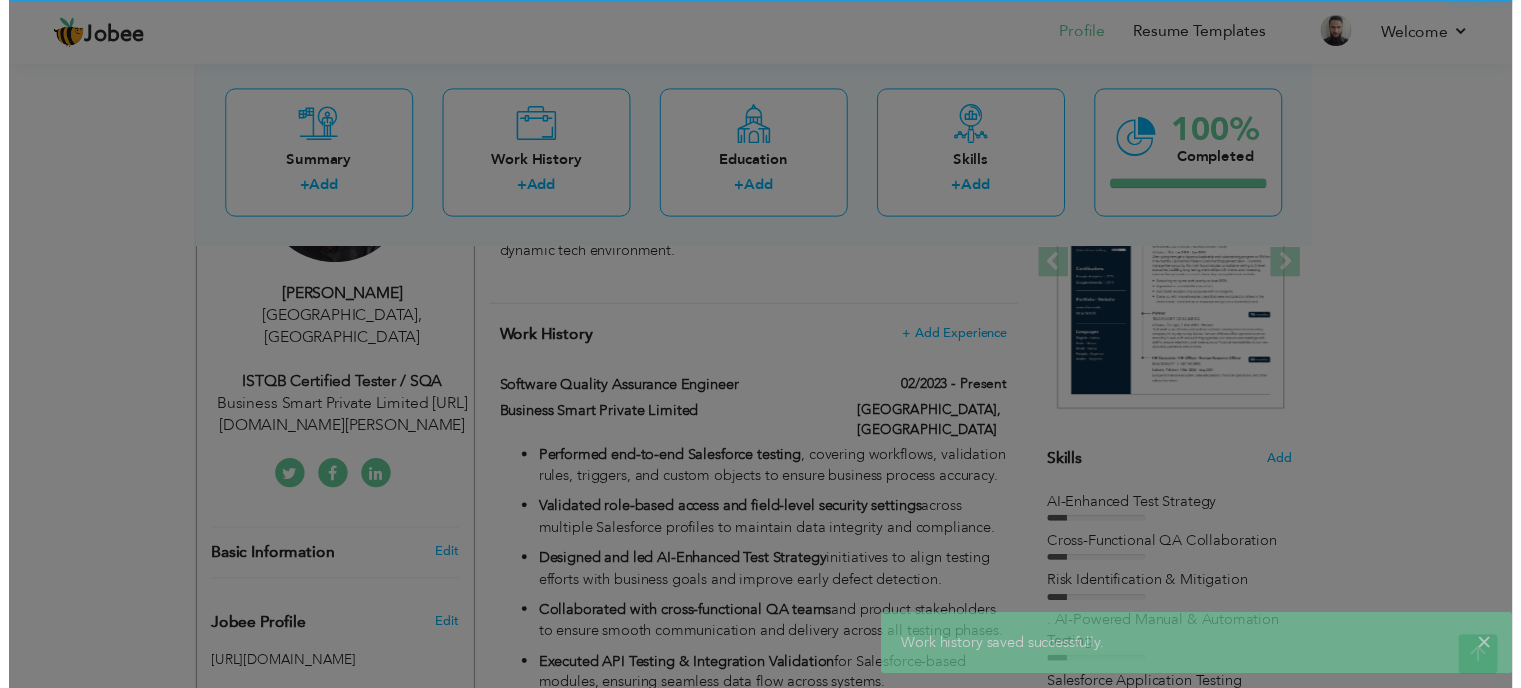 scroll, scrollTop: 0, scrollLeft: 0, axis: both 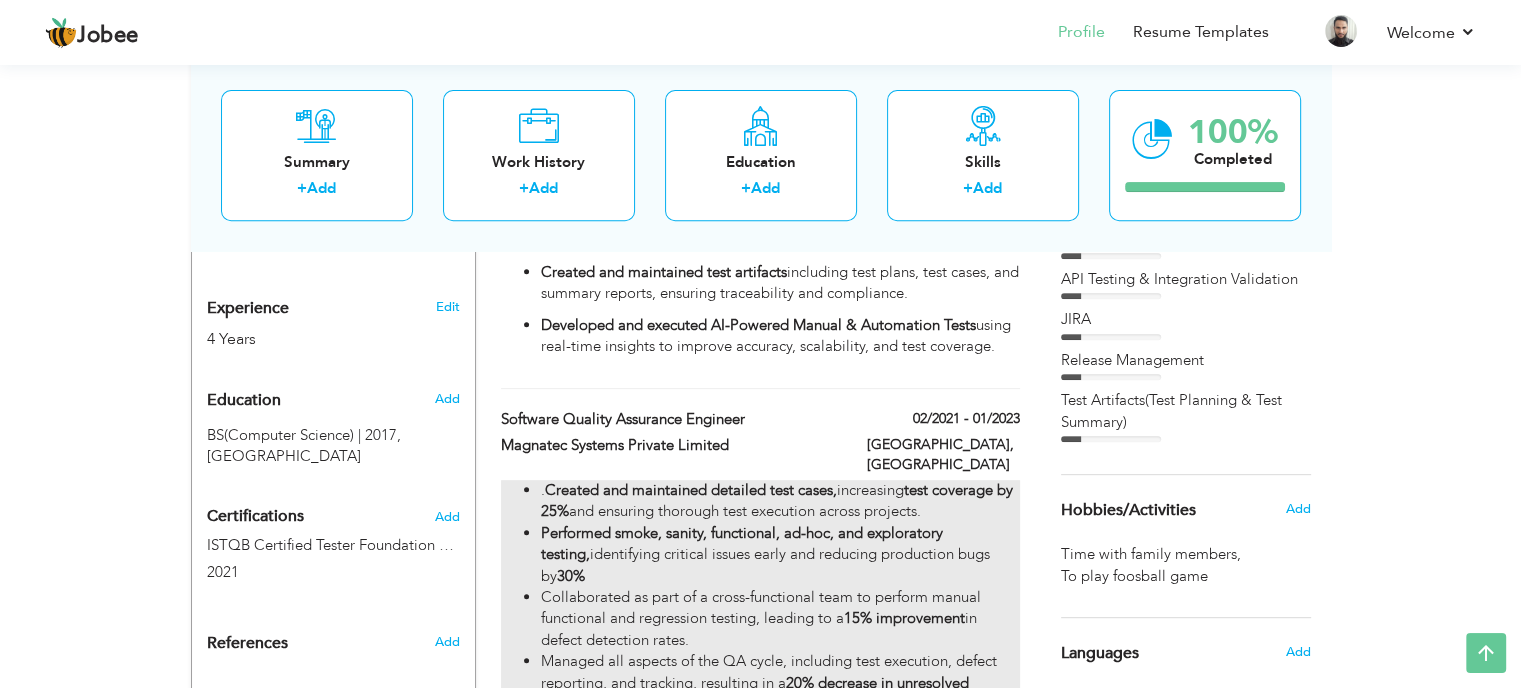 click on "test coverage by 25%" at bounding box center [777, 500] 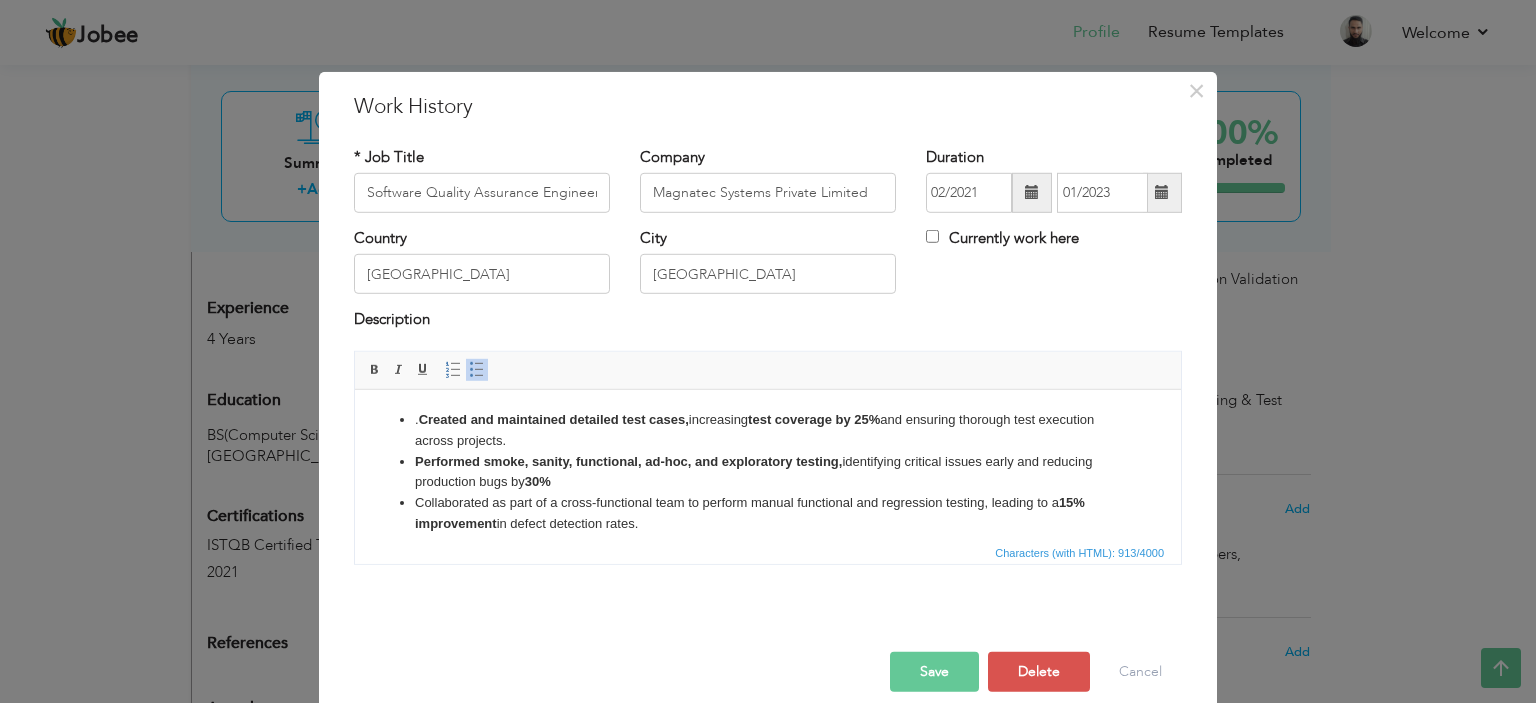 scroll, scrollTop: 97, scrollLeft: 0, axis: vertical 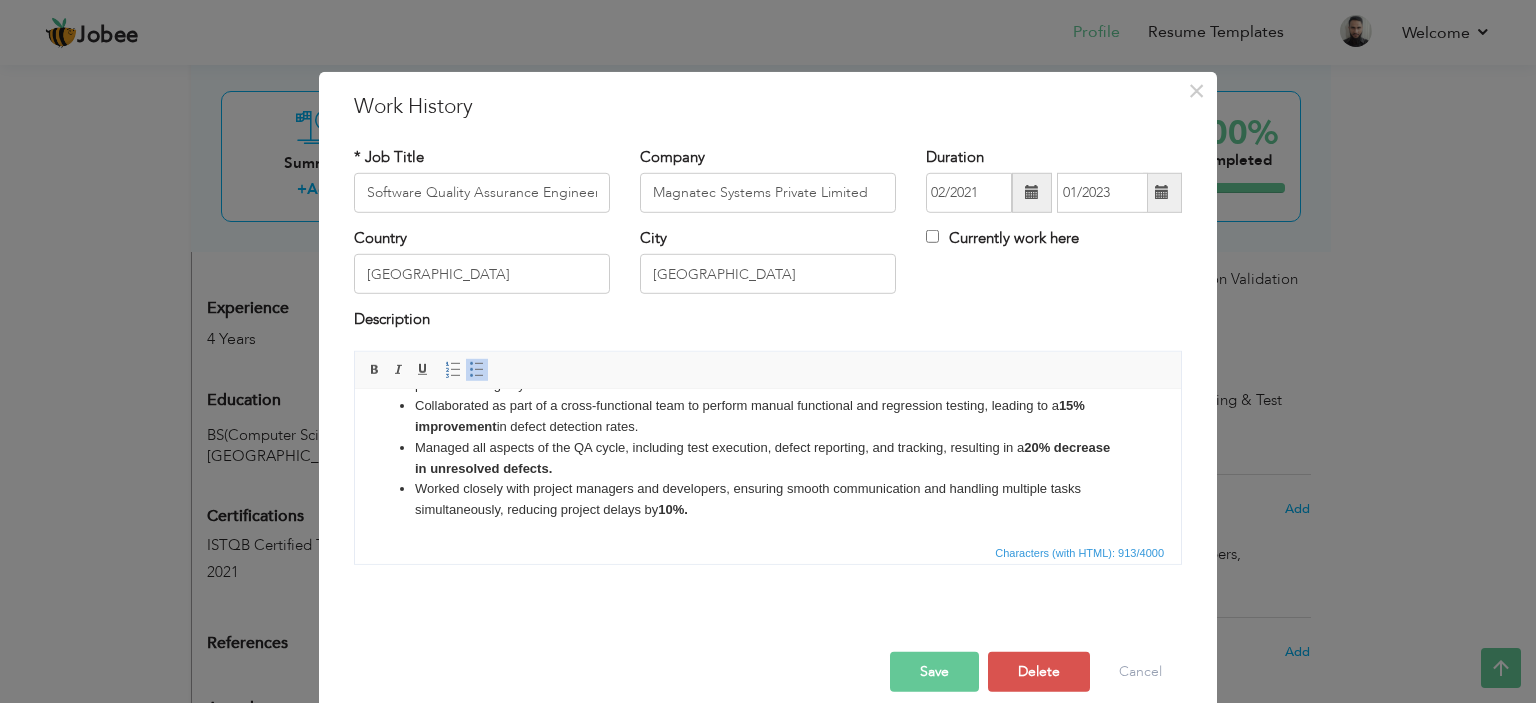 drag, startPoint x: 1176, startPoint y: 457, endPoint x: 1532, endPoint y: 842, distance: 524.36725 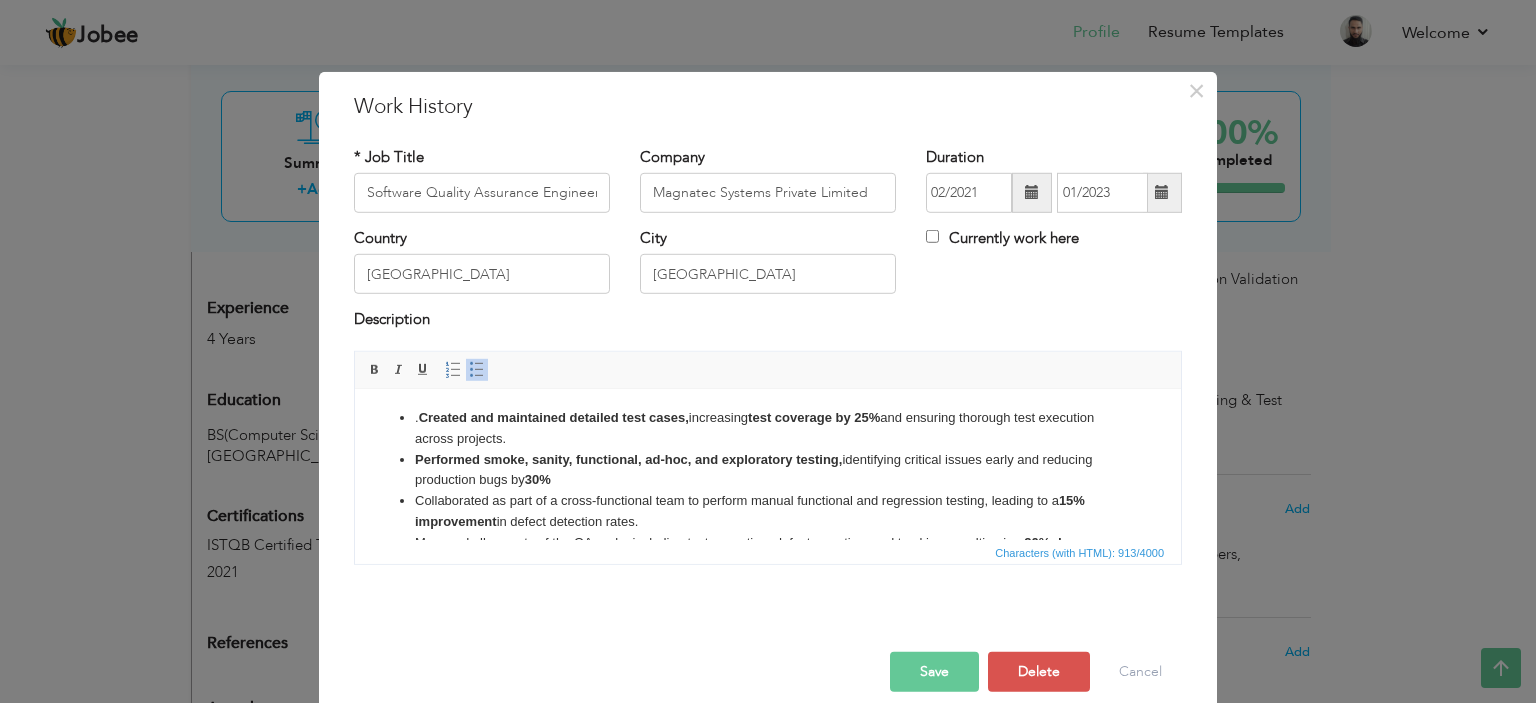 scroll, scrollTop: 22, scrollLeft: 0, axis: vertical 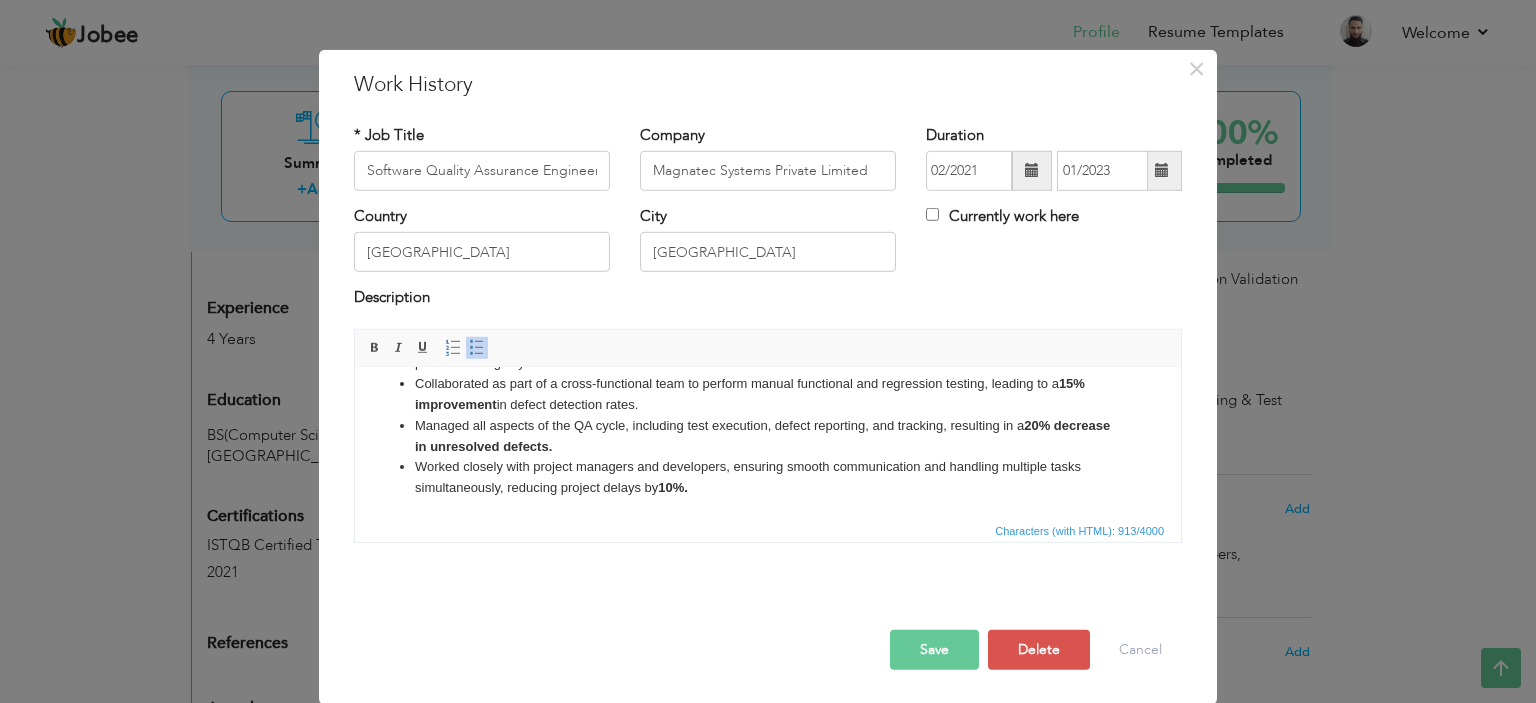 drag, startPoint x: 1174, startPoint y: 459, endPoint x: 1522, endPoint y: 650, distance: 396.96976 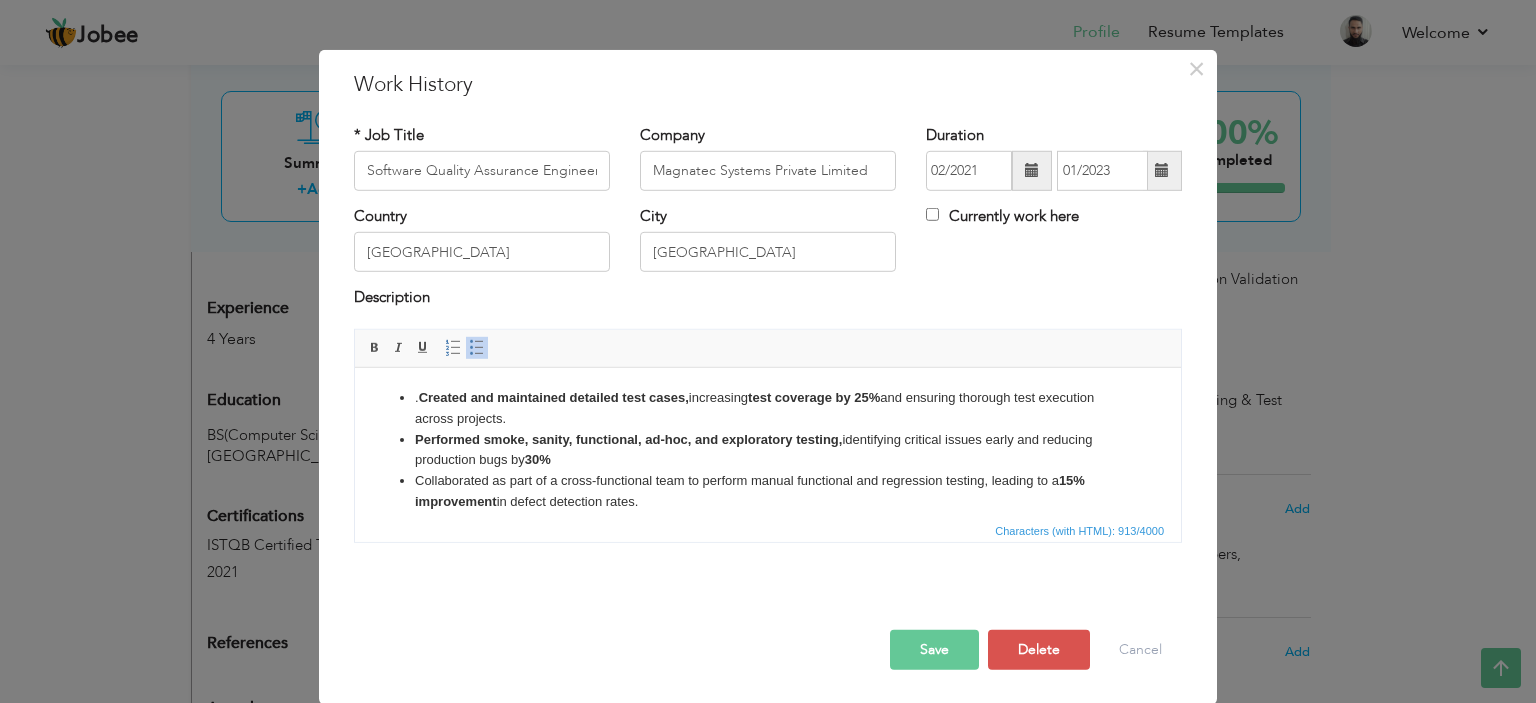 click on "Created and maintained detailed test cases," at bounding box center (554, 396) 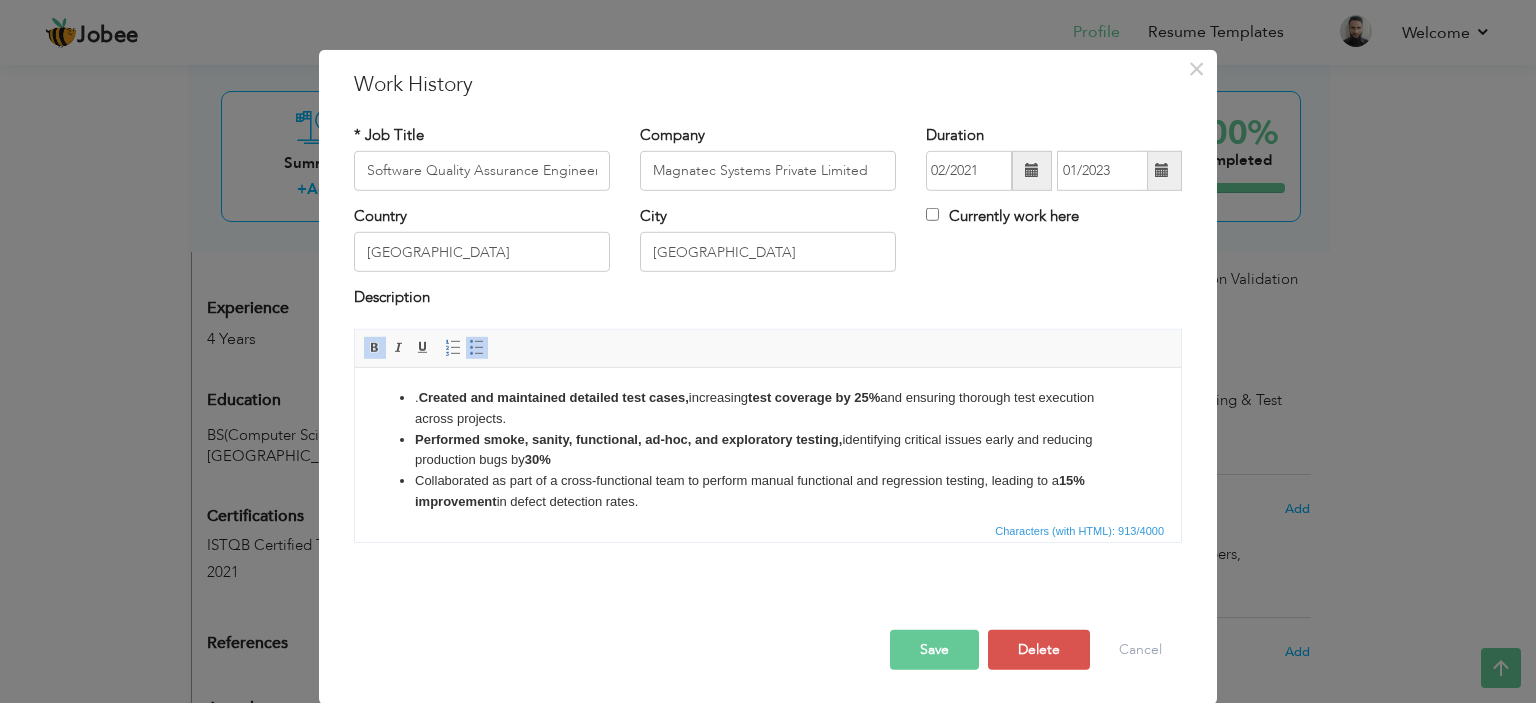 click on "Created and maintained detailed test cases," at bounding box center [554, 396] 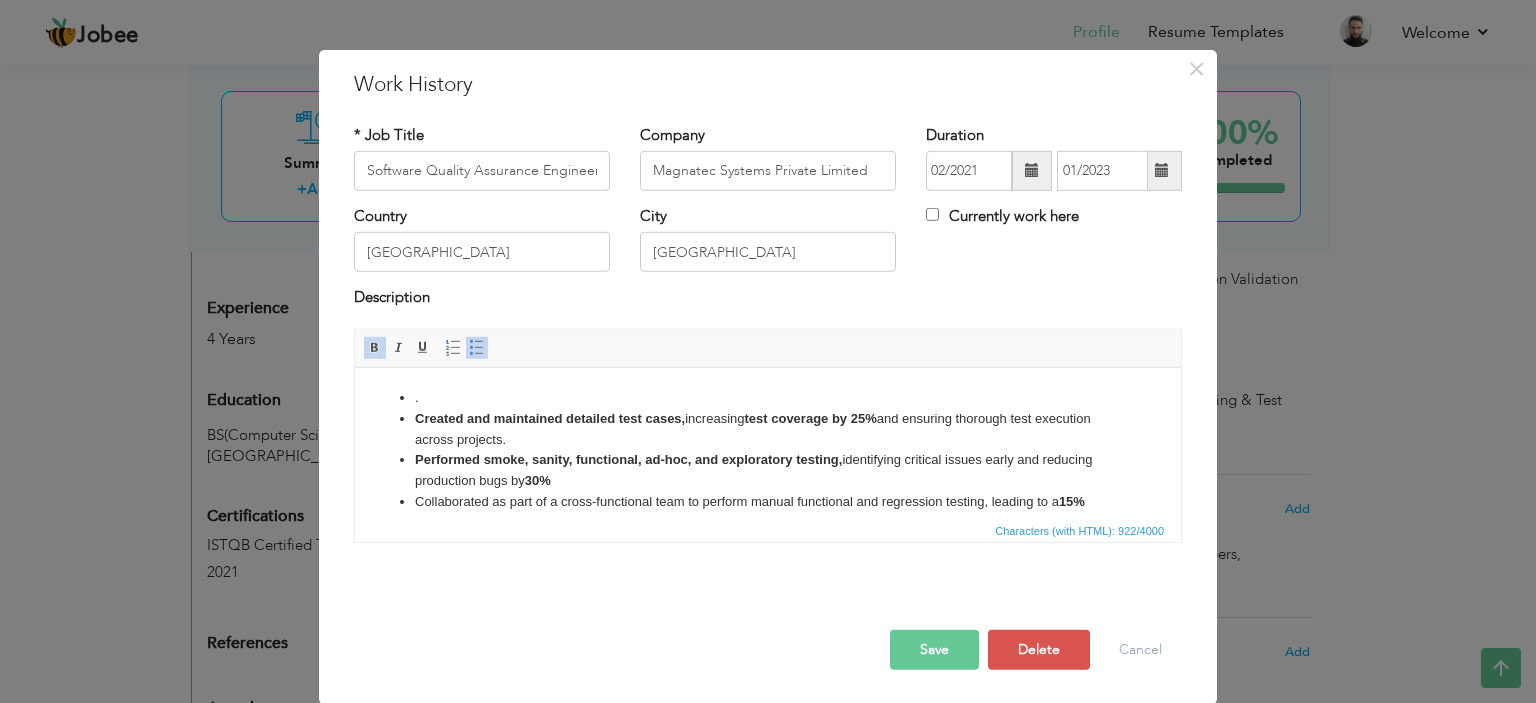 click on "." at bounding box center [768, 397] 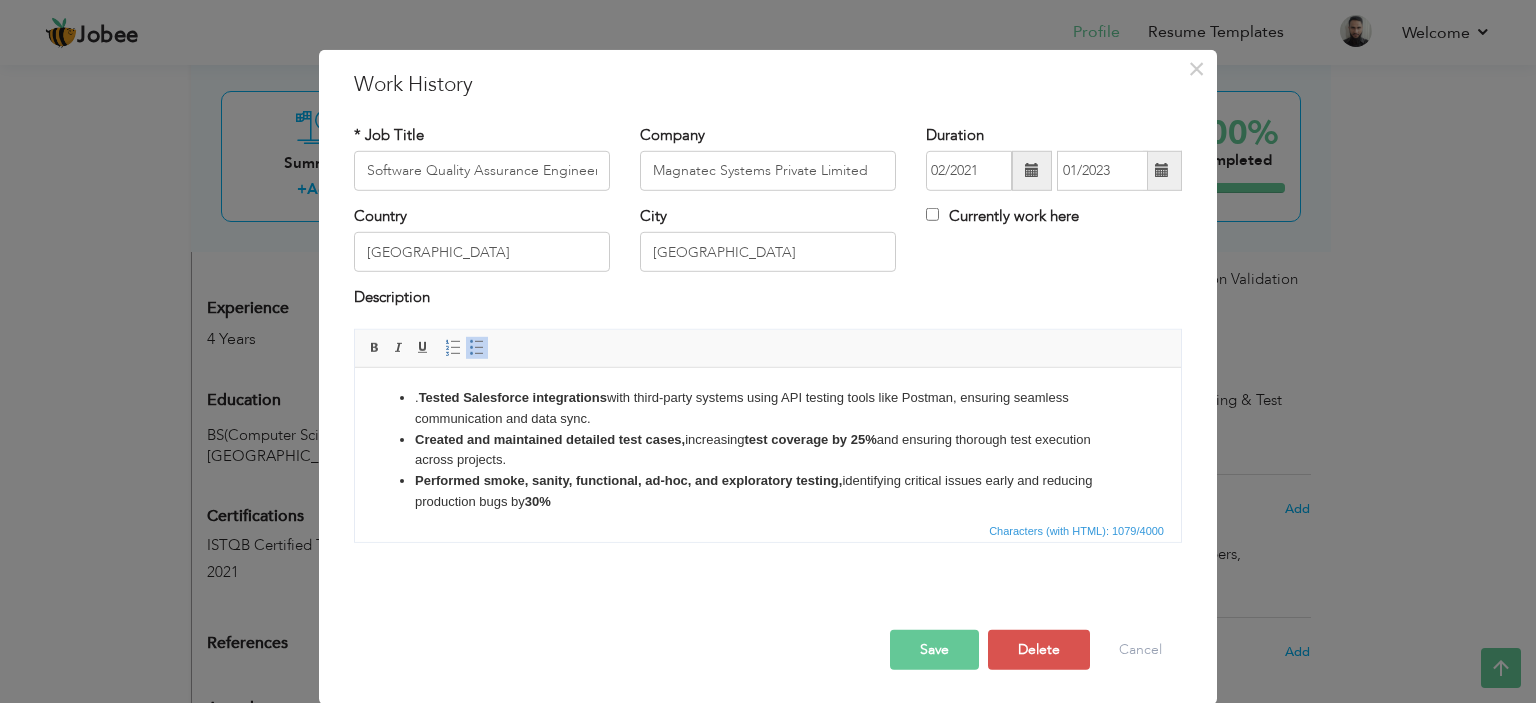 scroll, scrollTop: 23, scrollLeft: 0, axis: vertical 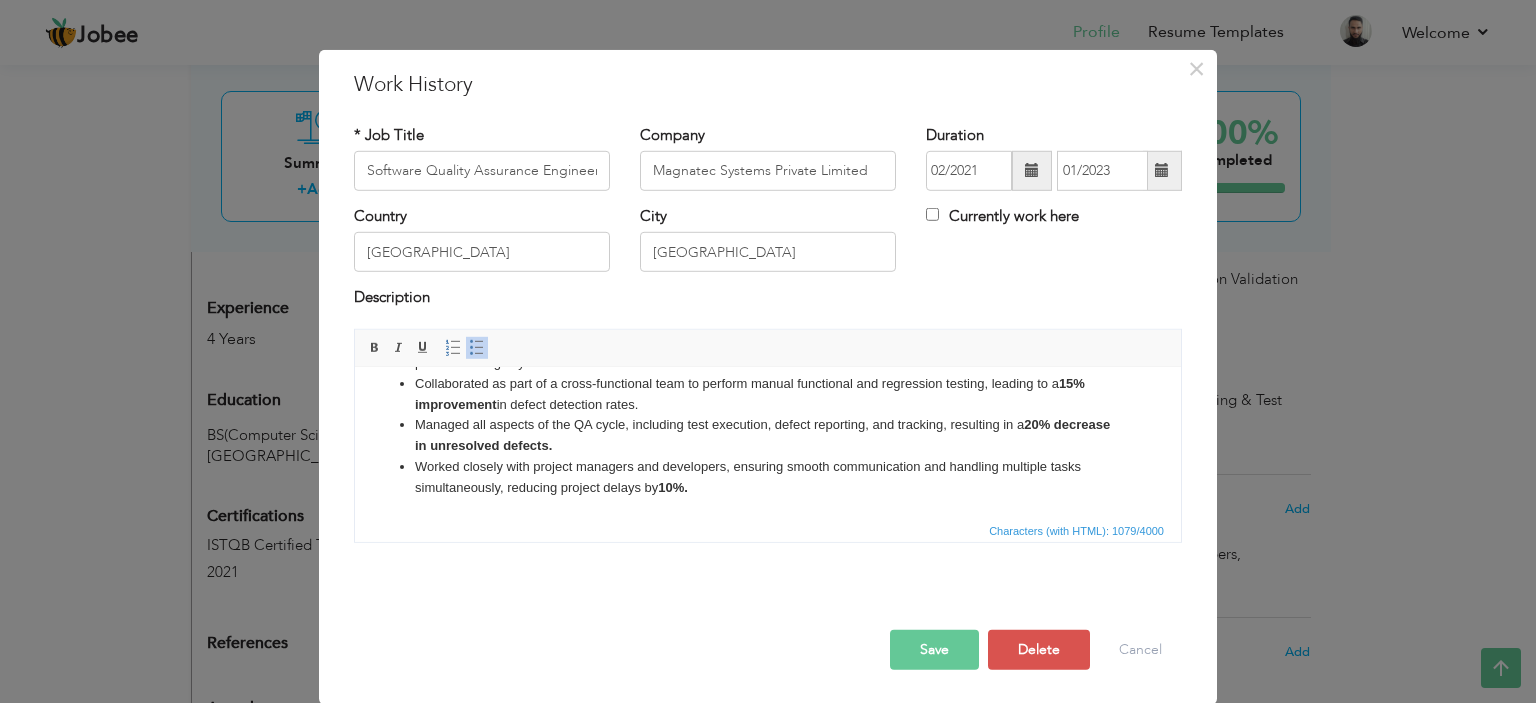 click on "Save" at bounding box center (934, 650) 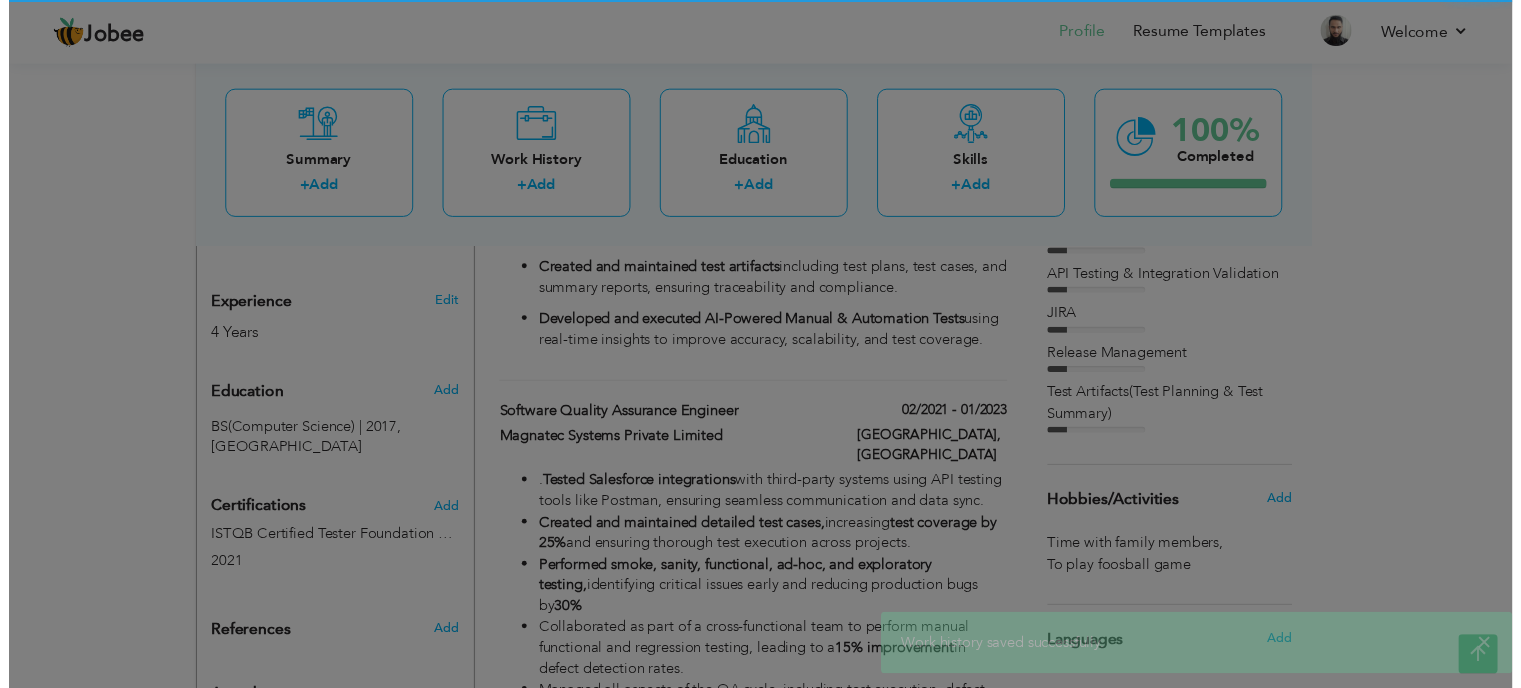 scroll, scrollTop: 0, scrollLeft: 0, axis: both 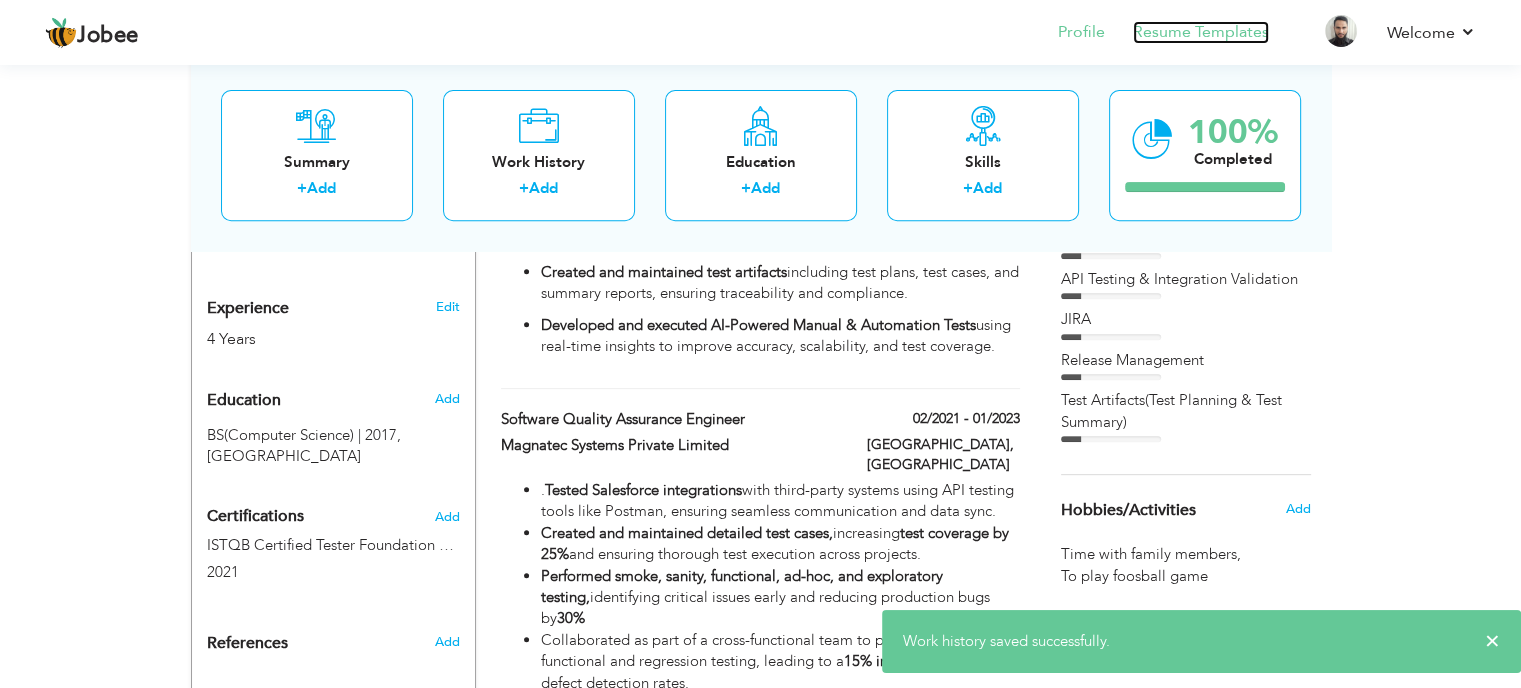 click on "Resume Templates" at bounding box center [1201, 32] 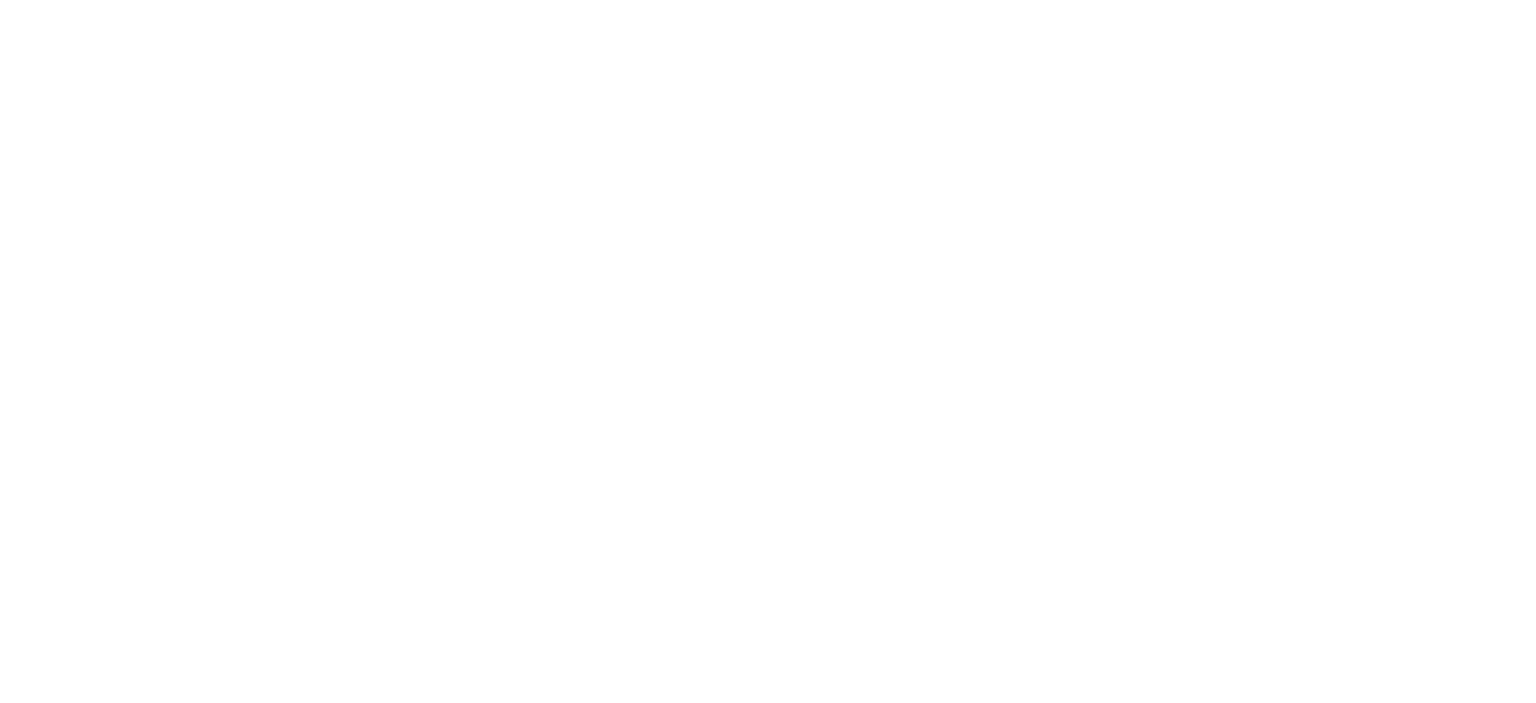 scroll, scrollTop: 0, scrollLeft: 0, axis: both 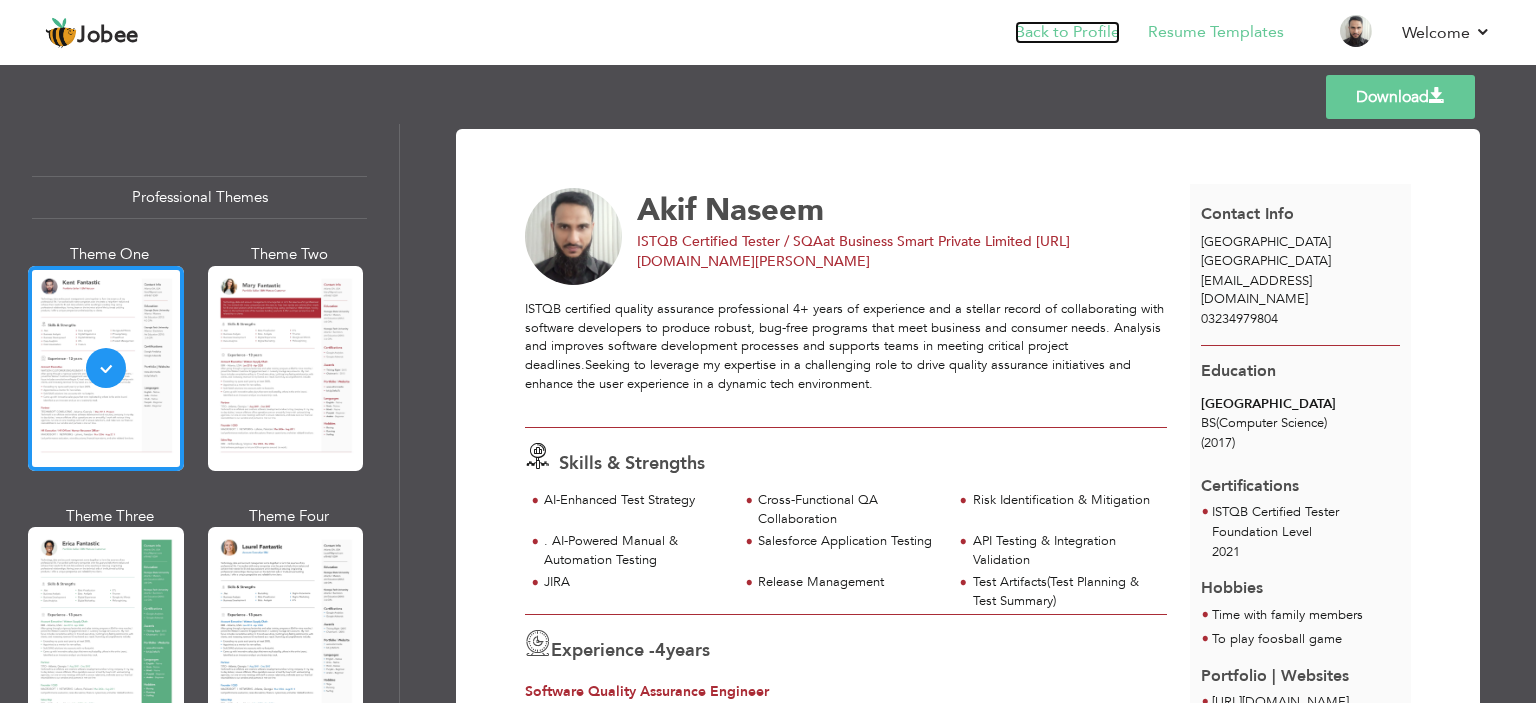 click on "Back to Profile" at bounding box center [1067, 32] 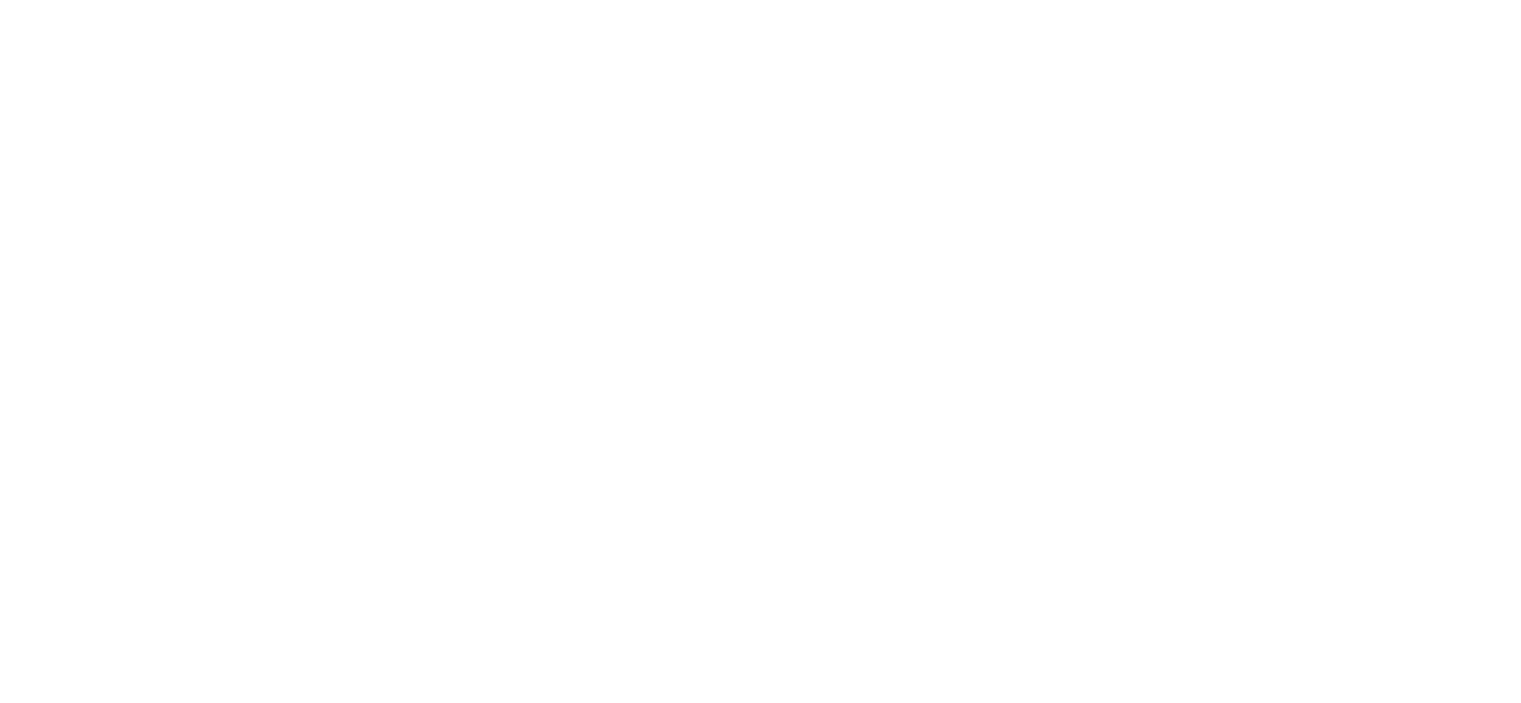 scroll, scrollTop: 0, scrollLeft: 0, axis: both 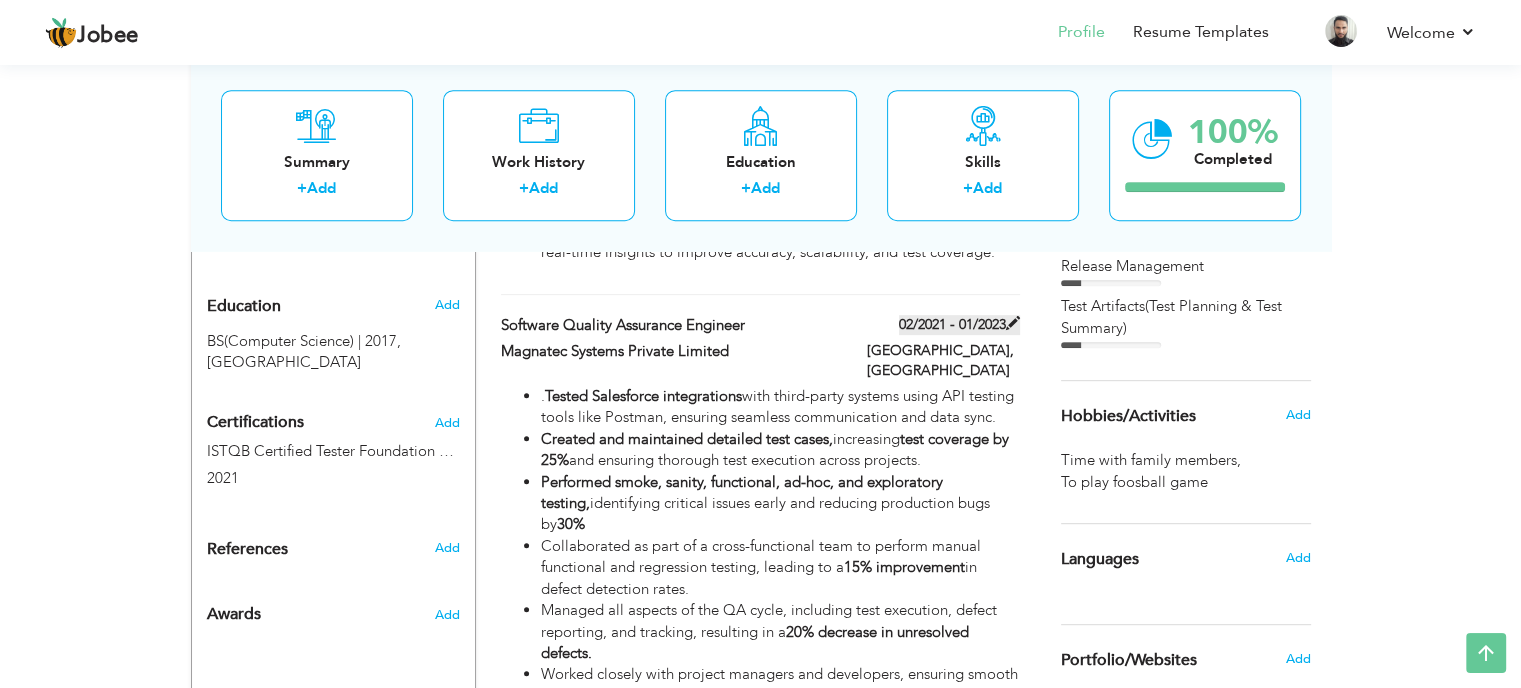 click on "02/2021 - 01/2023" at bounding box center [959, 325] 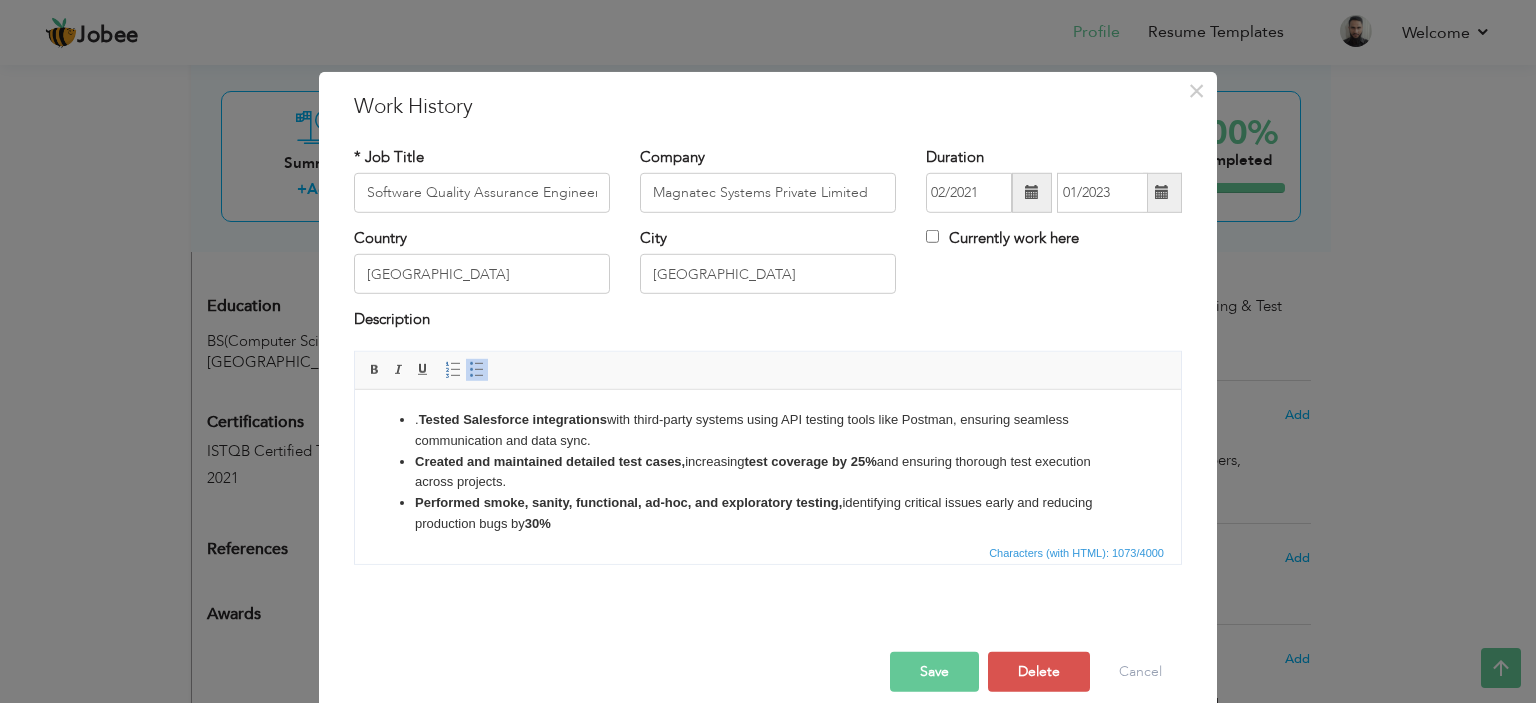 click on "Tested Salesforce integrations" at bounding box center (513, 418) 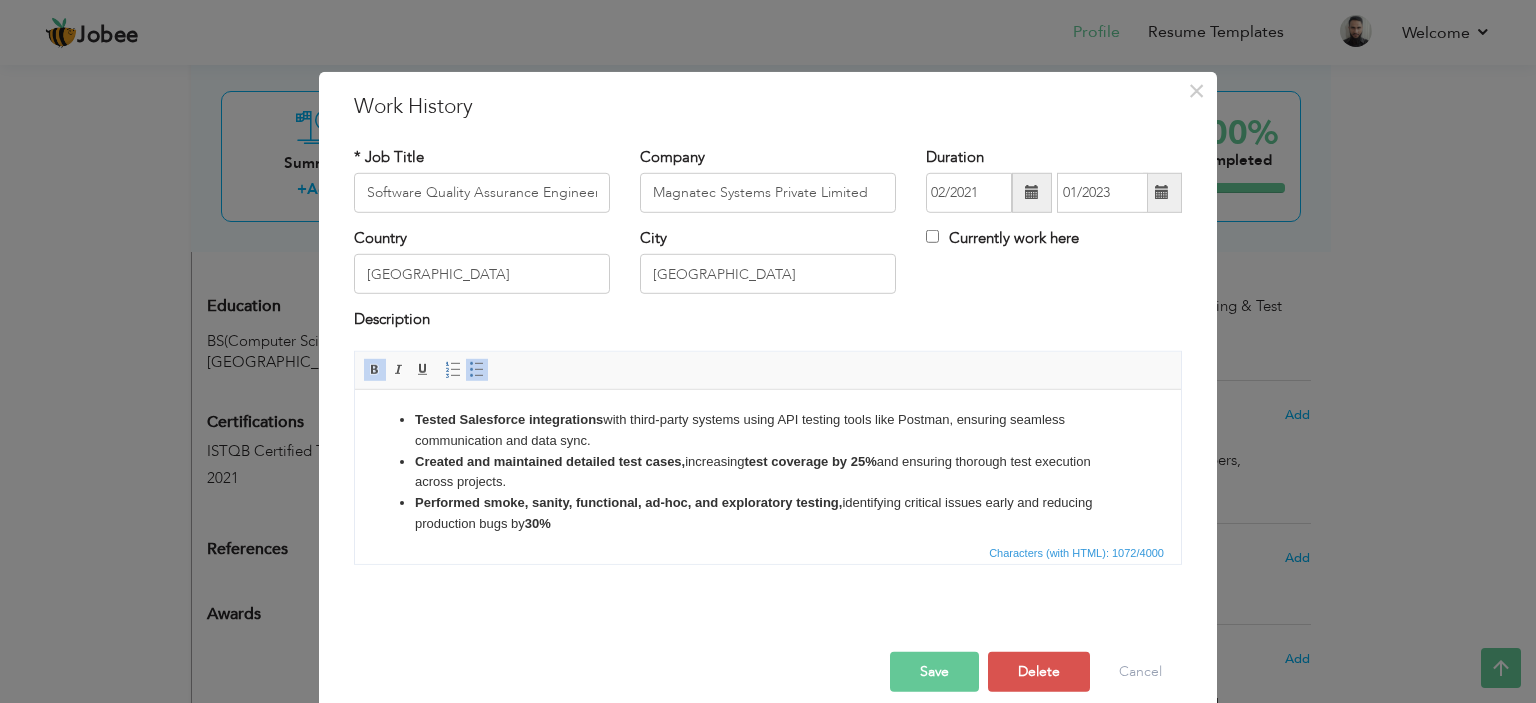 click on "Save" at bounding box center (934, 672) 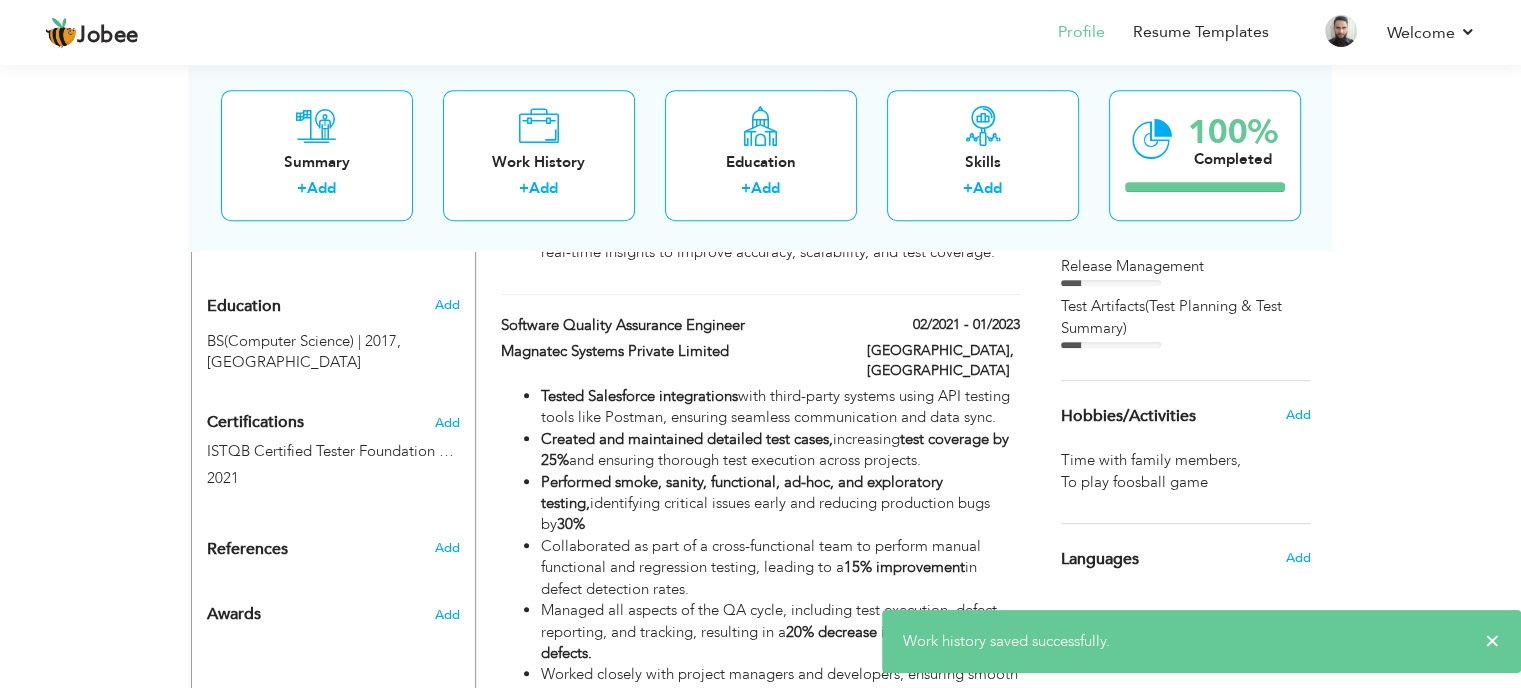 scroll, scrollTop: 555, scrollLeft: 0, axis: vertical 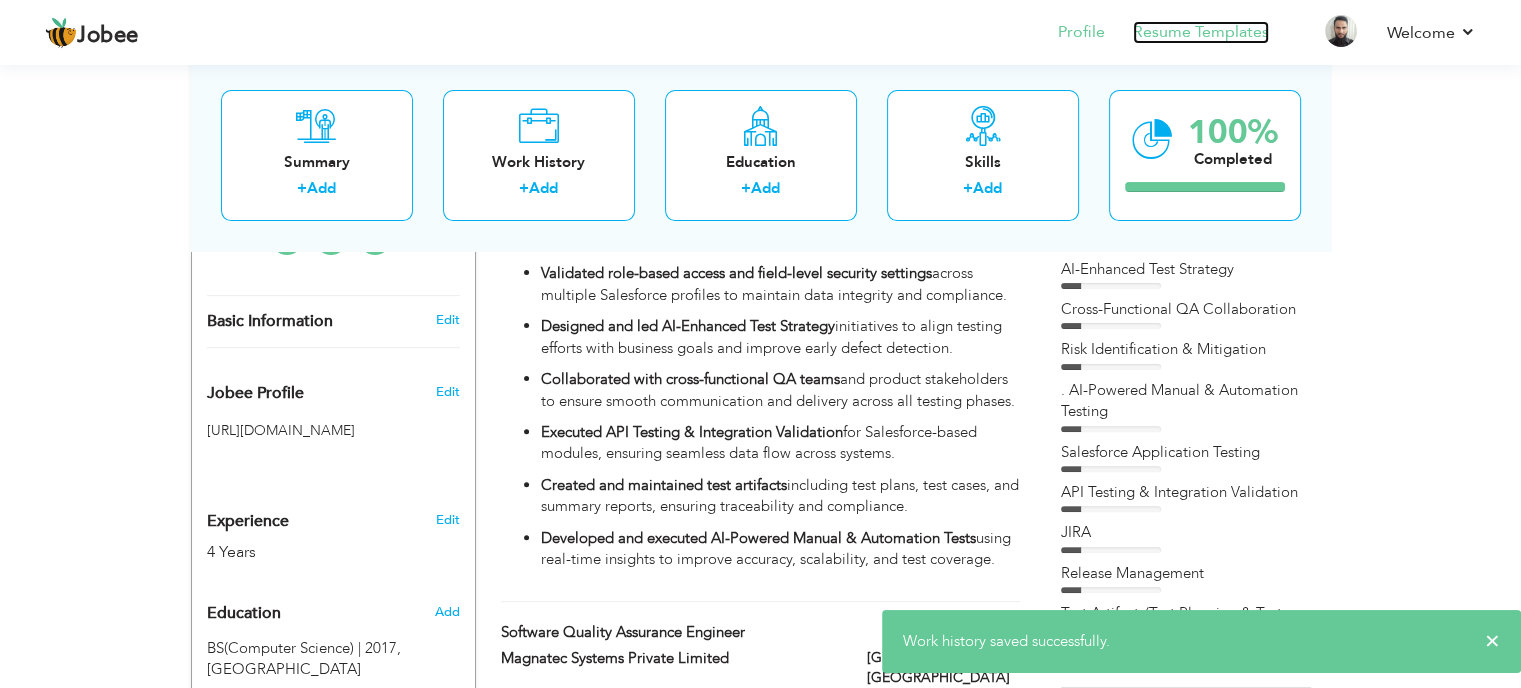 click on "Resume Templates" at bounding box center [1201, 32] 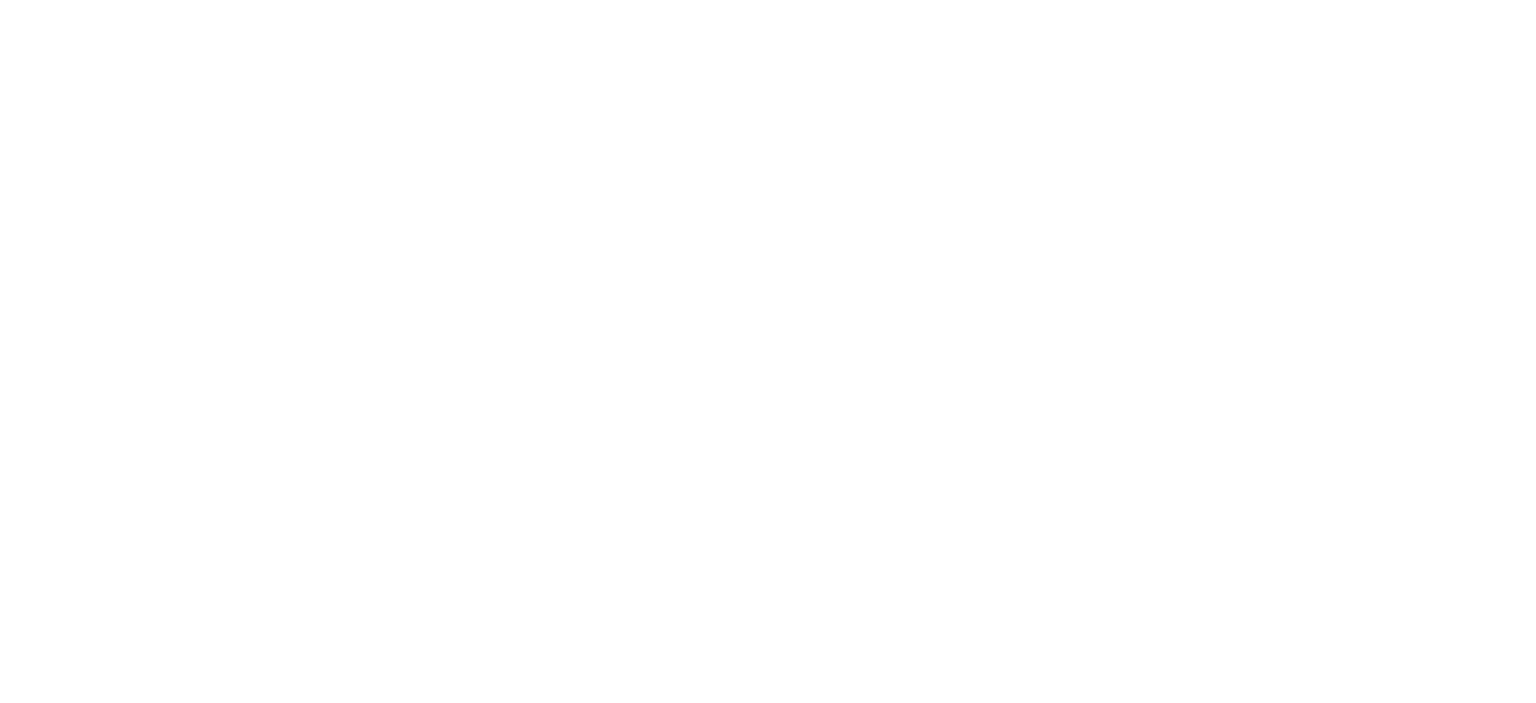 scroll, scrollTop: 0, scrollLeft: 0, axis: both 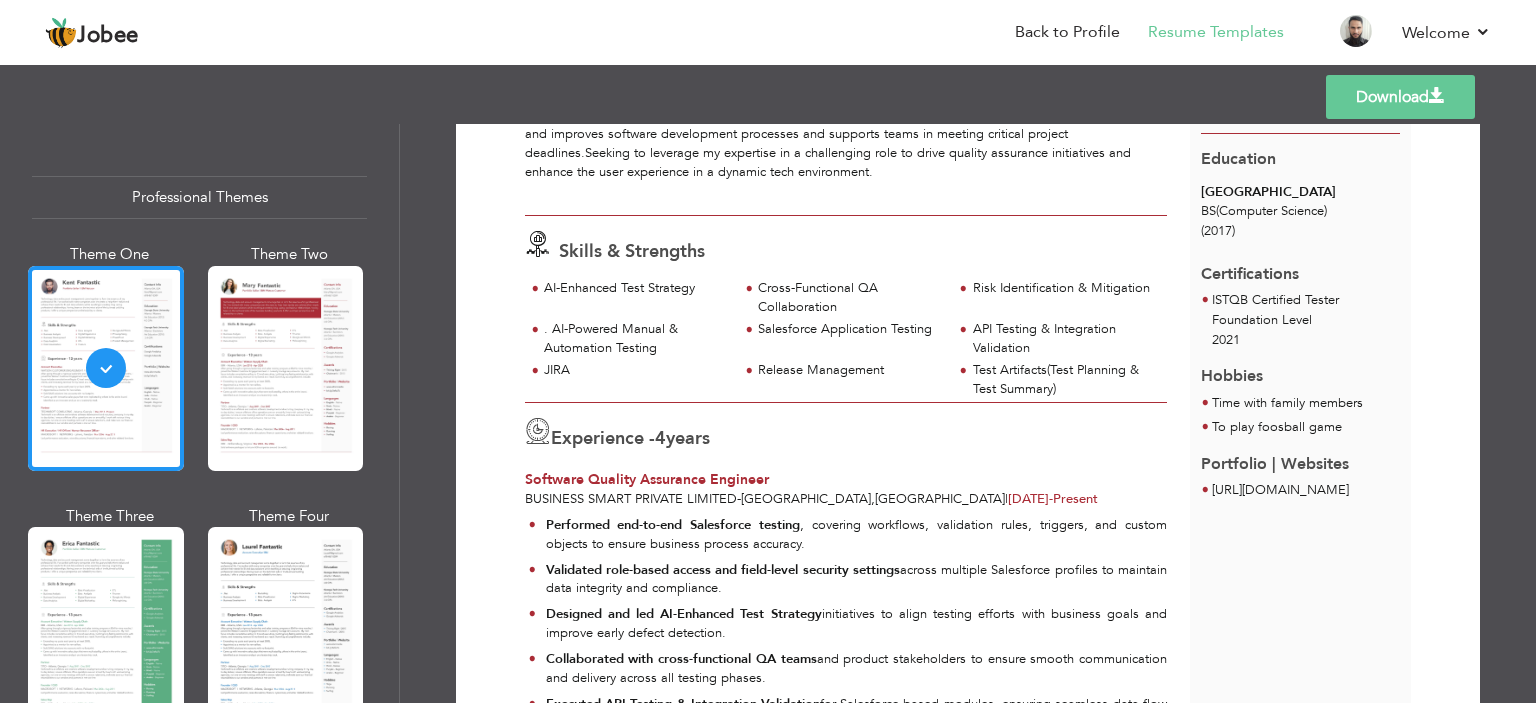 click on "Download" at bounding box center (1400, 97) 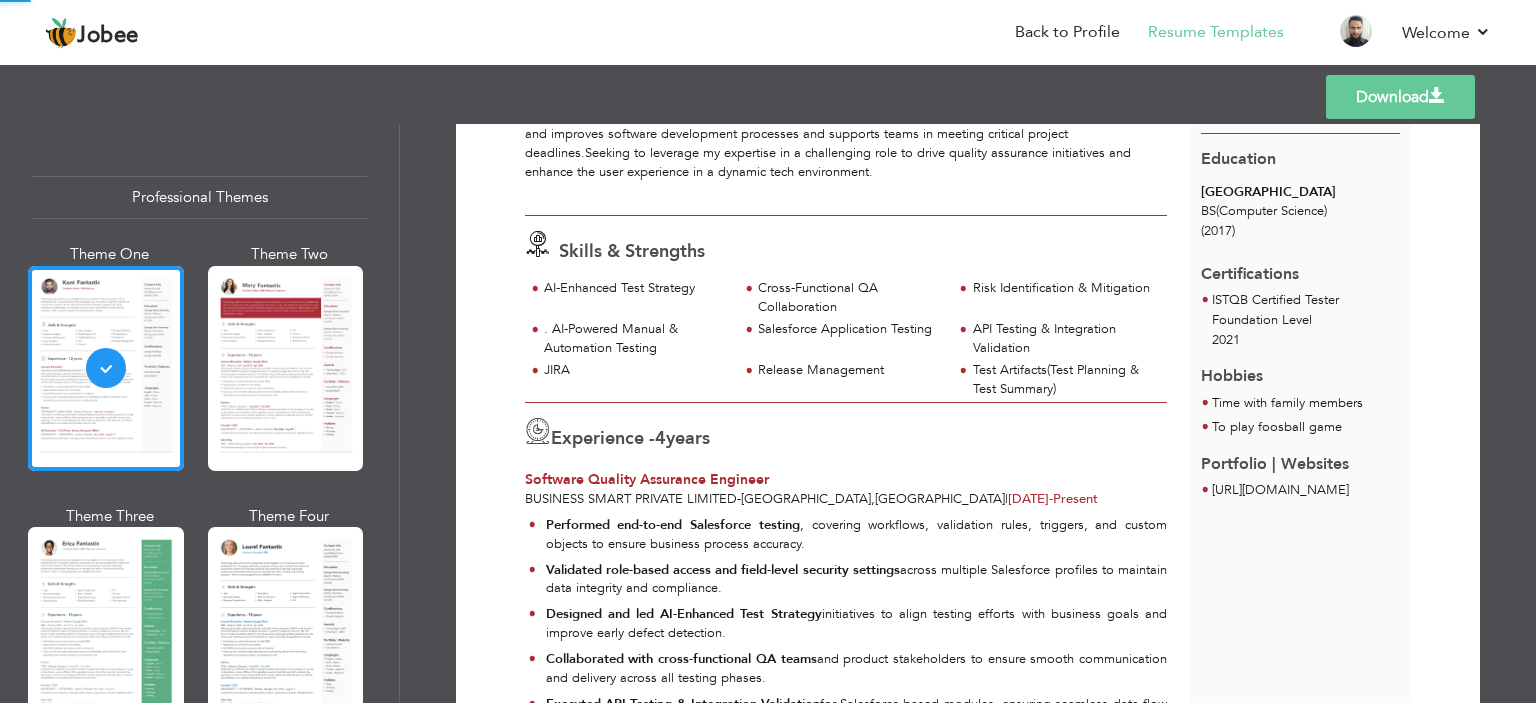 click on "Download" at bounding box center (1400, 97) 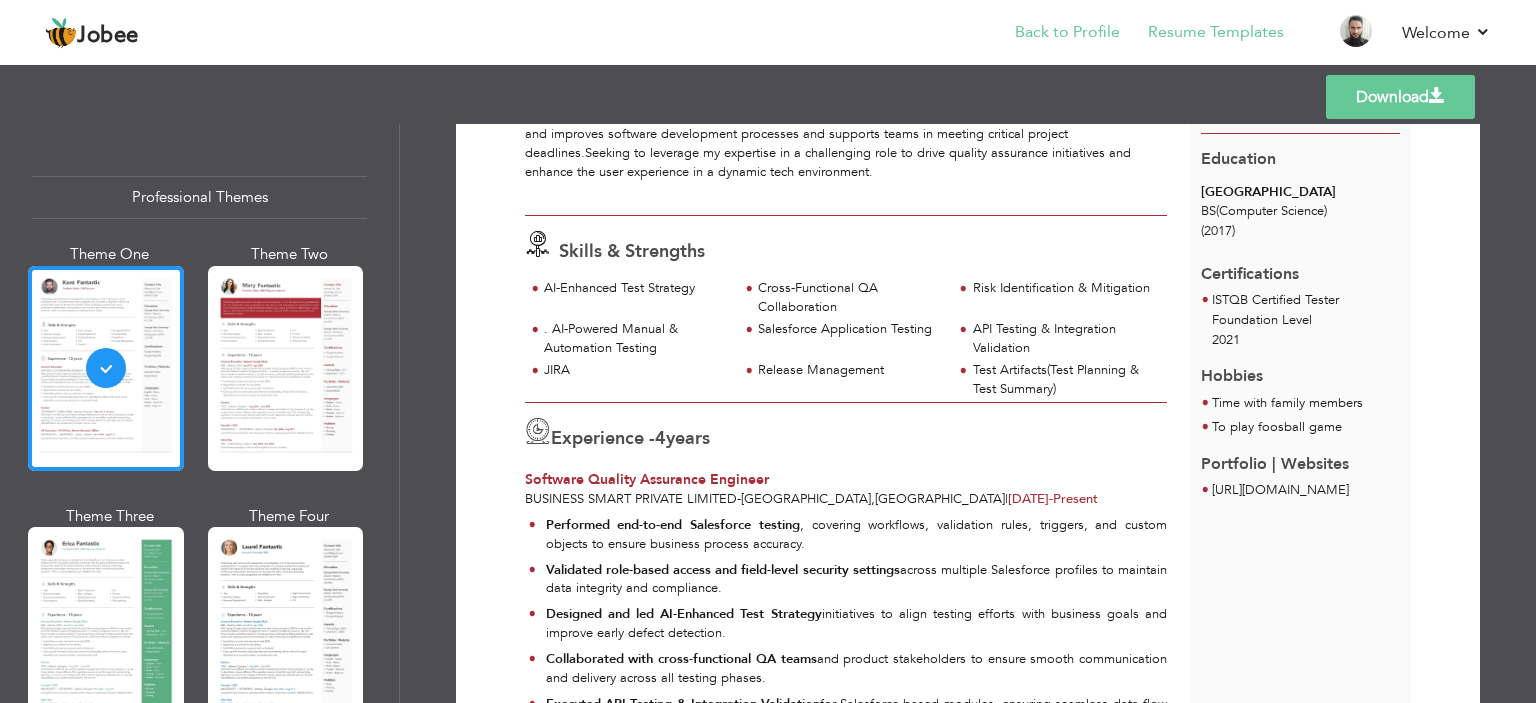 click on "Back to Profile" at bounding box center [1053, 34] 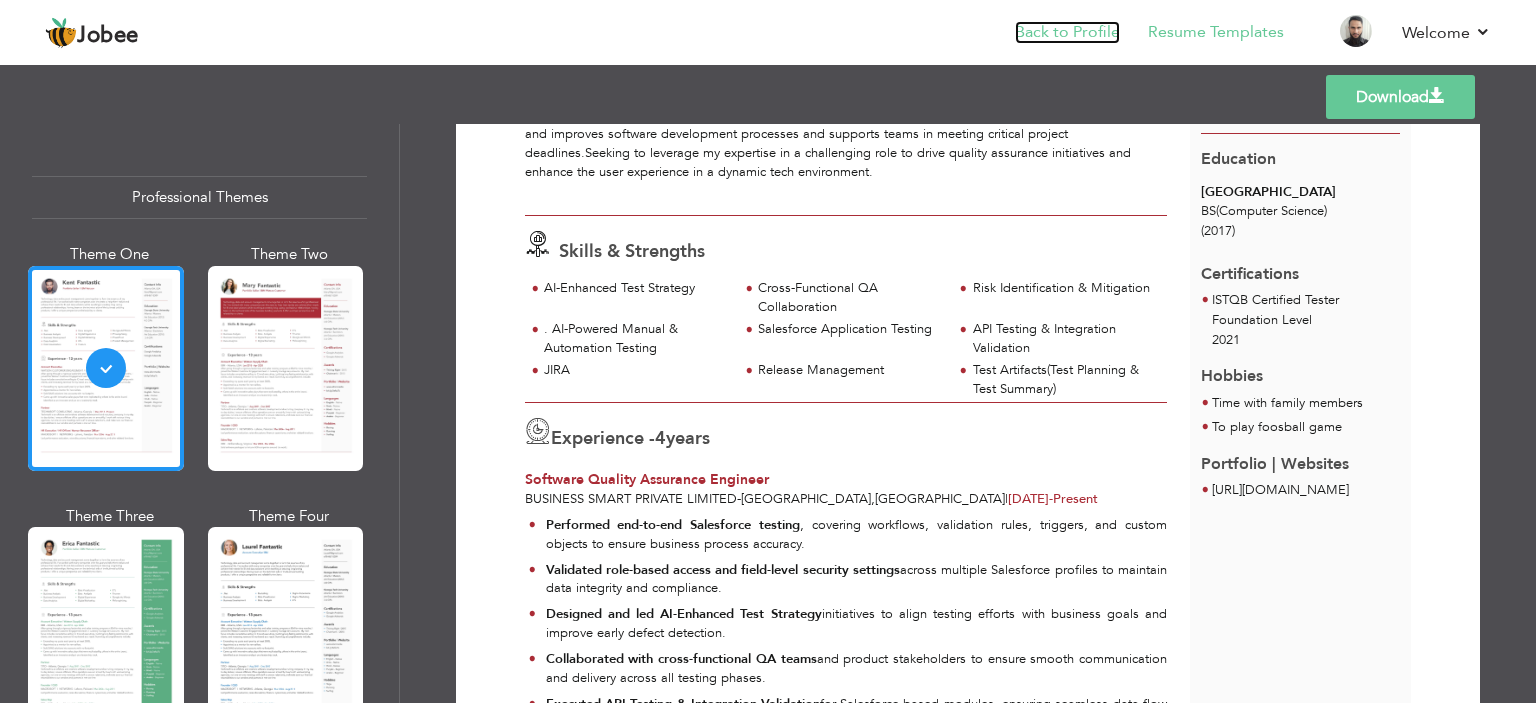 click on "Back to Profile" at bounding box center [1067, 32] 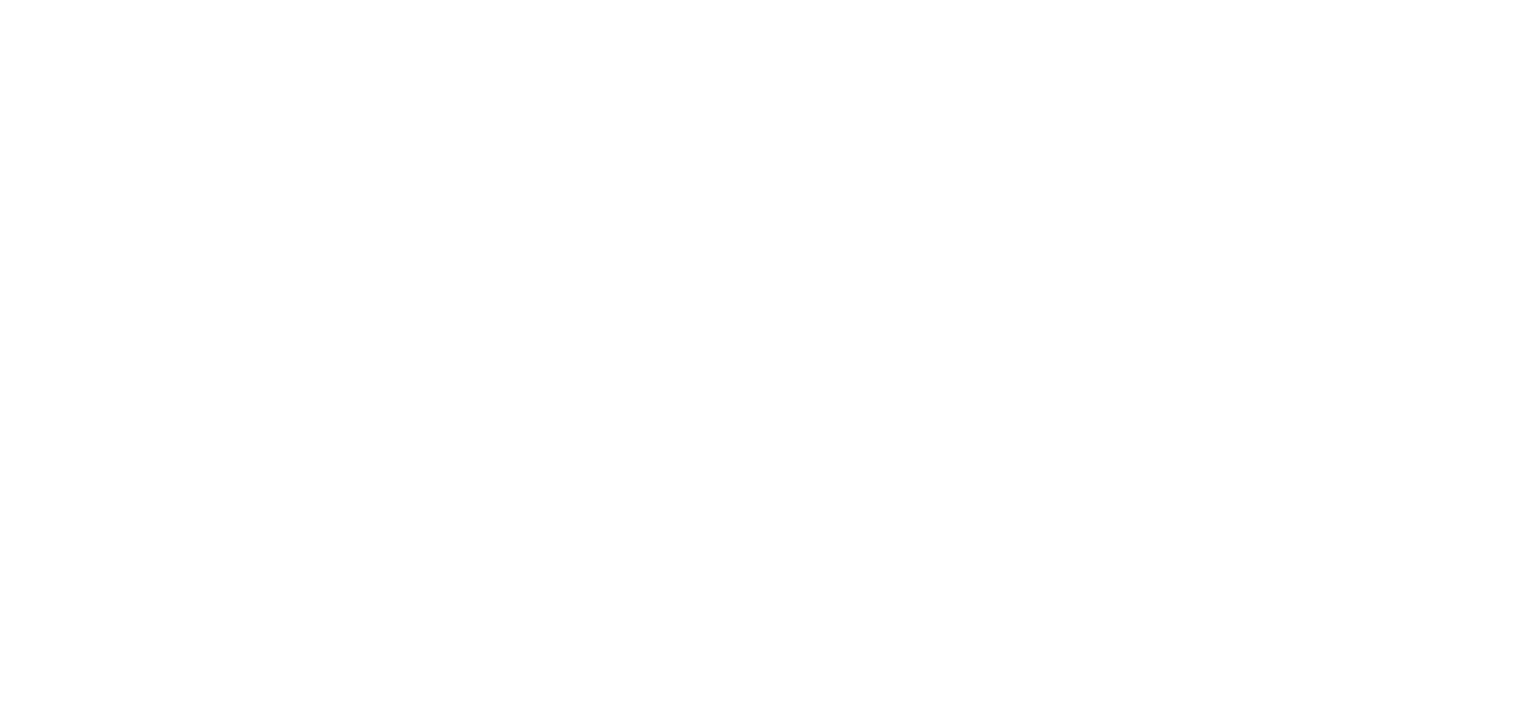 scroll, scrollTop: 0, scrollLeft: 0, axis: both 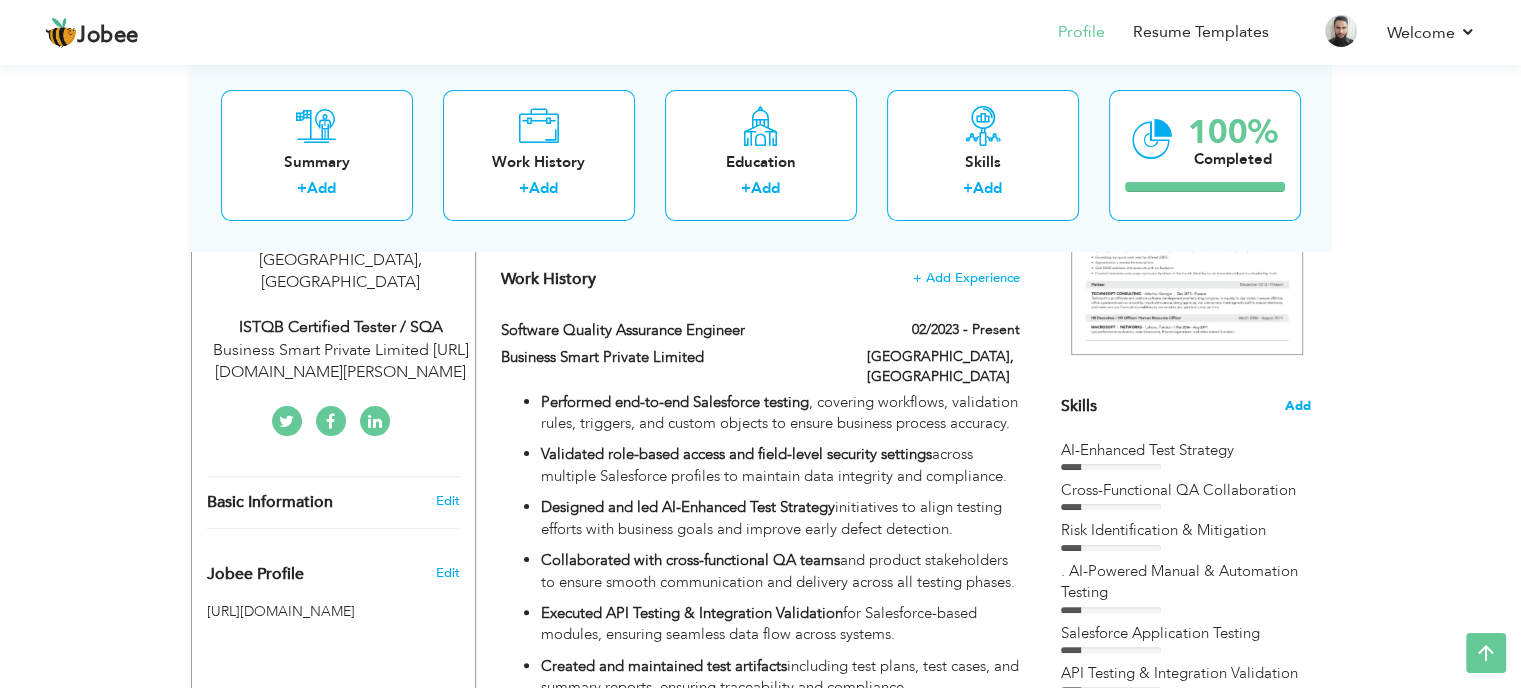 click on "Add" at bounding box center [1298, 406] 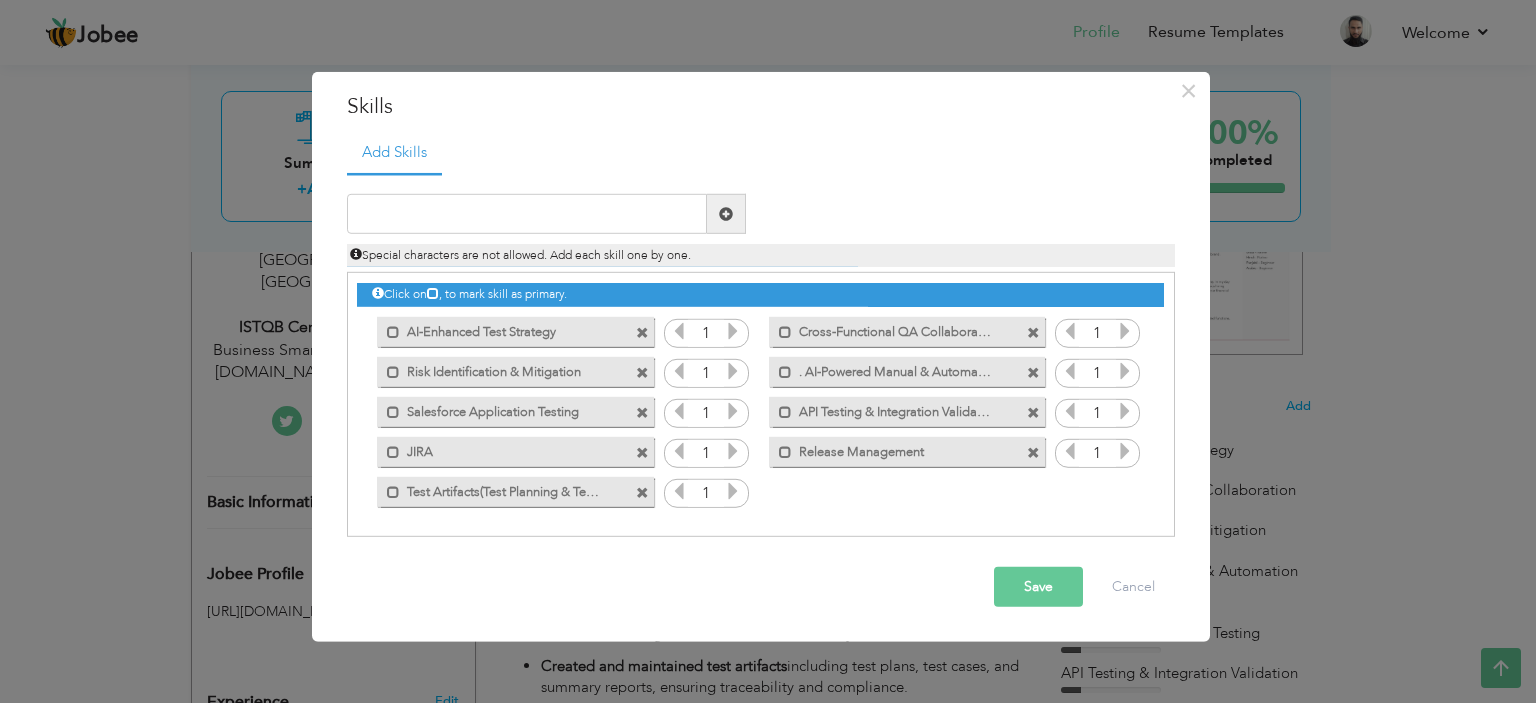 click at bounding box center [1033, 372] 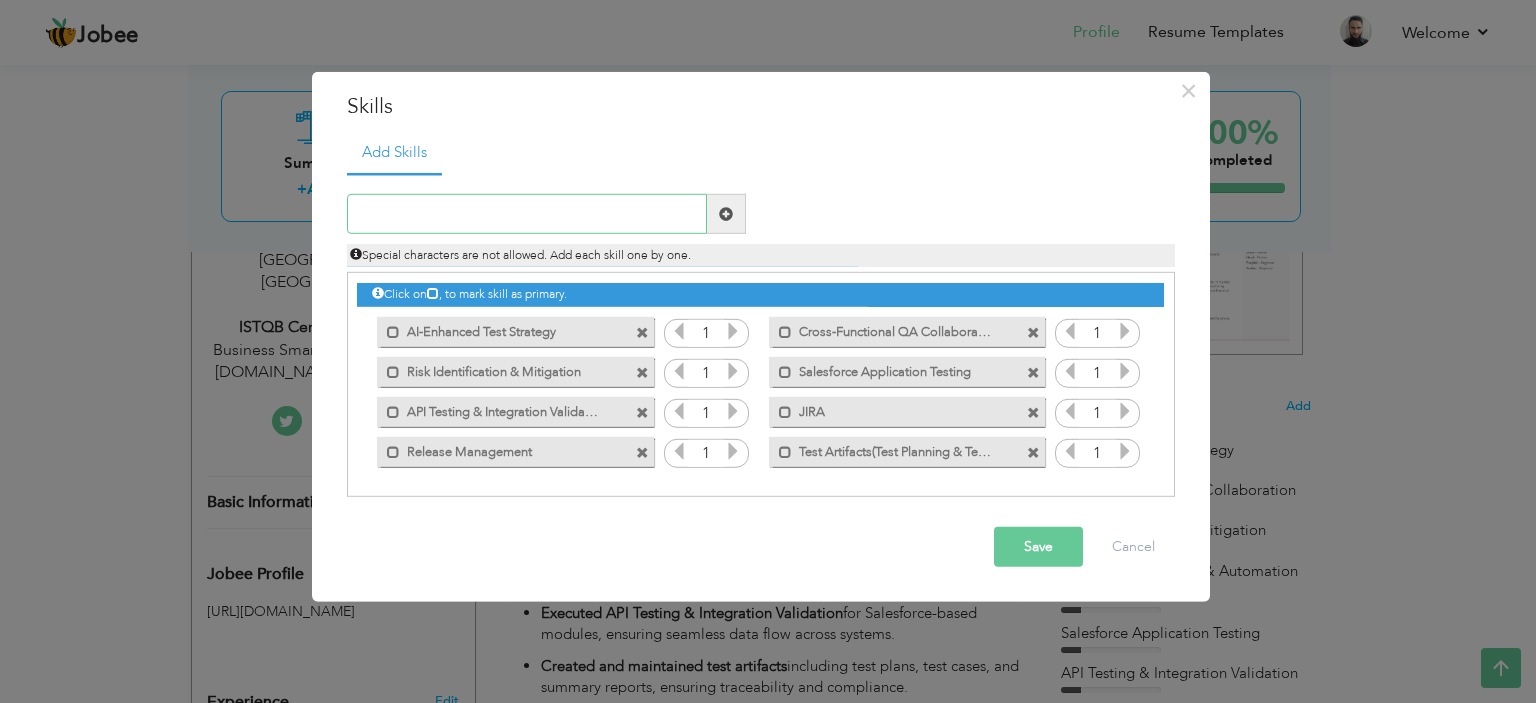 click at bounding box center [527, 214] 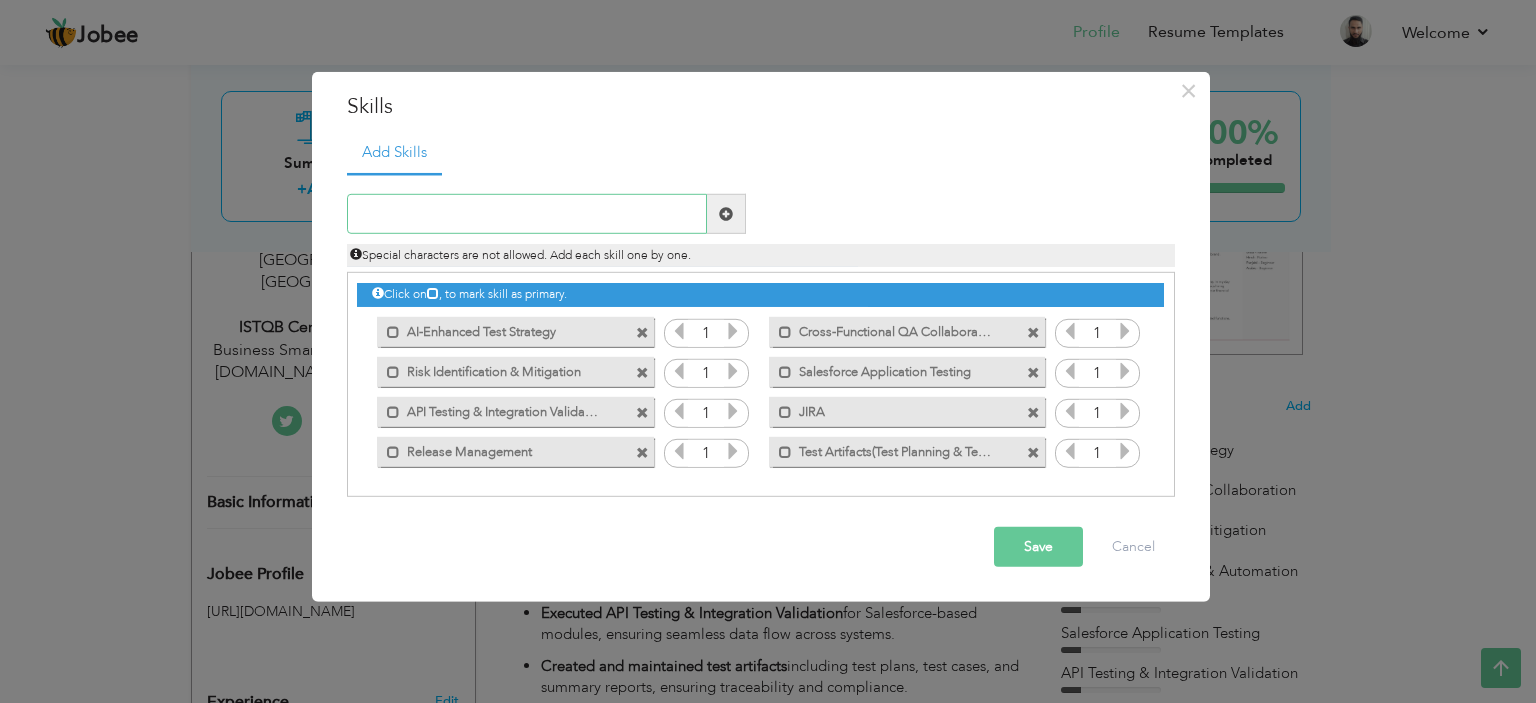 paste on "AI-Powered Manual & Automation Testing" 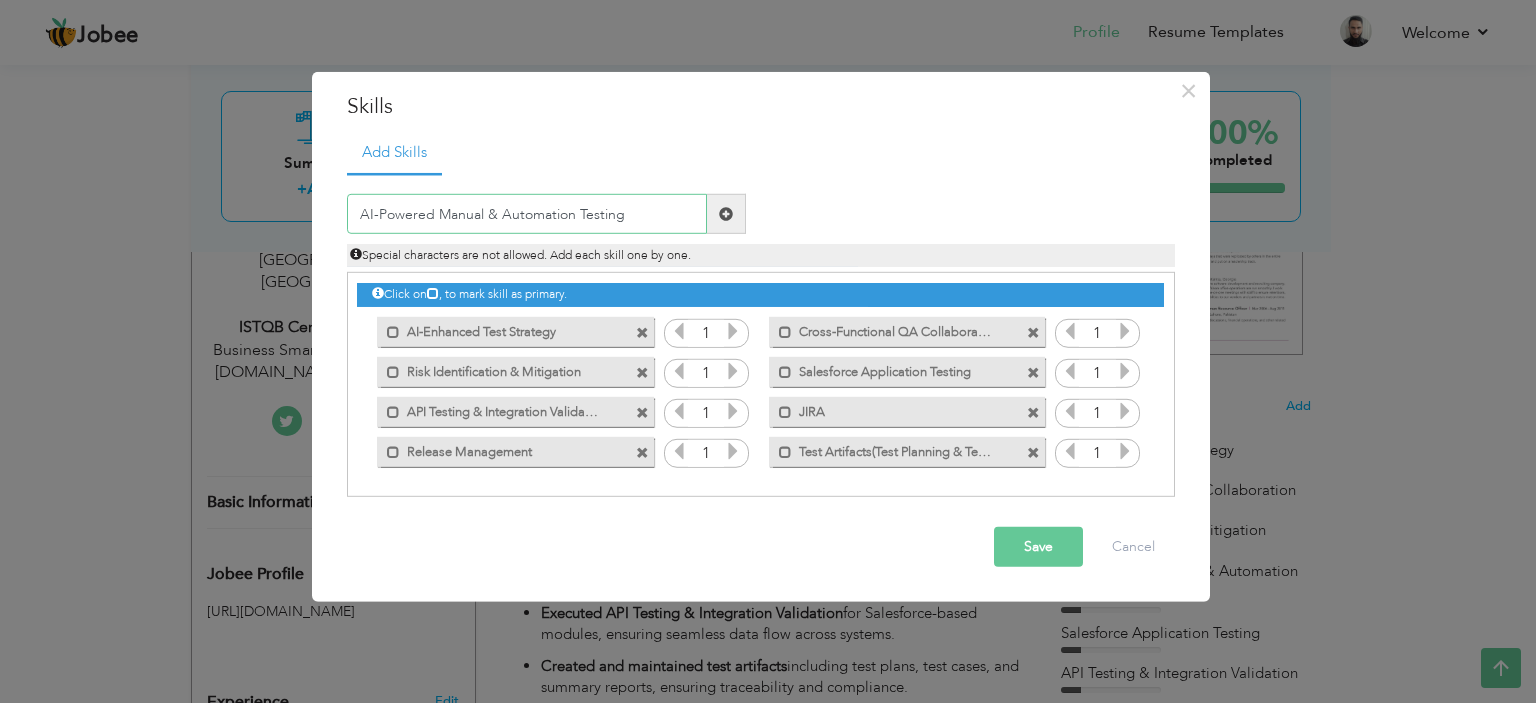 type on "AI-Powered Manual & Automation Testing" 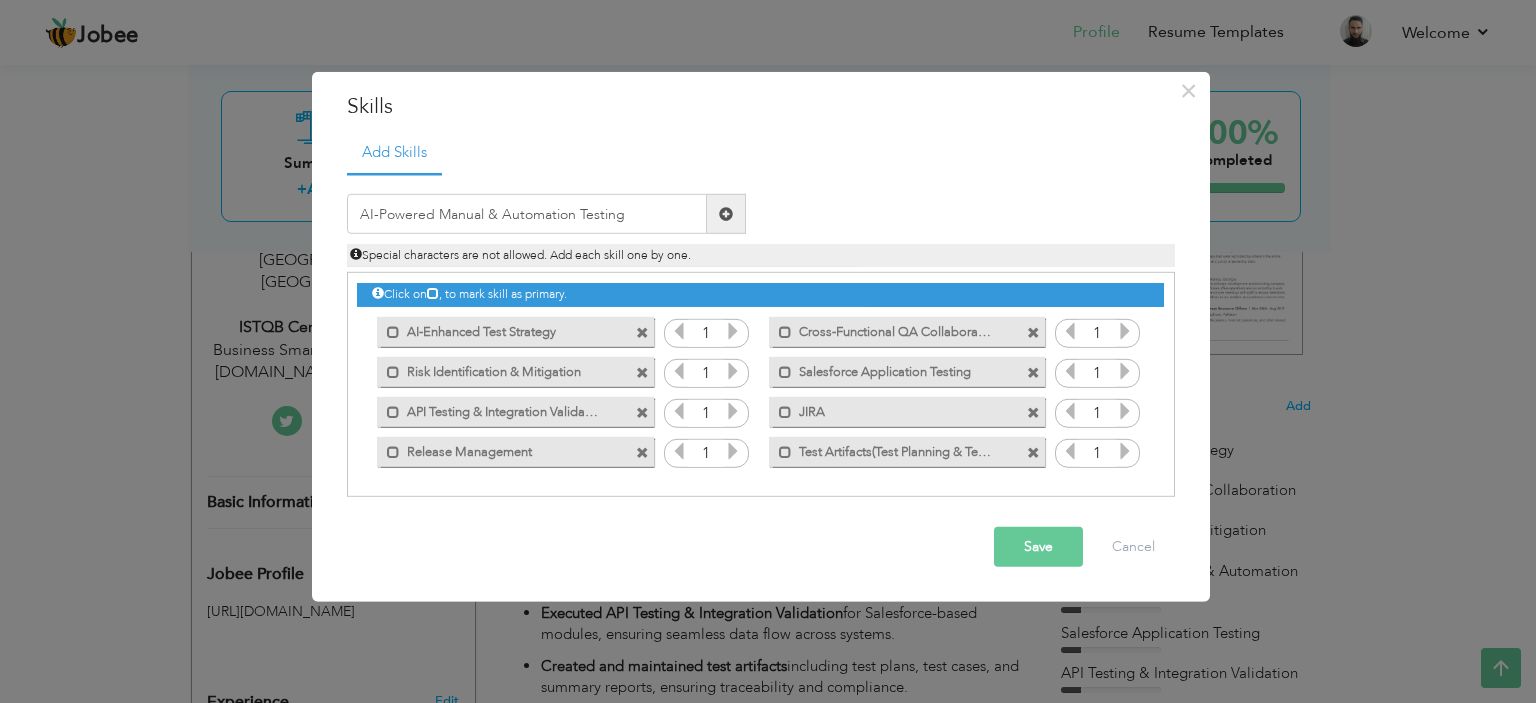 click at bounding box center [726, 214] 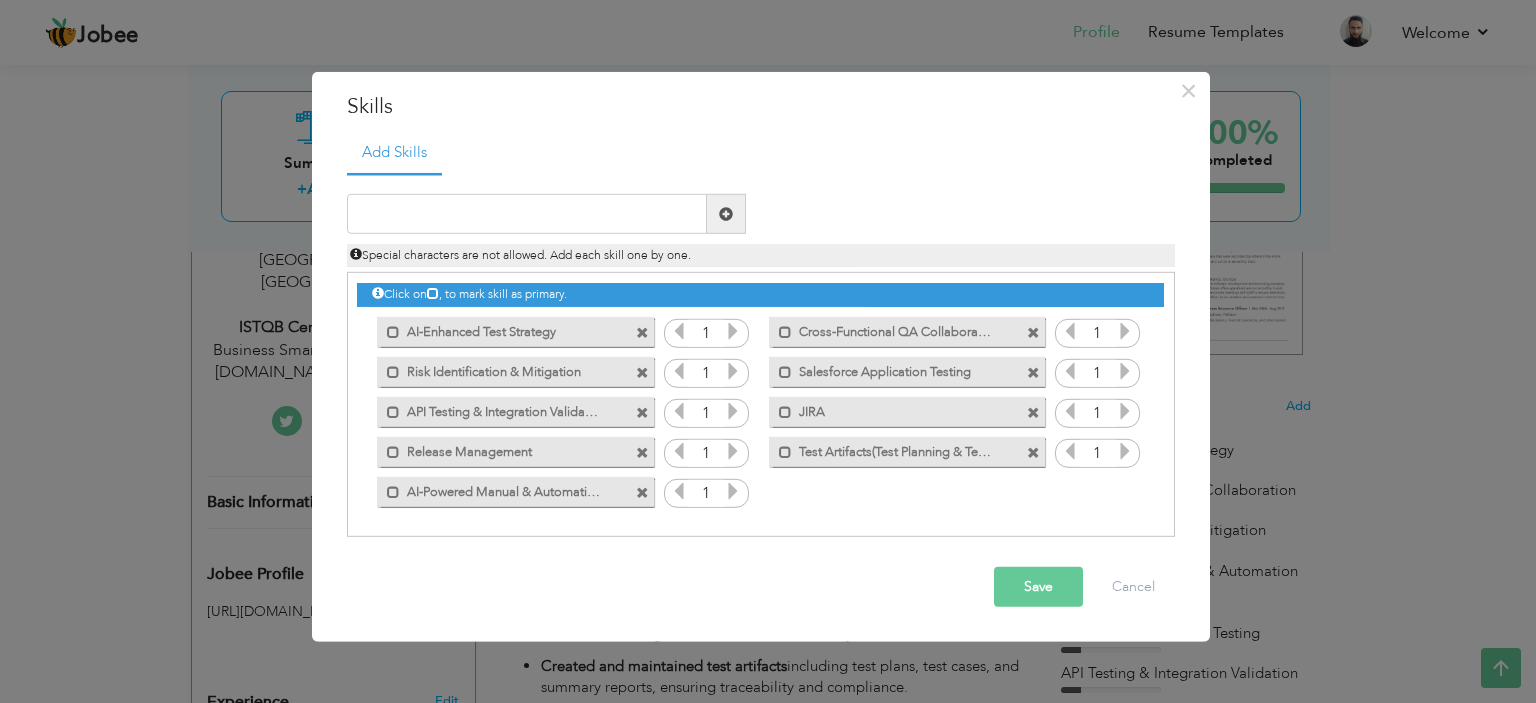 click on "Save" at bounding box center (1038, 587) 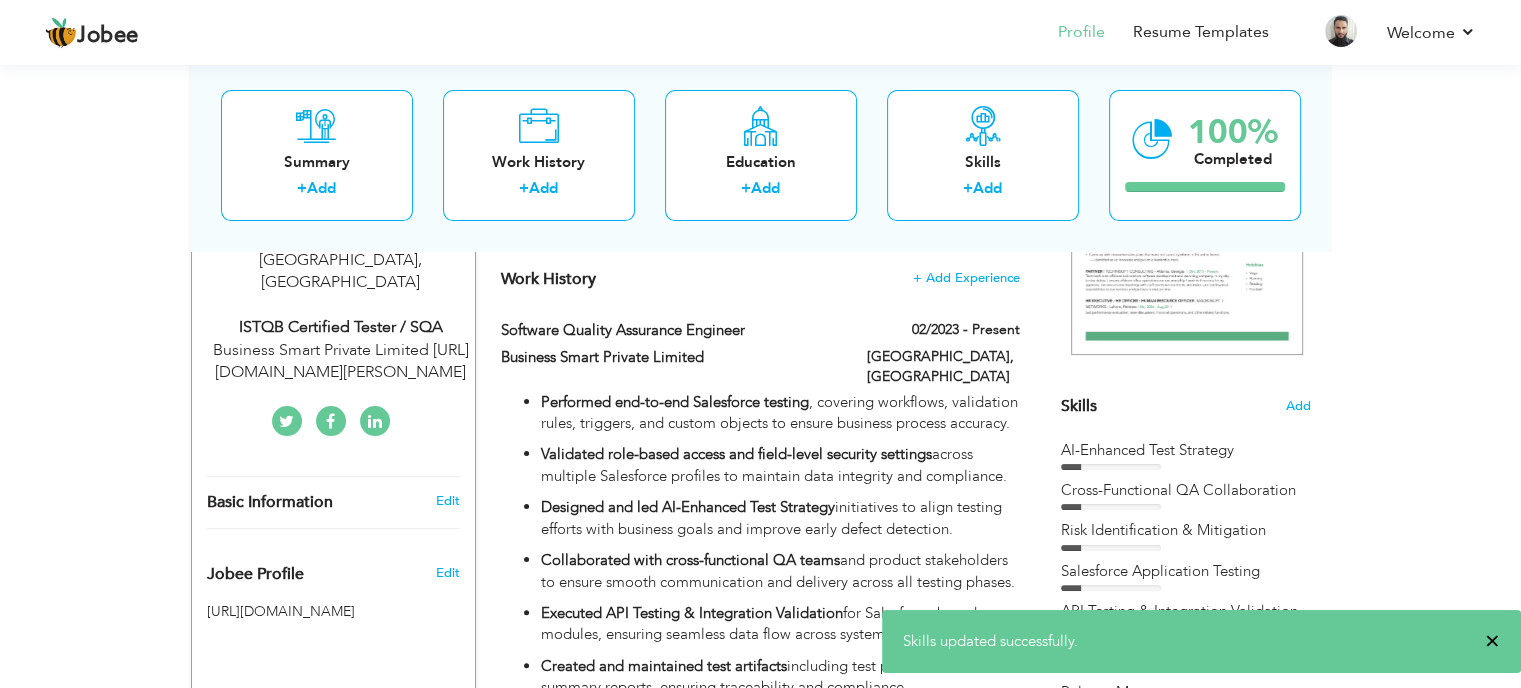 click on "×" at bounding box center (1492, 641) 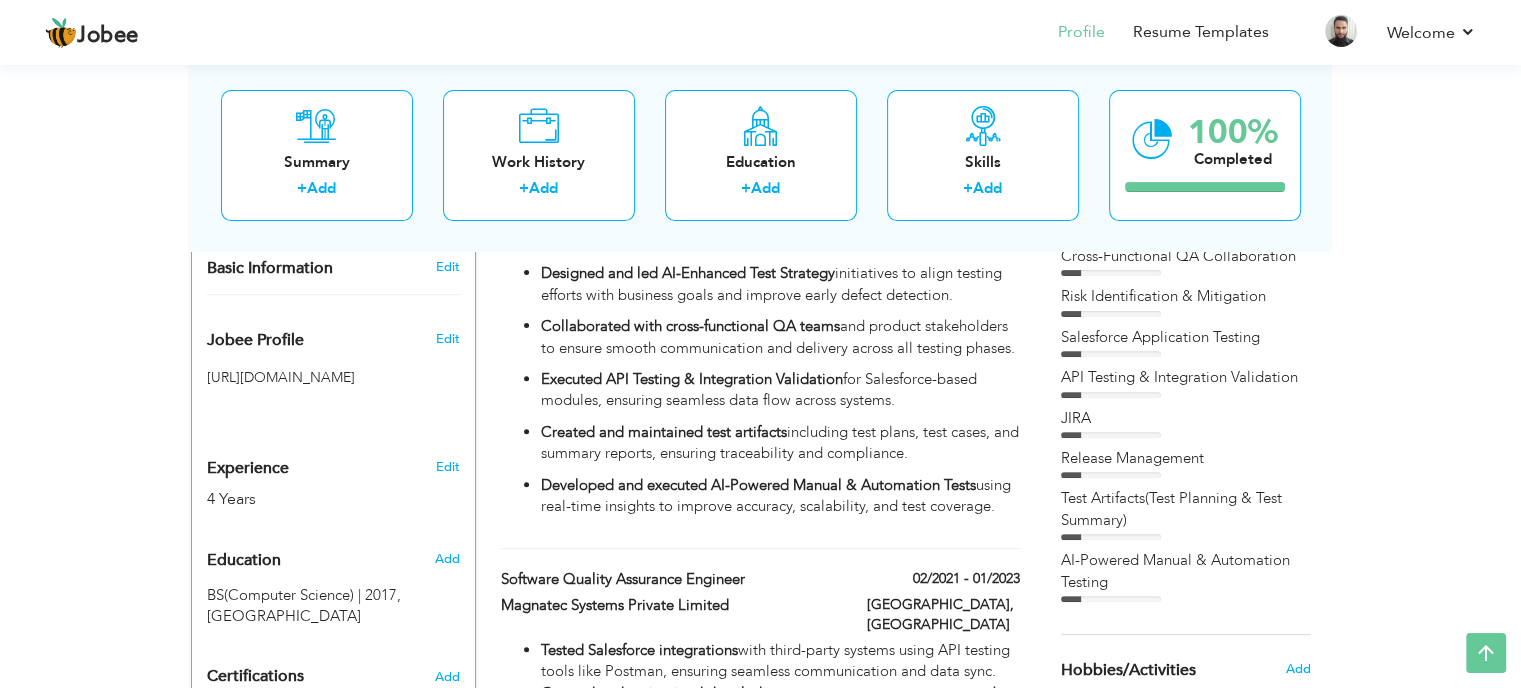 scroll, scrollTop: 538, scrollLeft: 0, axis: vertical 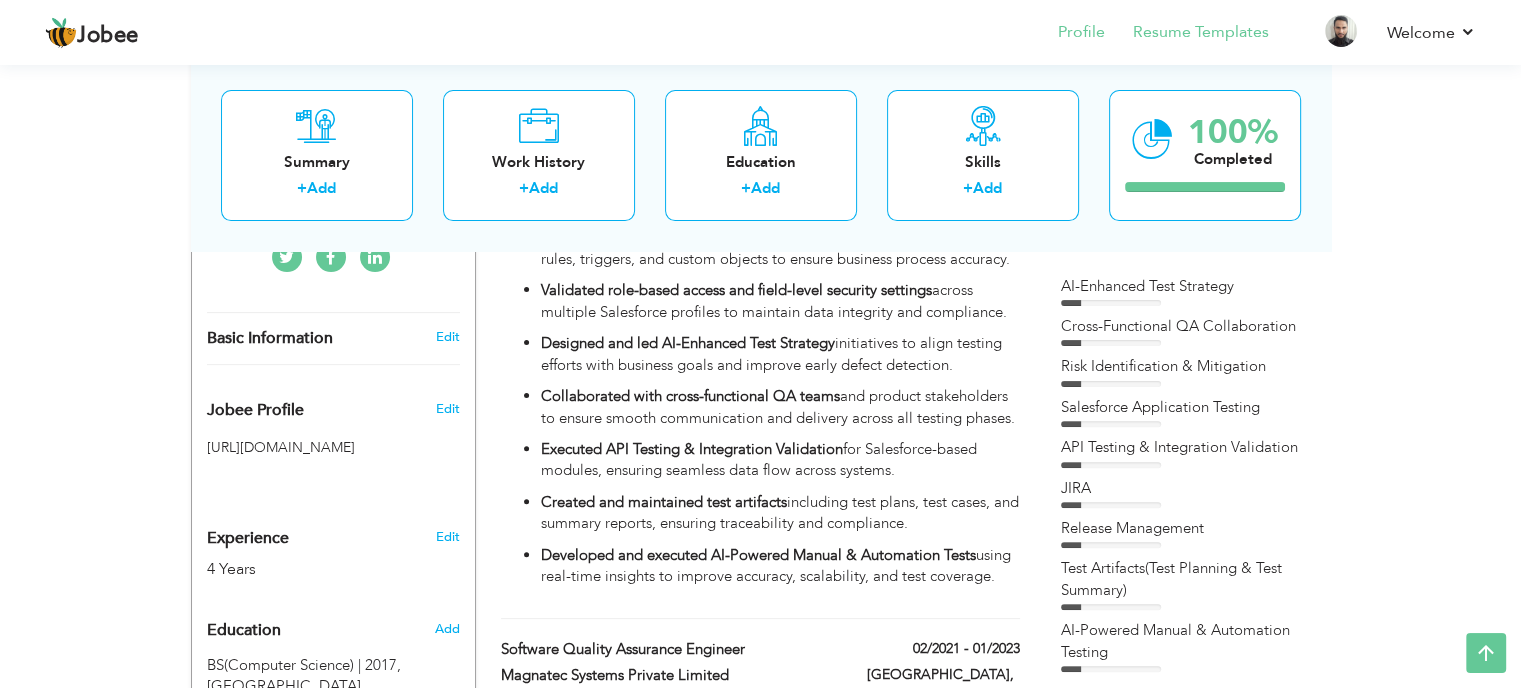 click on "Resume Templates" at bounding box center [1187, 34] 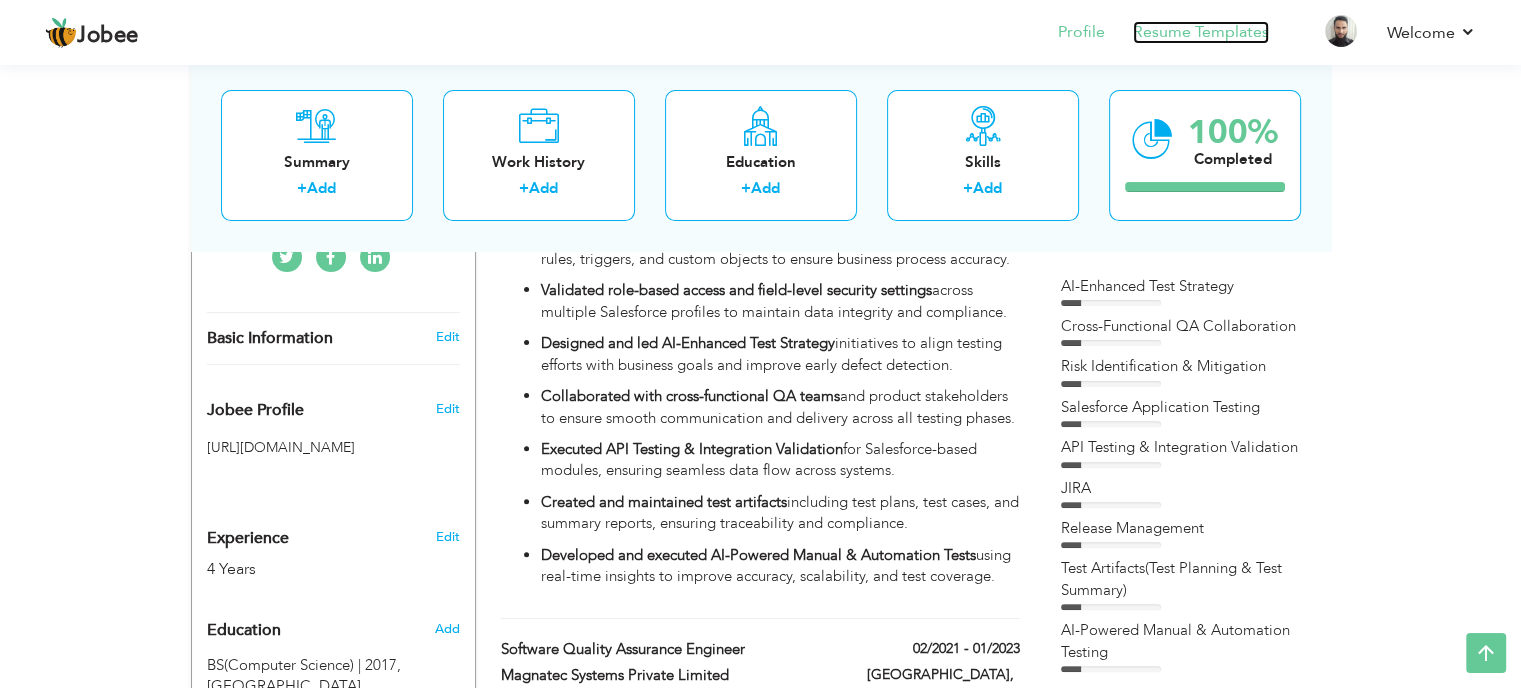 click on "Resume Templates" at bounding box center (1201, 32) 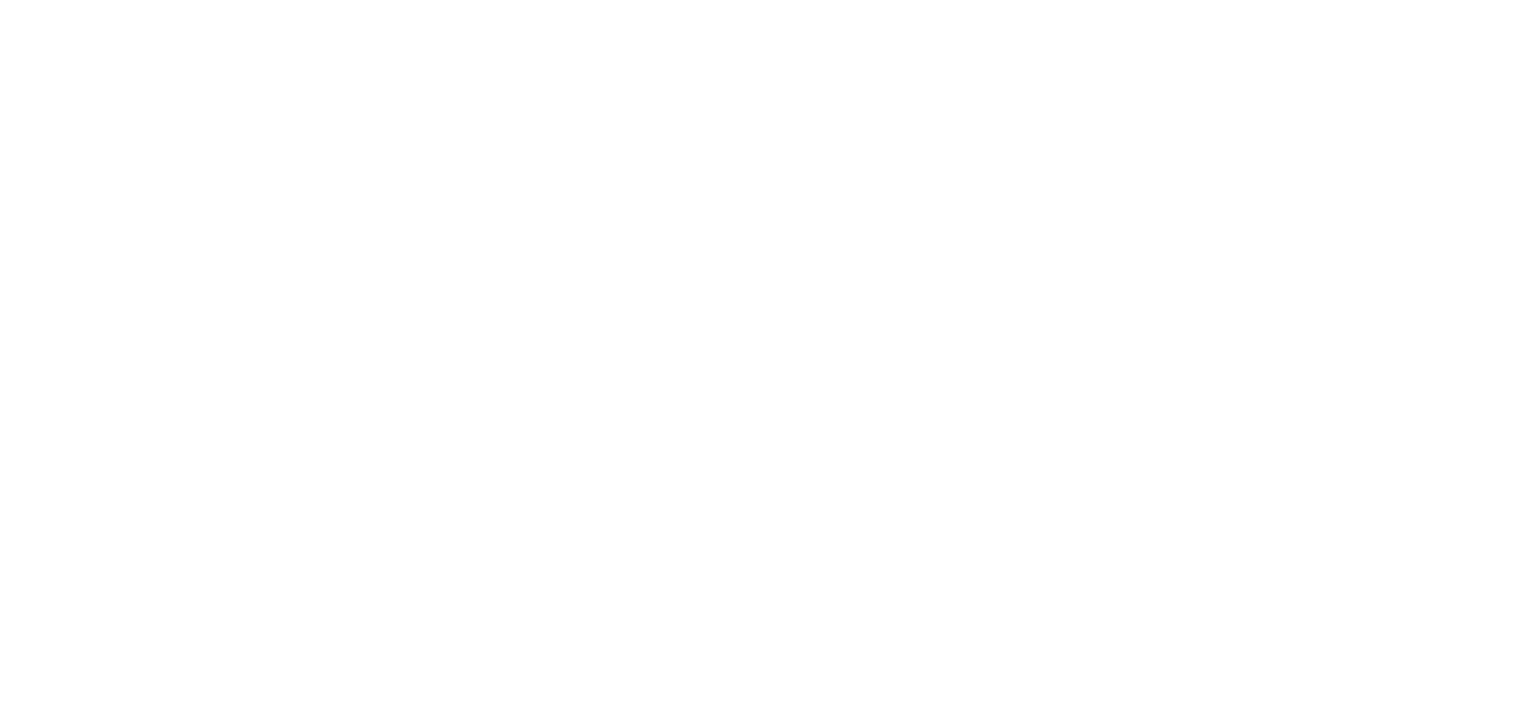 scroll, scrollTop: 0, scrollLeft: 0, axis: both 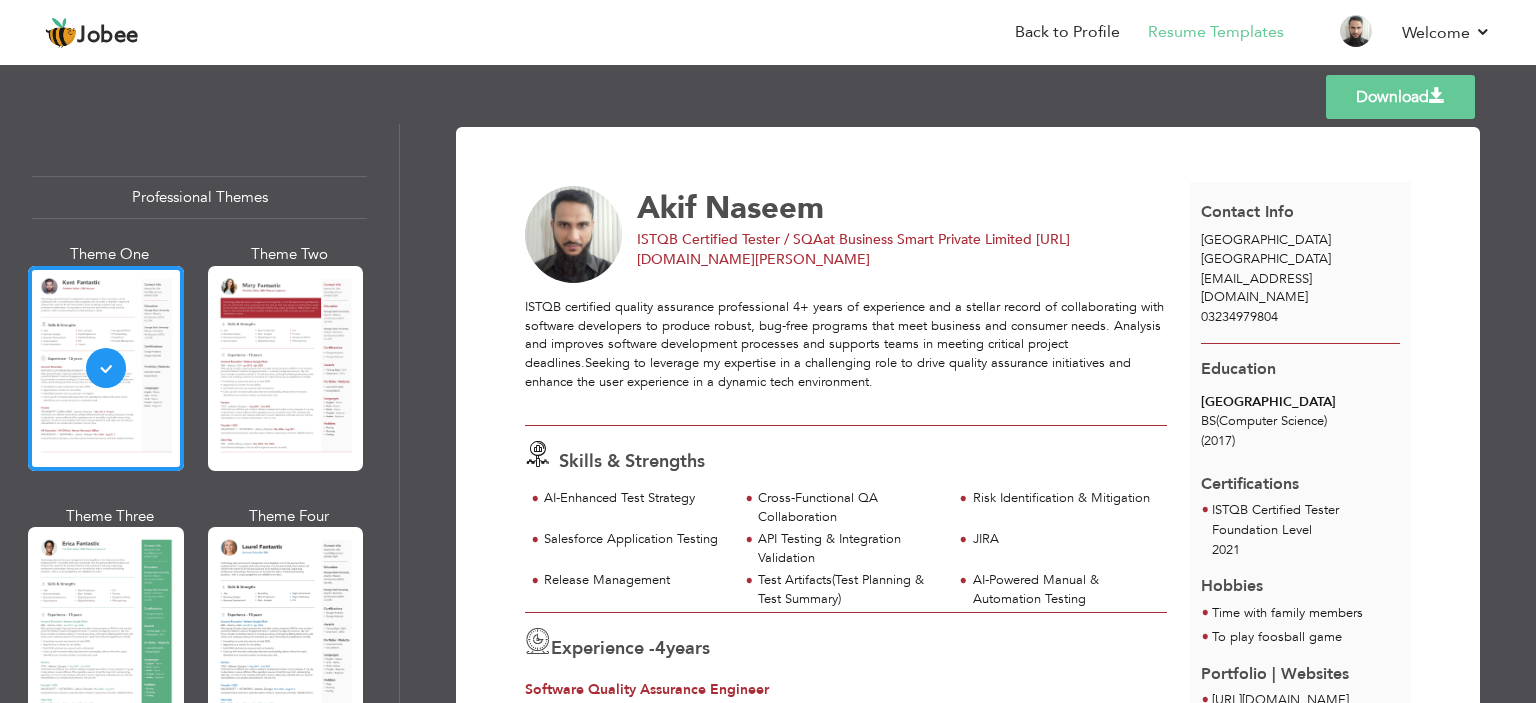 click on "Download" at bounding box center (1400, 97) 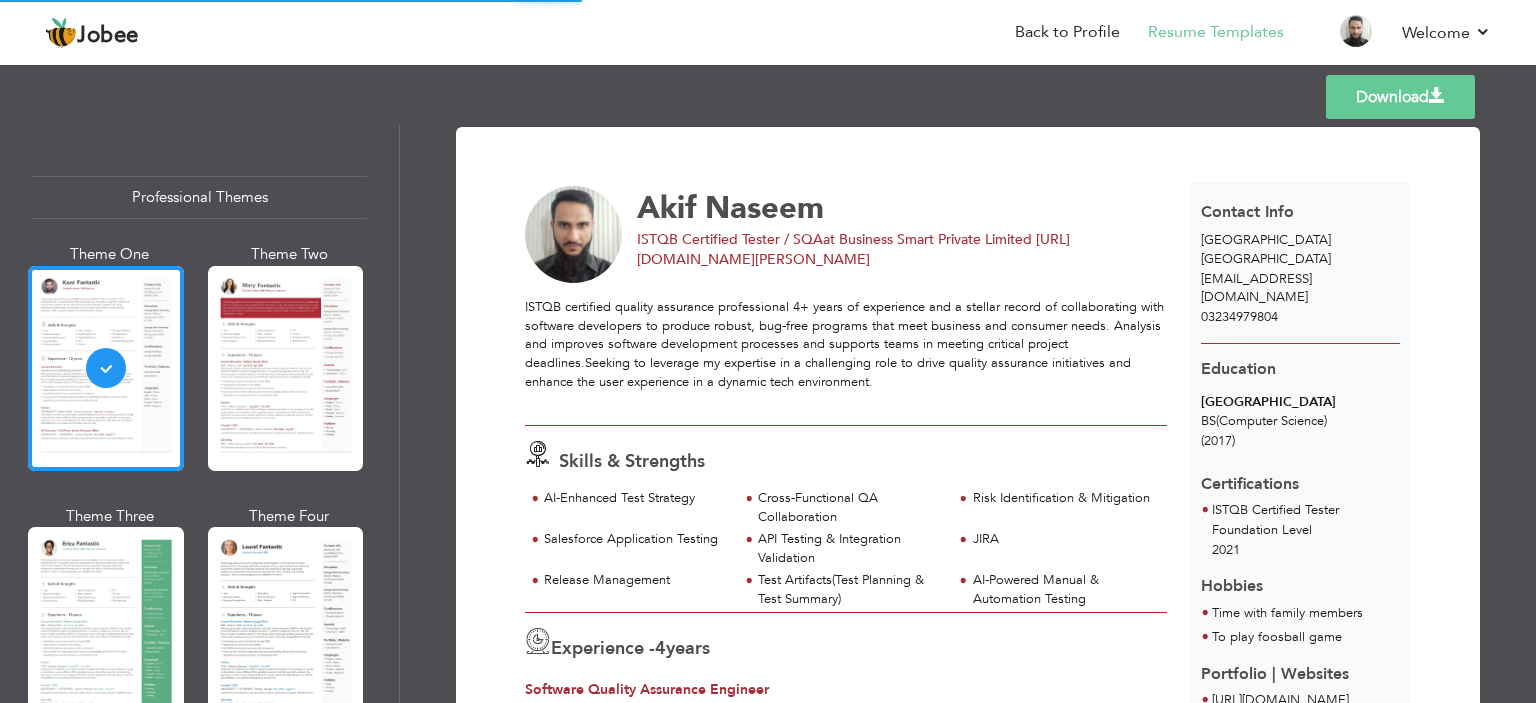 scroll, scrollTop: 56, scrollLeft: 0, axis: vertical 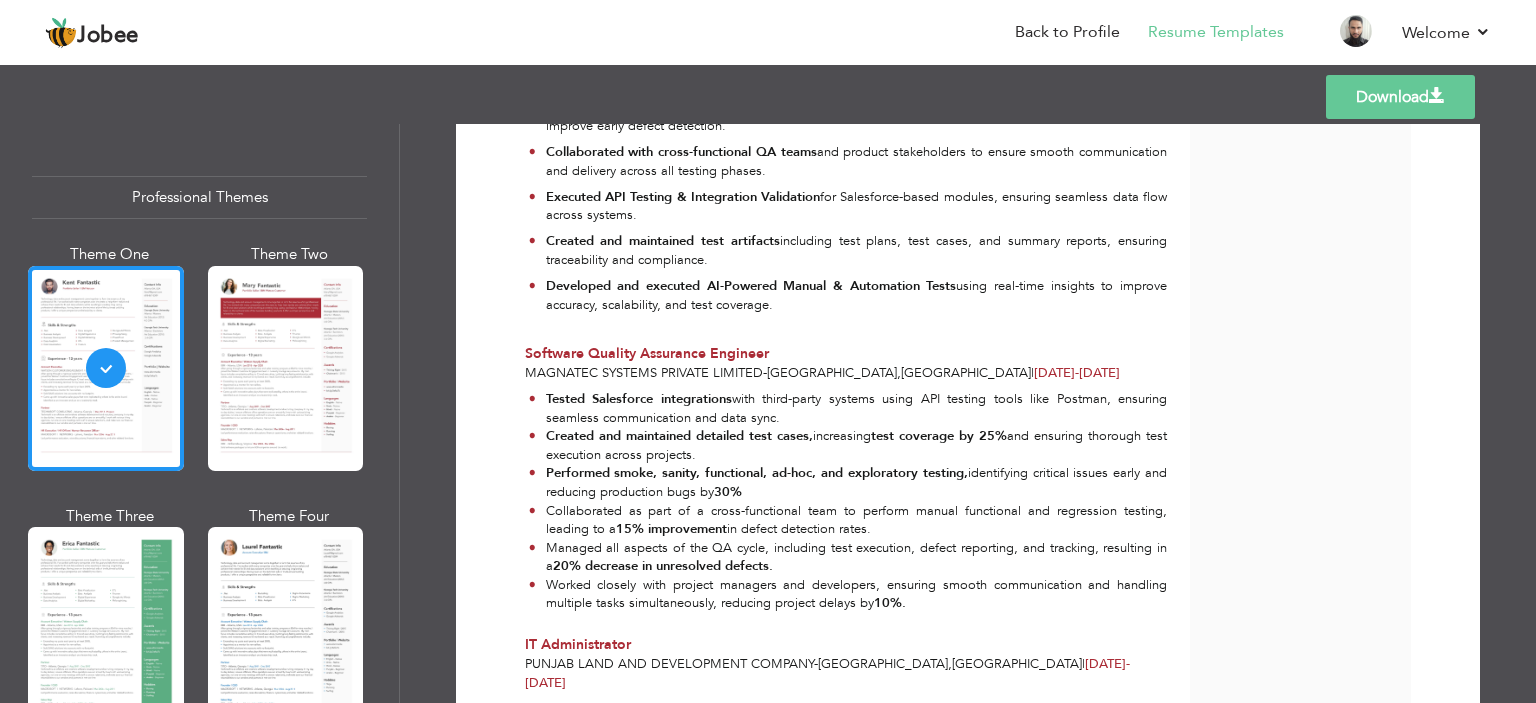 click on "Templates
Download" at bounding box center [768, 97] 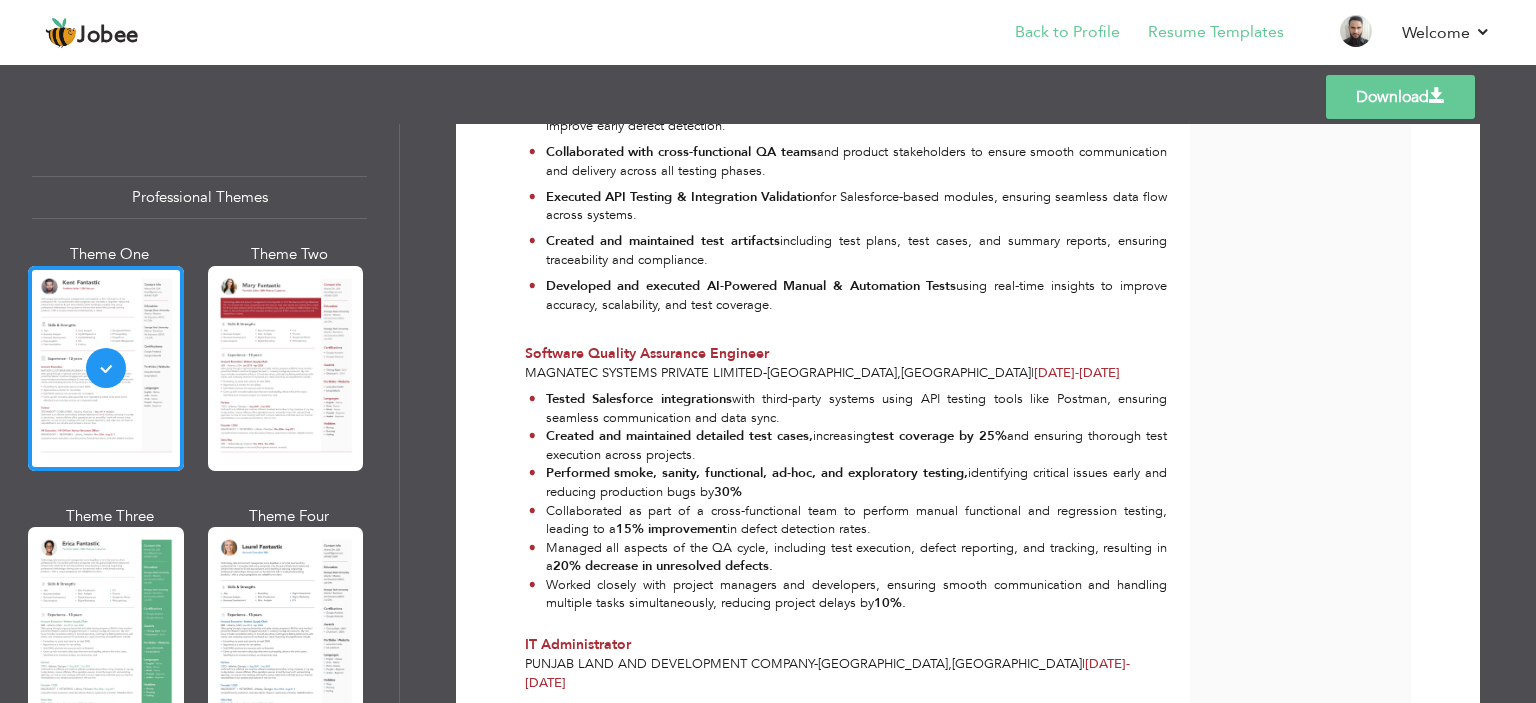 click on "Back to Profile" at bounding box center [1053, 34] 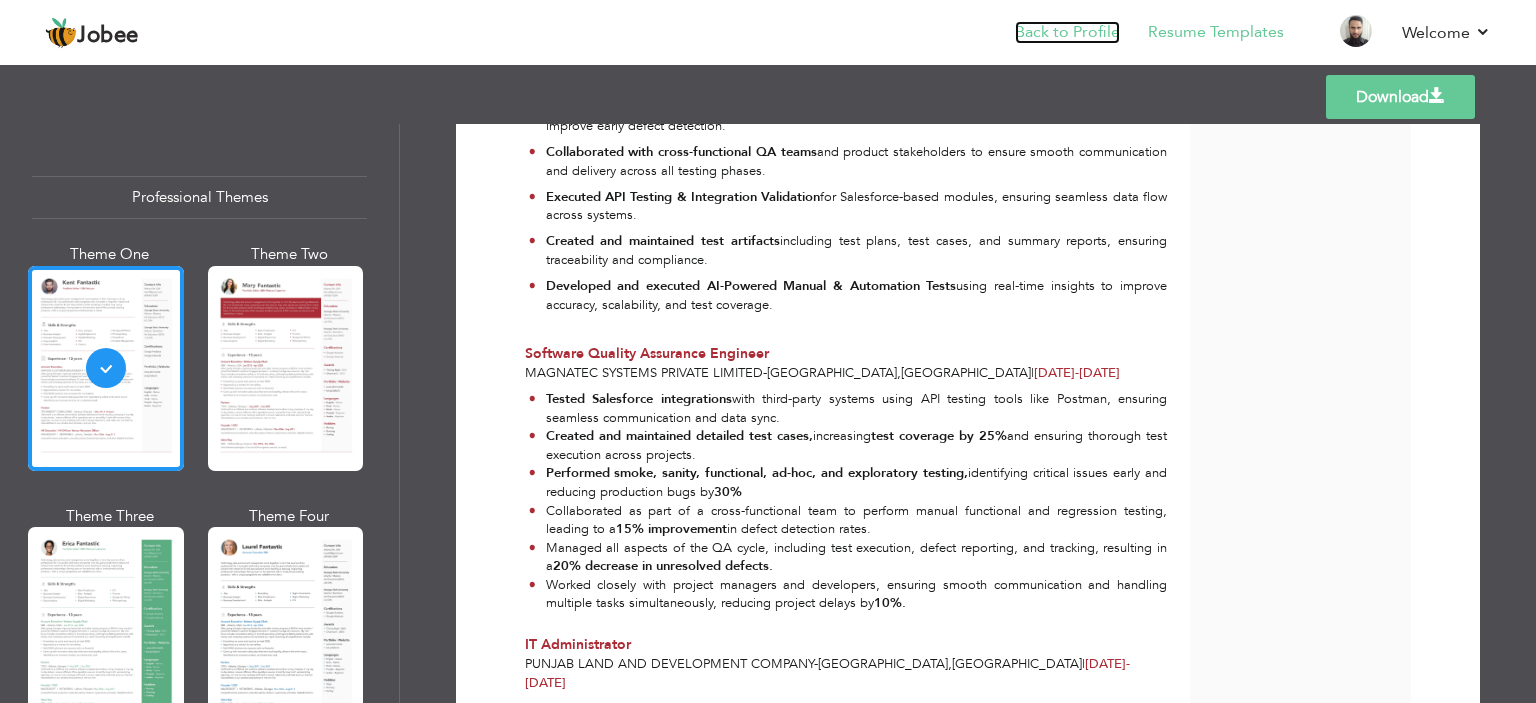 click on "Back to Profile" at bounding box center [1067, 32] 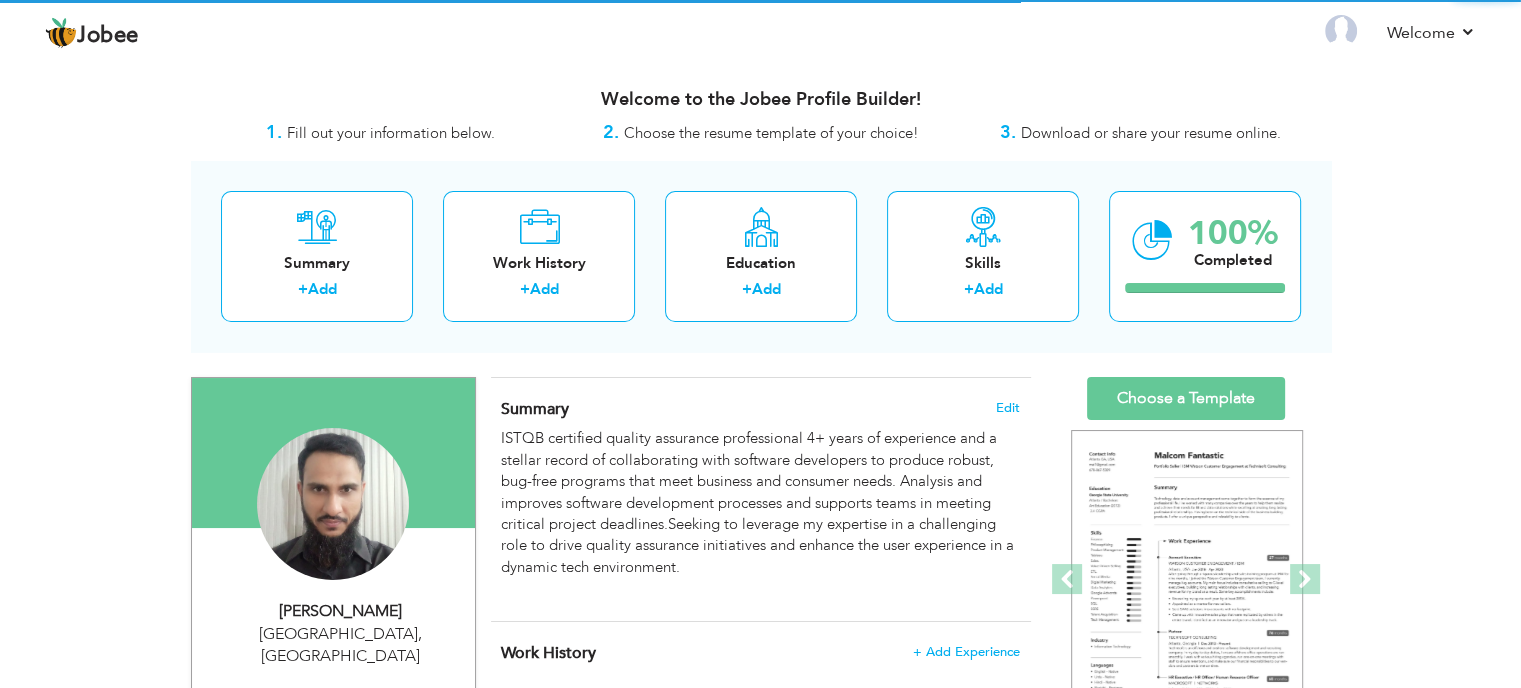 scroll, scrollTop: 0, scrollLeft: 0, axis: both 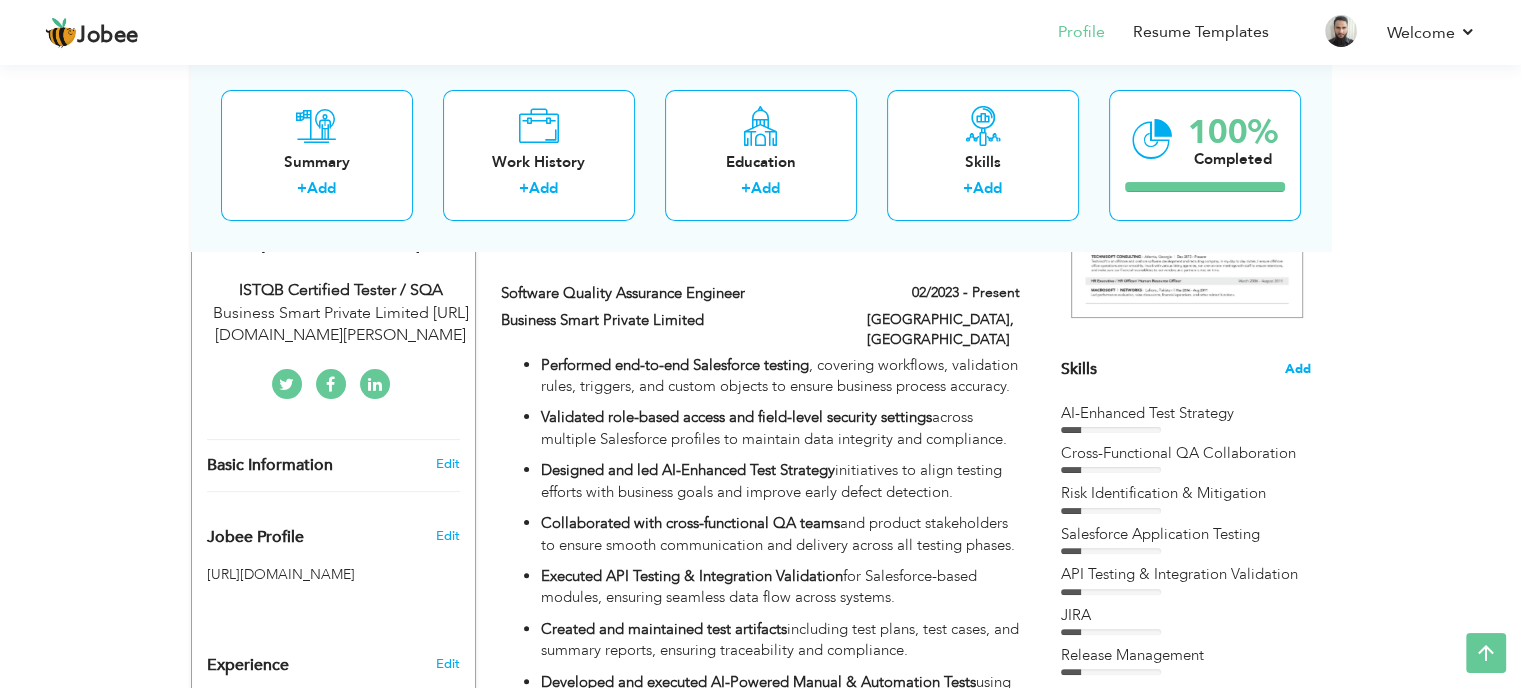 click on "Add" at bounding box center [1298, 369] 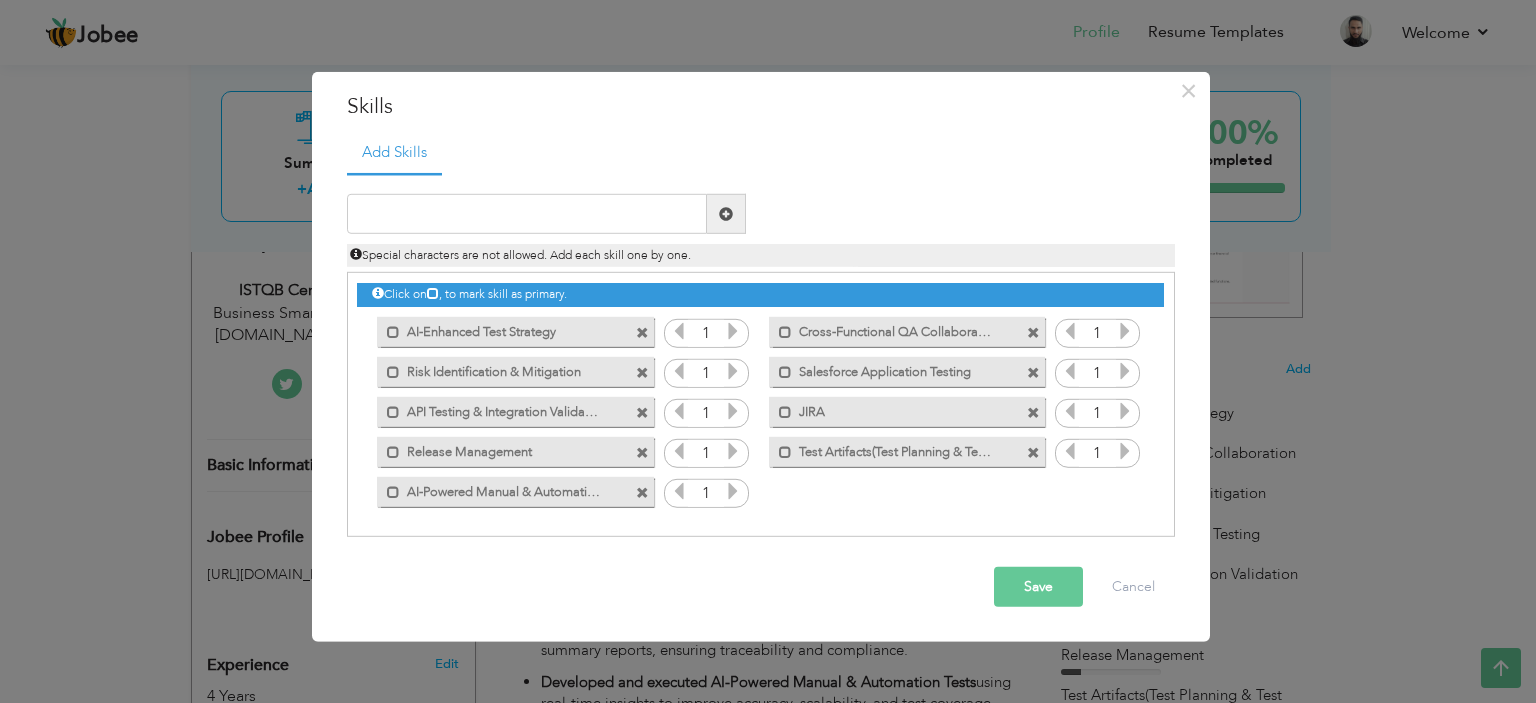 click at bounding box center [642, 332] 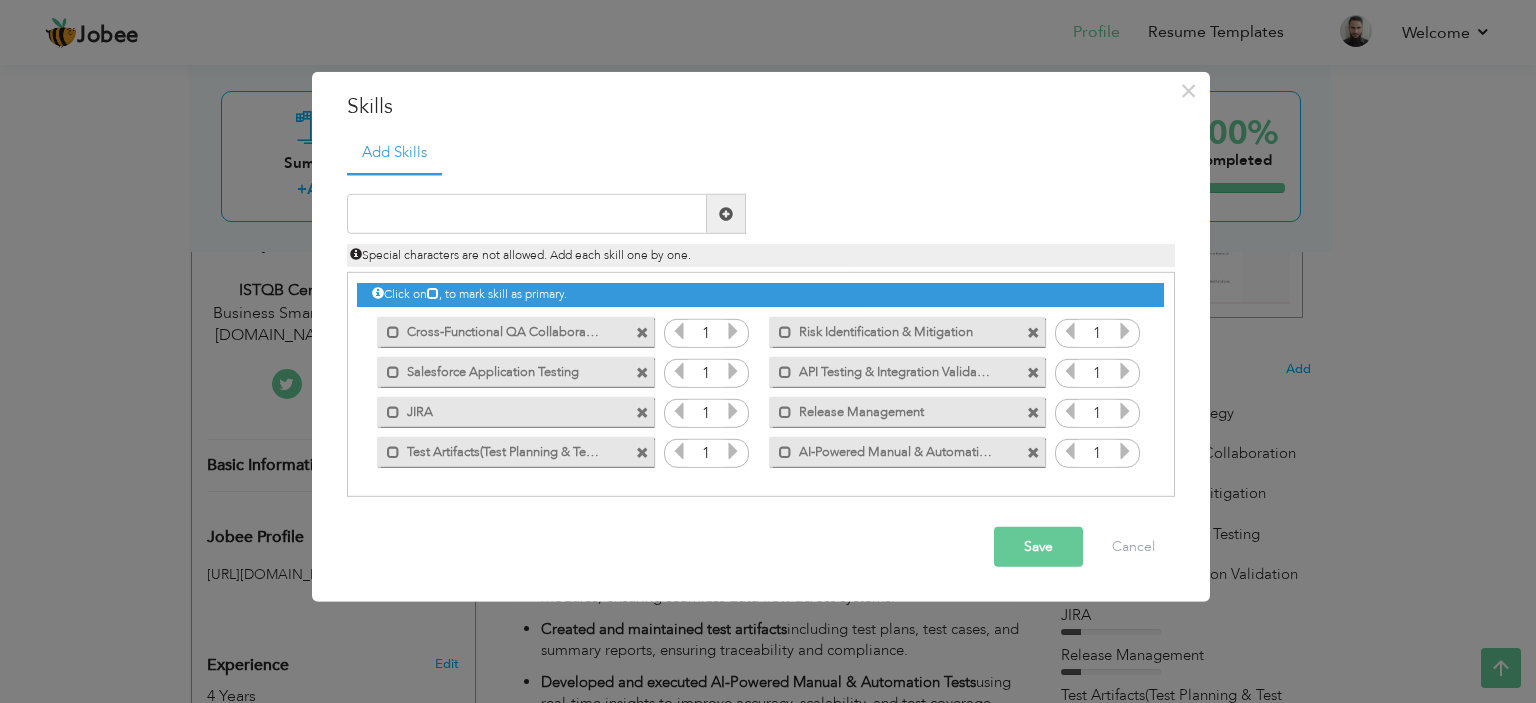 click at bounding box center (642, 332) 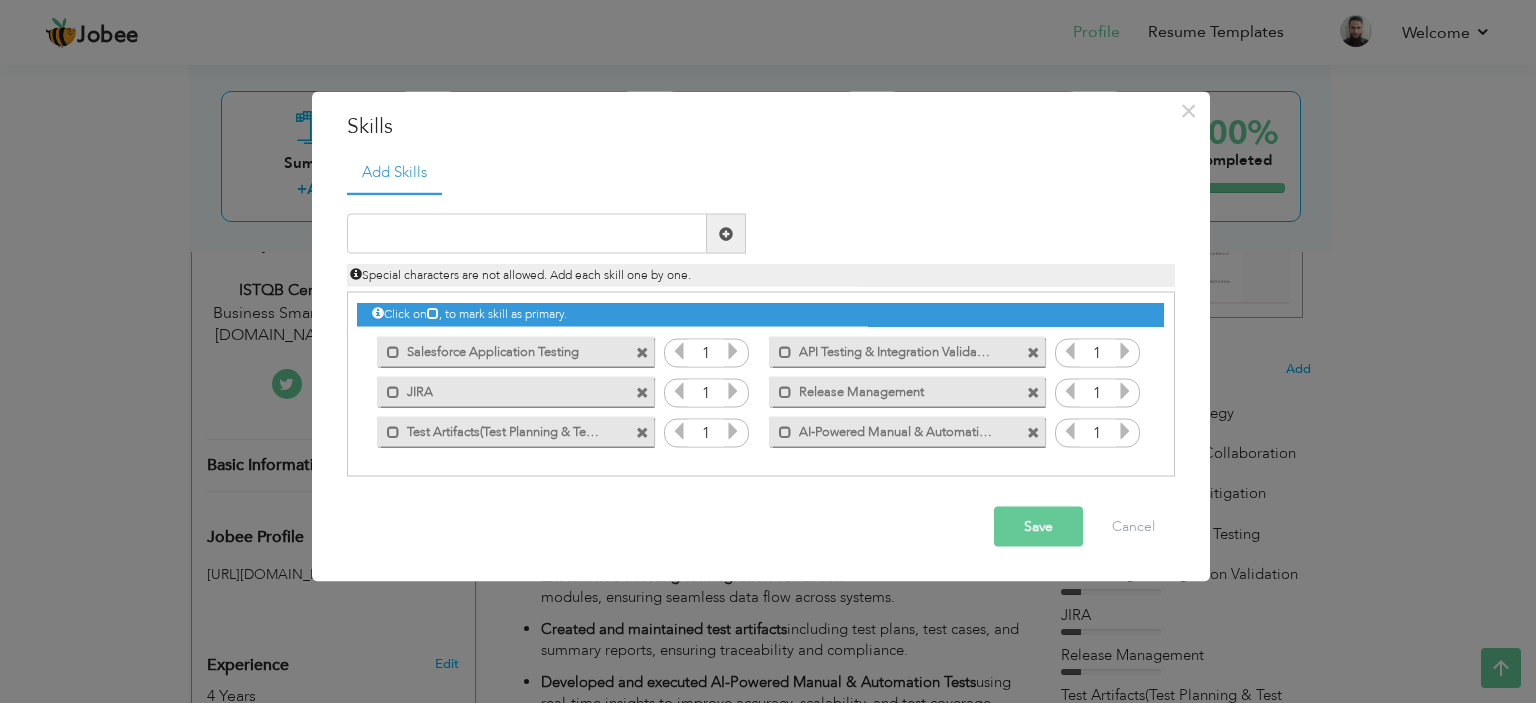 click on "Click on  , to mark skill as primary.
Mark as primary skill. AI-Enhanced Test Strategy 1" at bounding box center (760, 372) 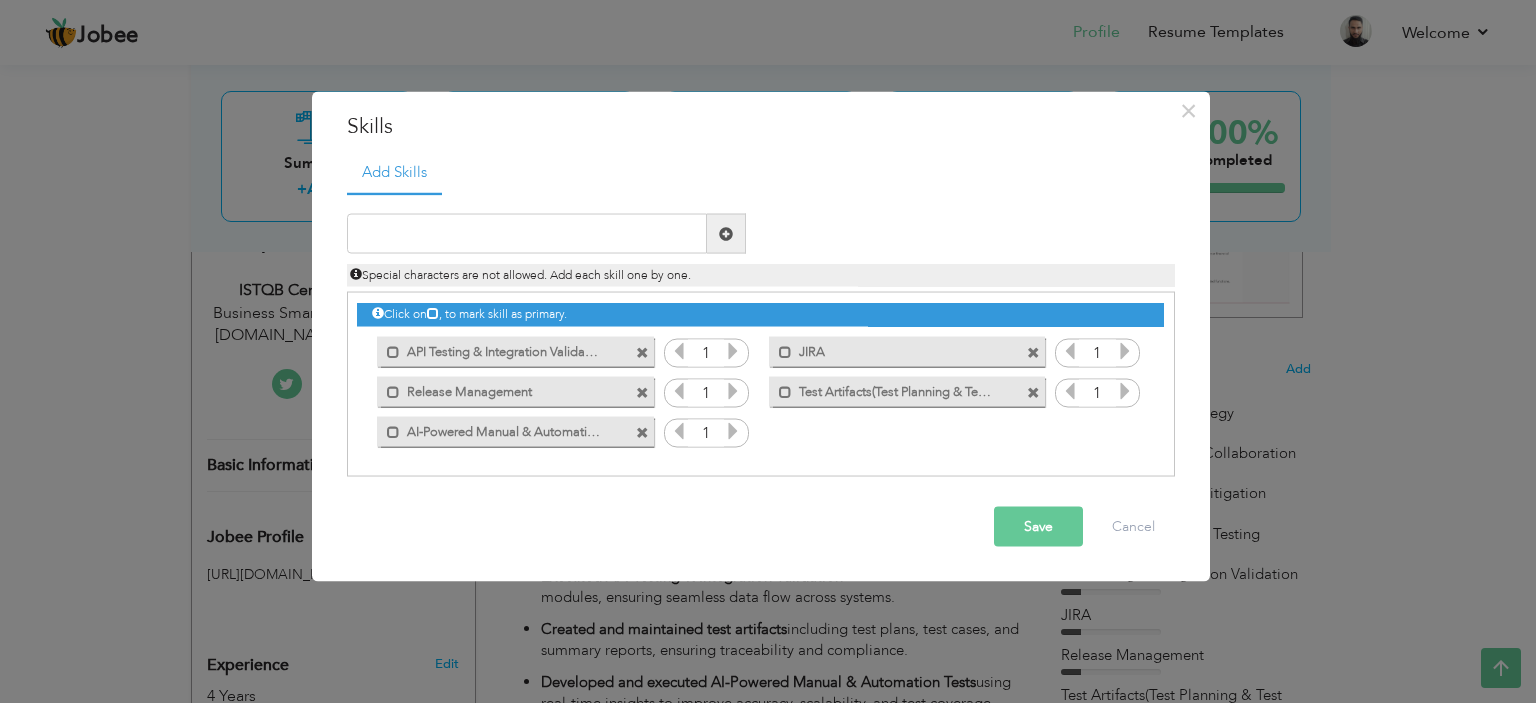 click at bounding box center [642, 352] 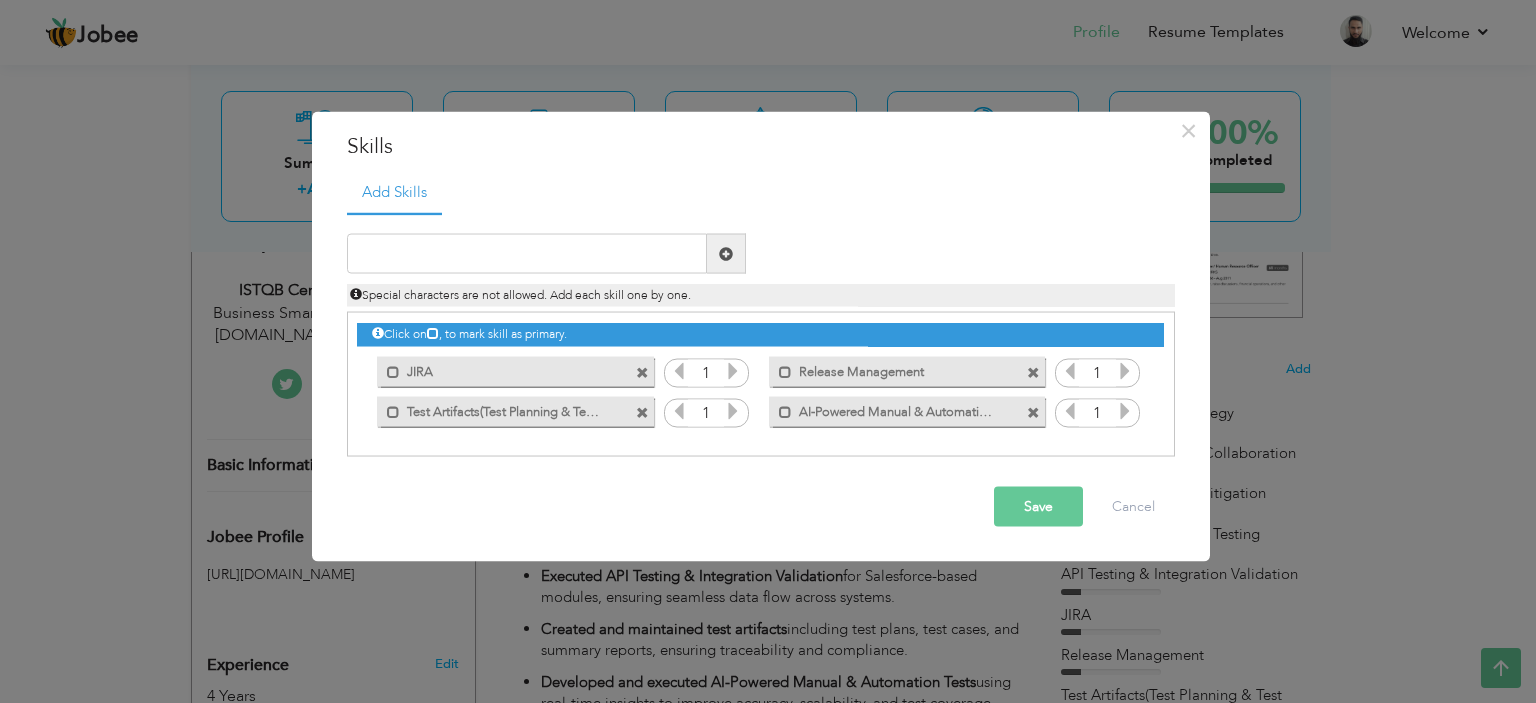 click at bounding box center (642, 372) 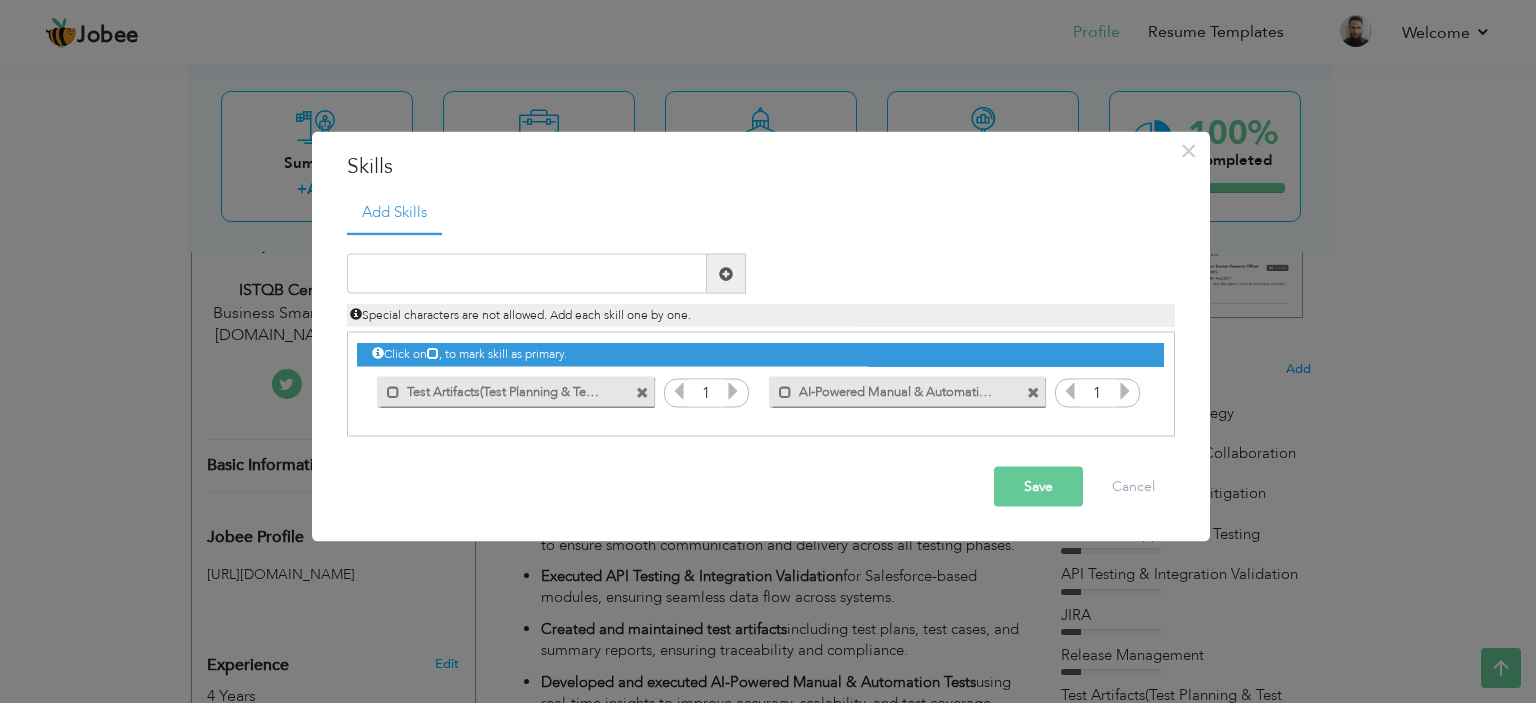 click on "Click on  , to mark skill as primary." at bounding box center (760, 354) 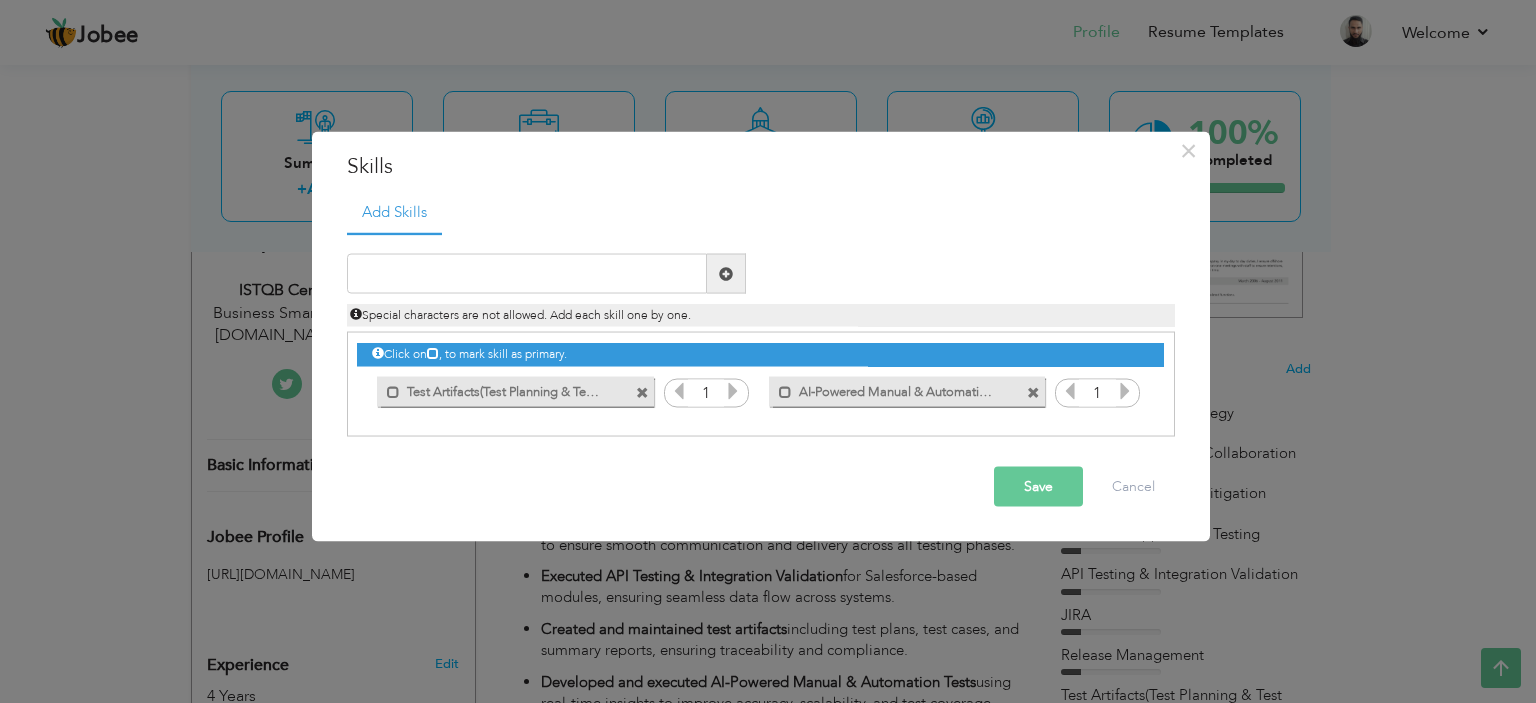 click at bounding box center [642, 392] 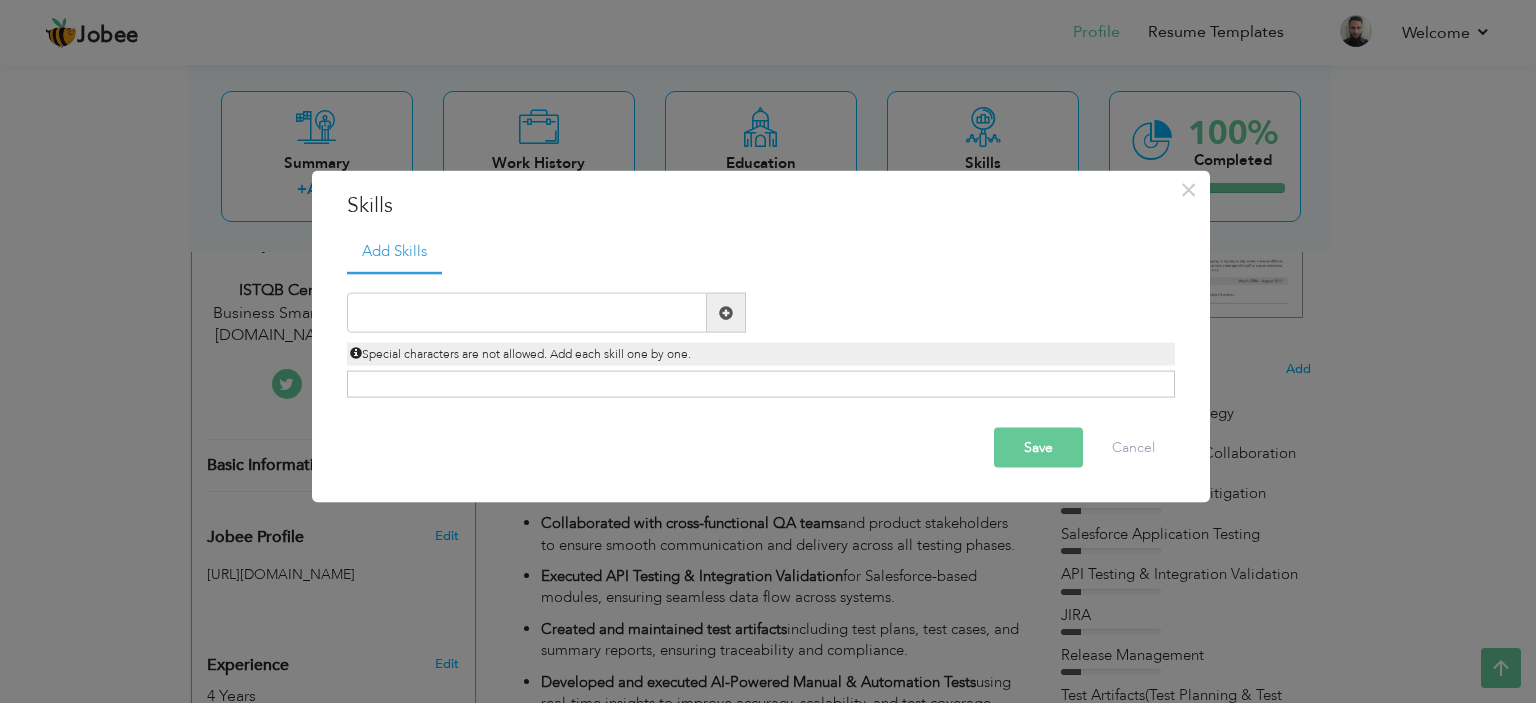 click on "Click on  , to mark skill as primary." at bounding box center (761, 384) 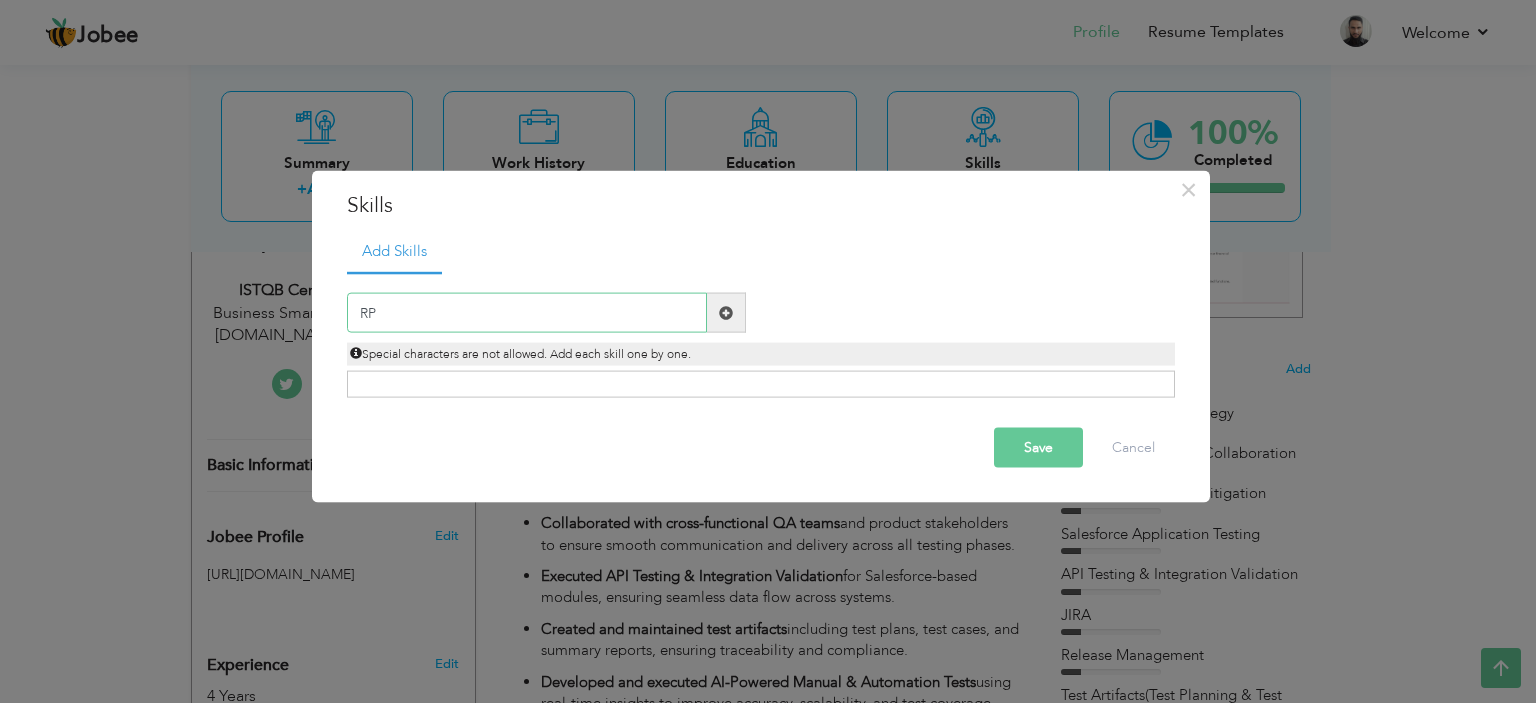 type on "R" 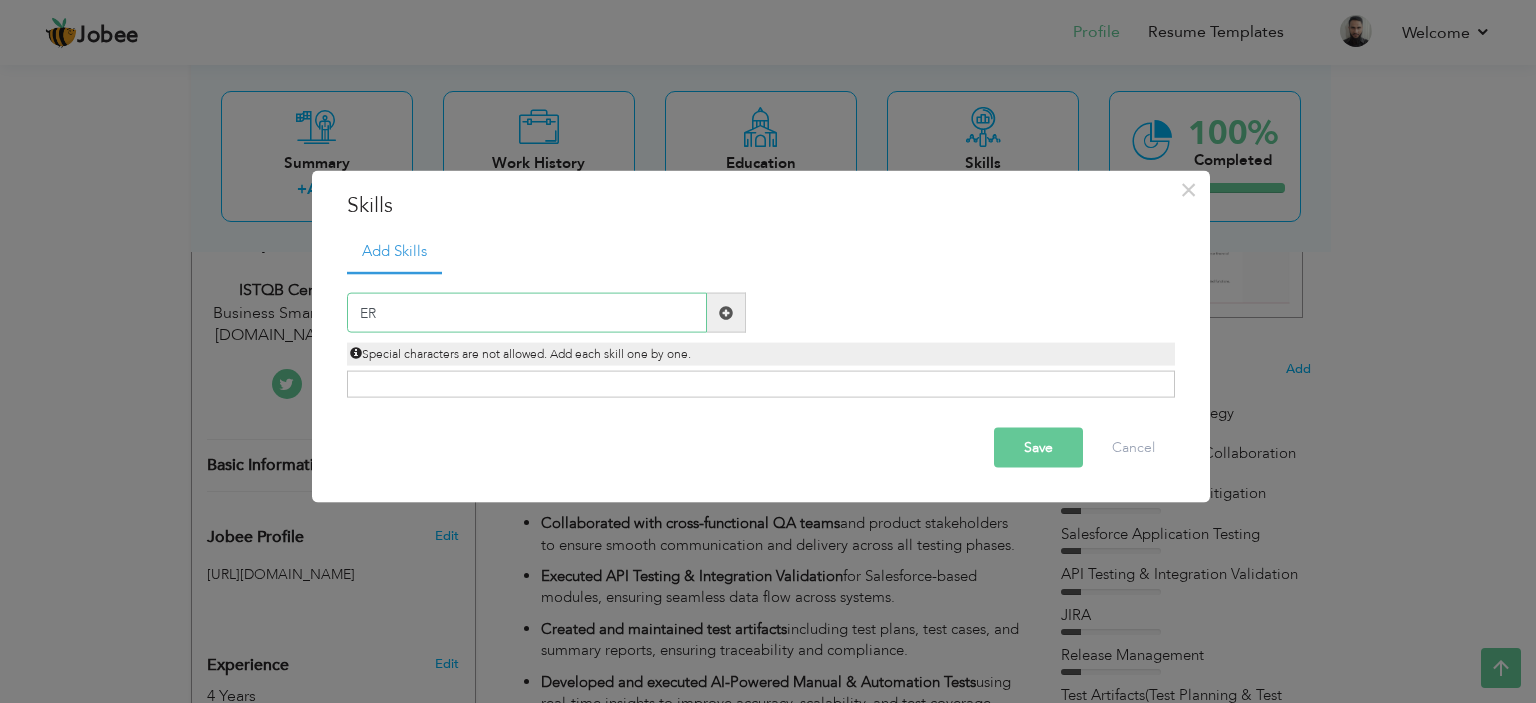type on "E" 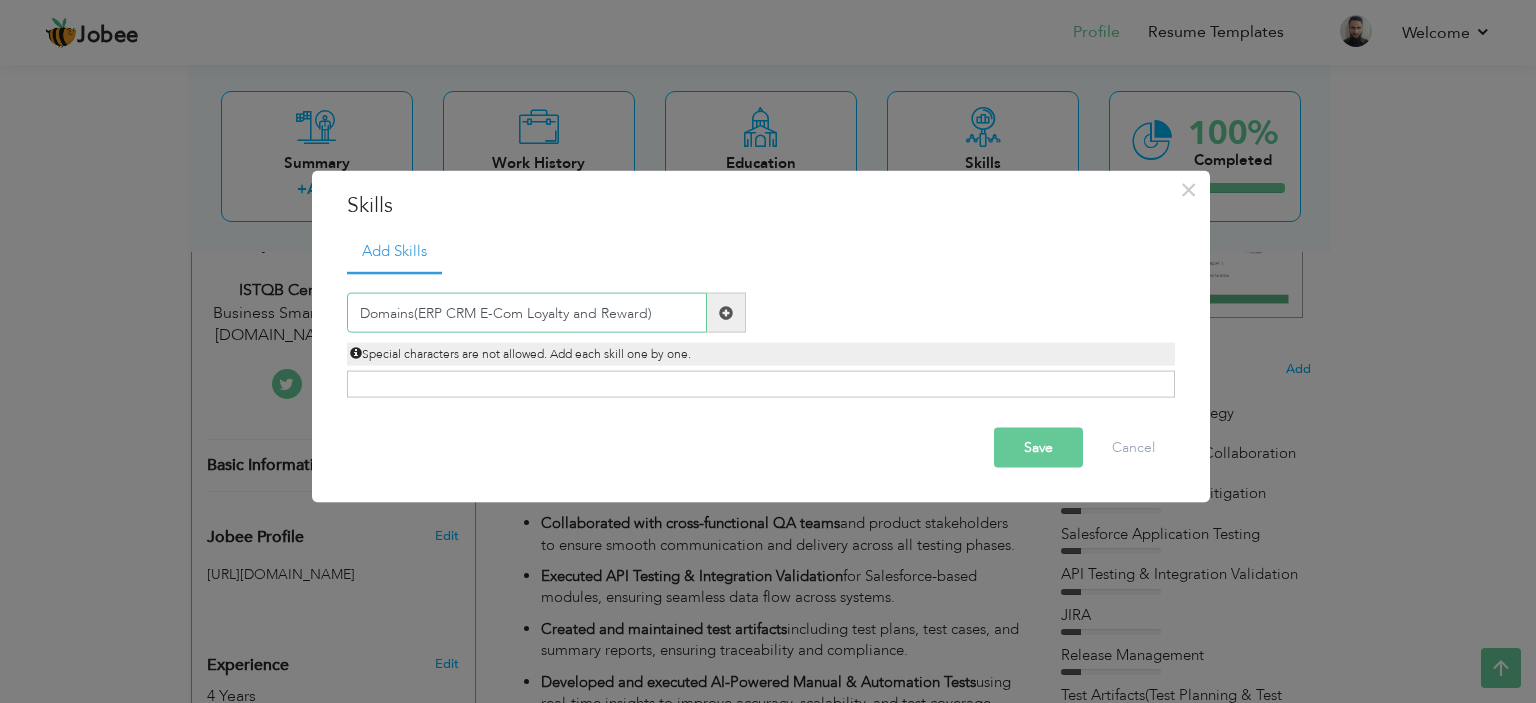 type on "Domains(ERP CRM E-Com Loyalty and Reward)" 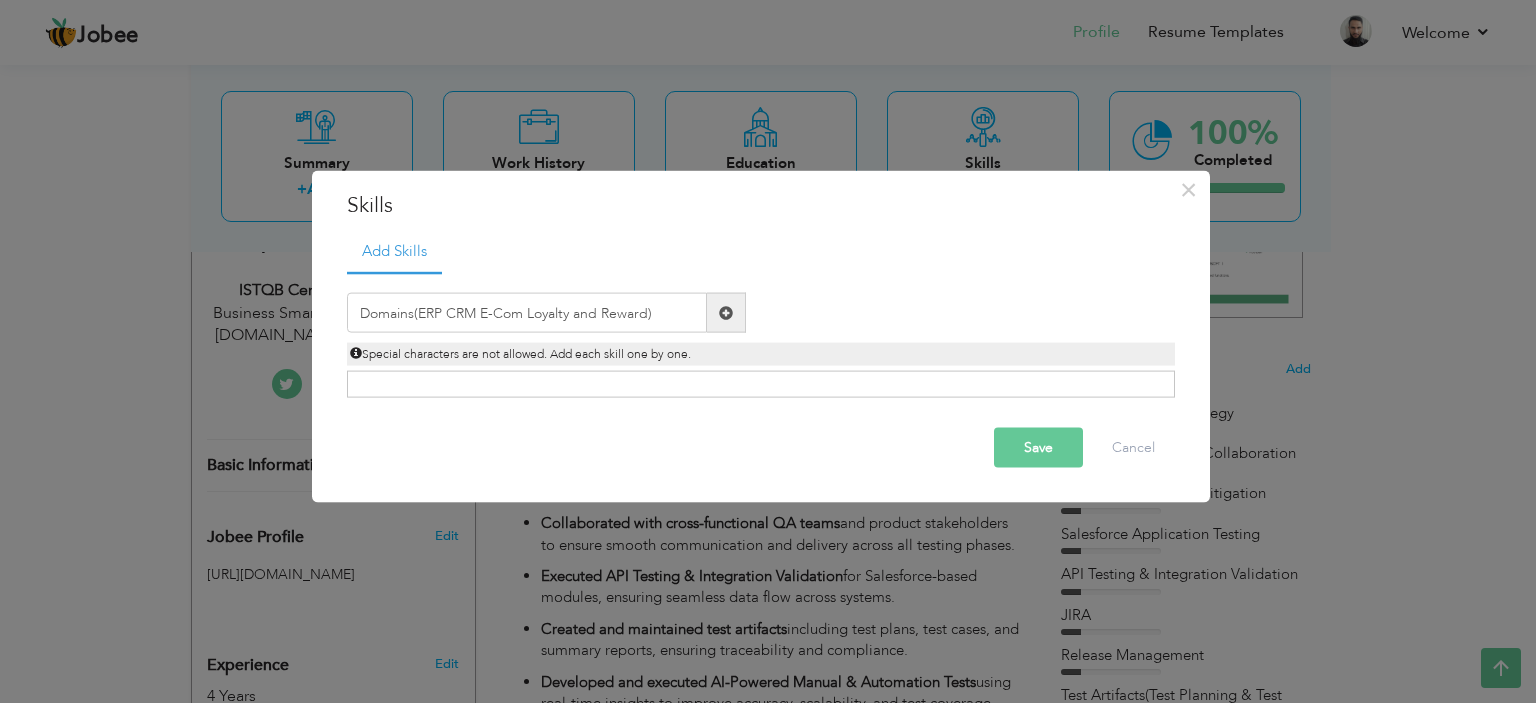 click at bounding box center (726, 312) 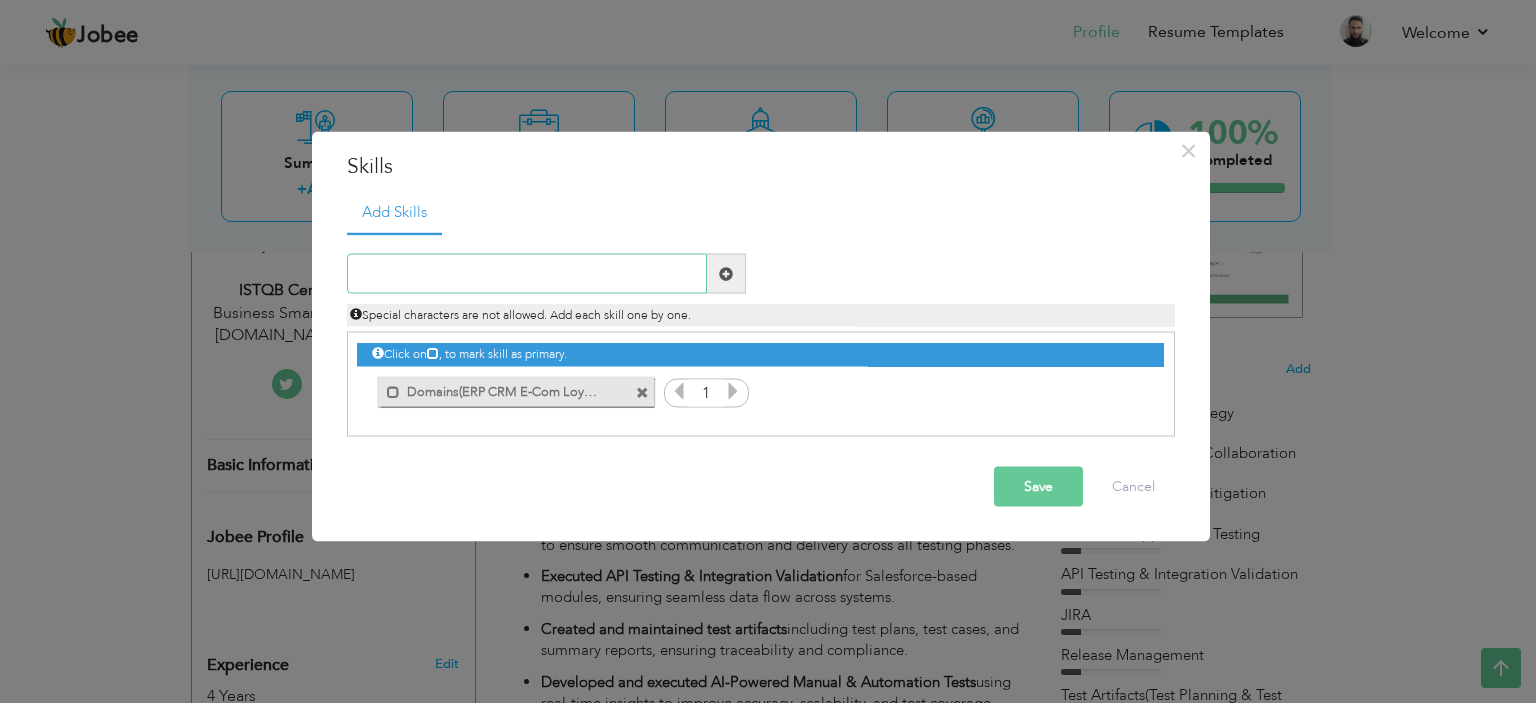 click at bounding box center (527, 274) 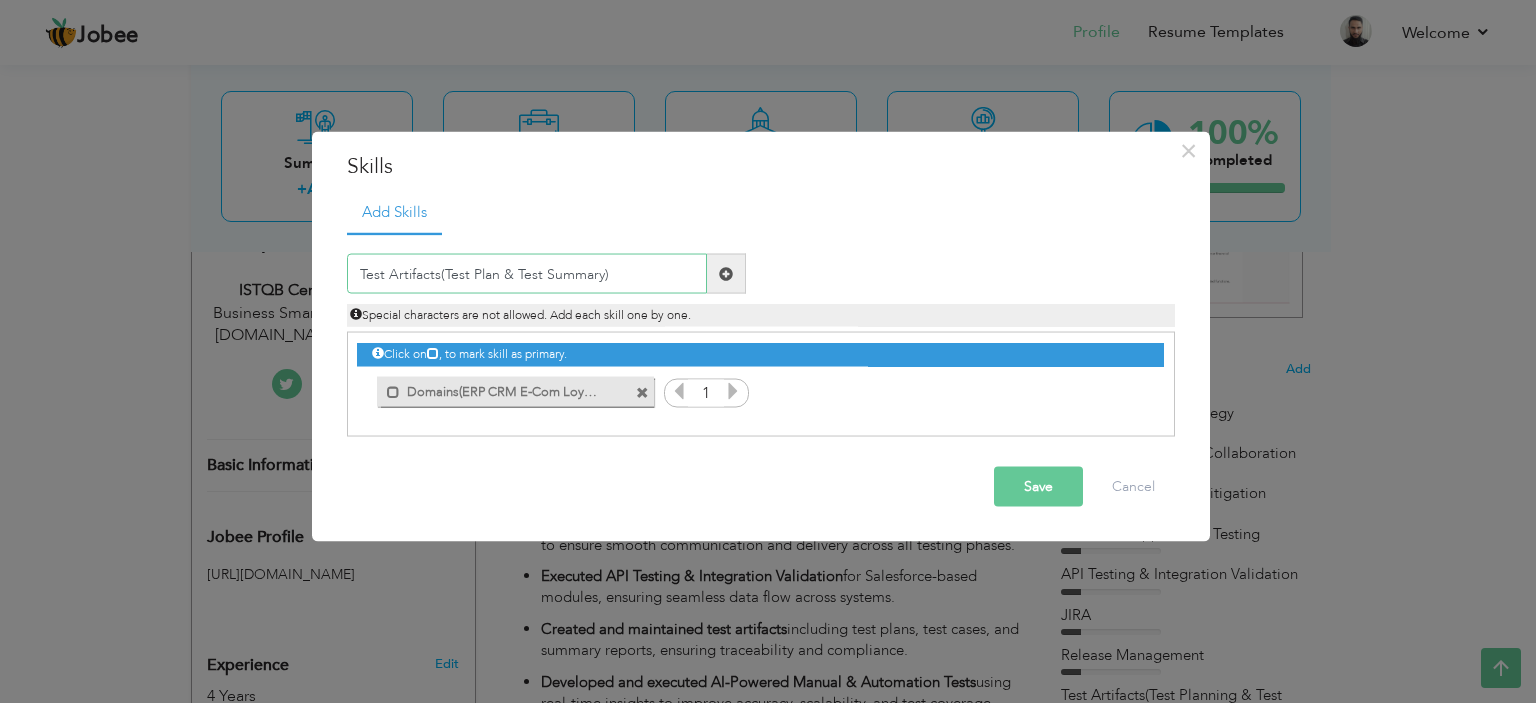 type on "Test Artifacts(Test Plan & Test Summary)" 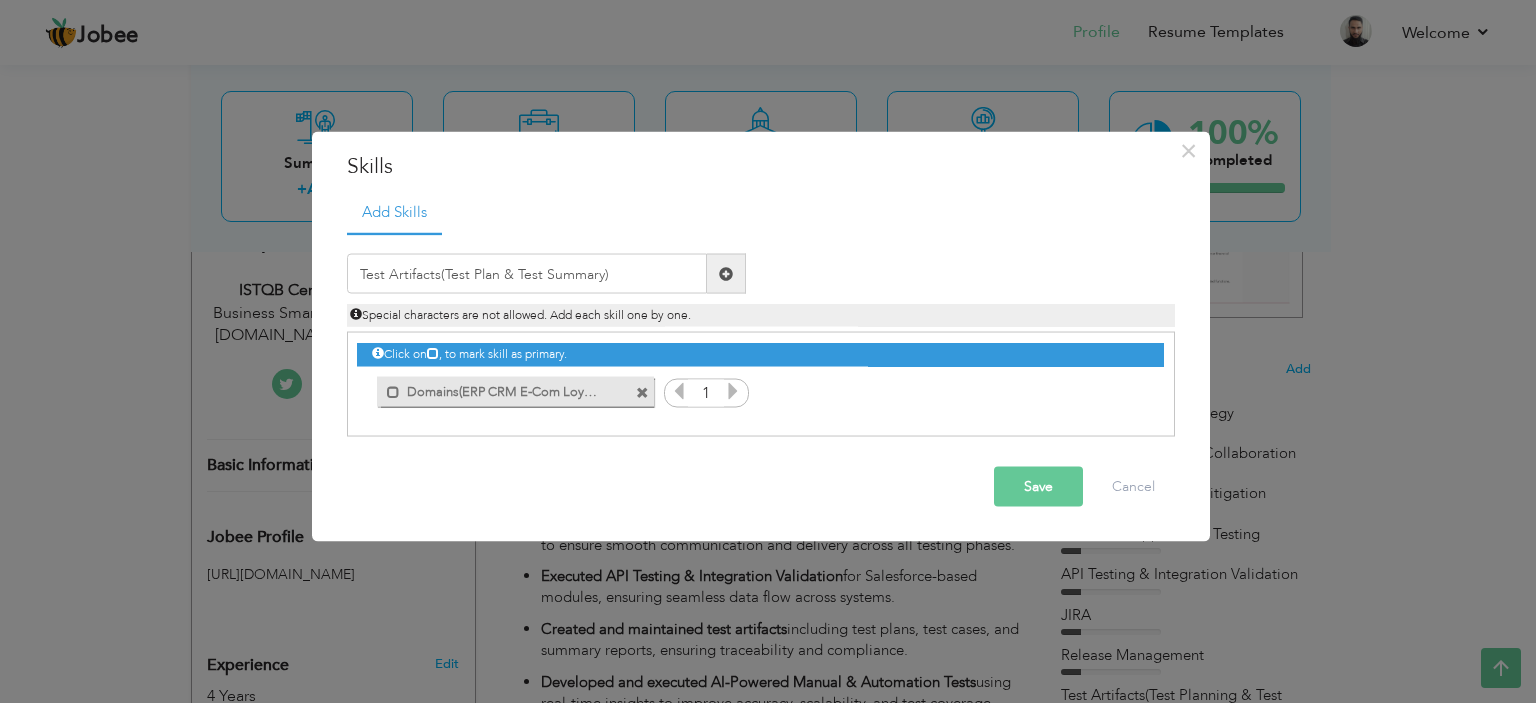 click at bounding box center [726, 274] 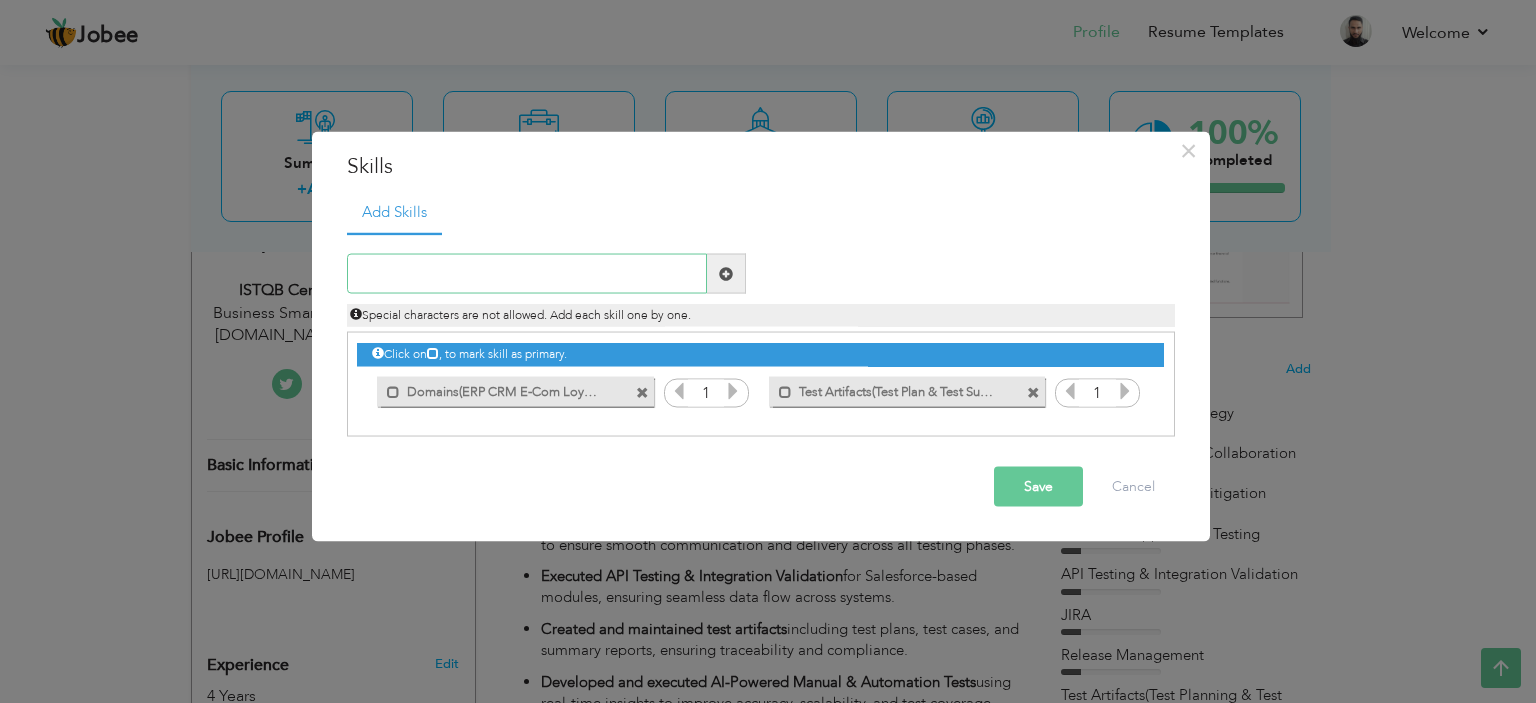 click at bounding box center (527, 274) 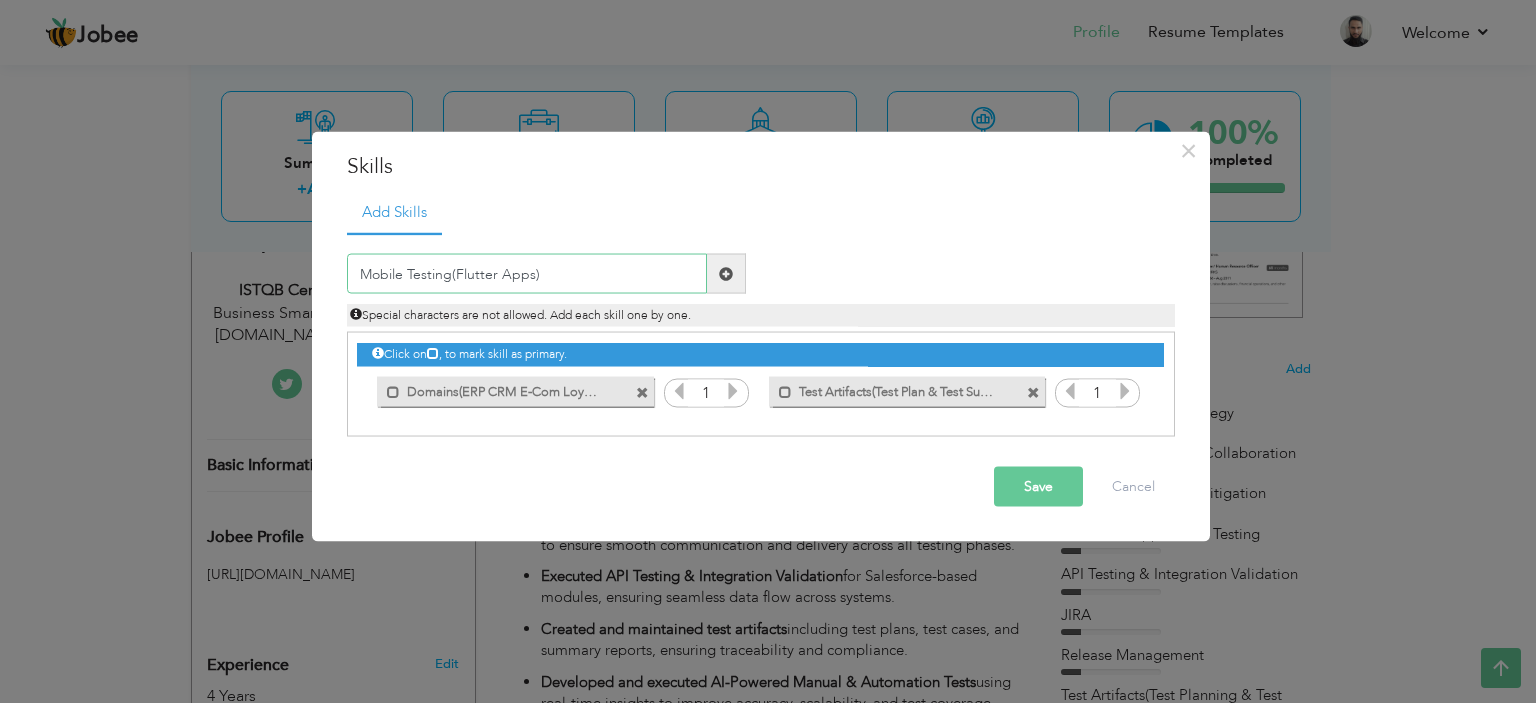 type on "Mobile Testing(Flutter Apps)" 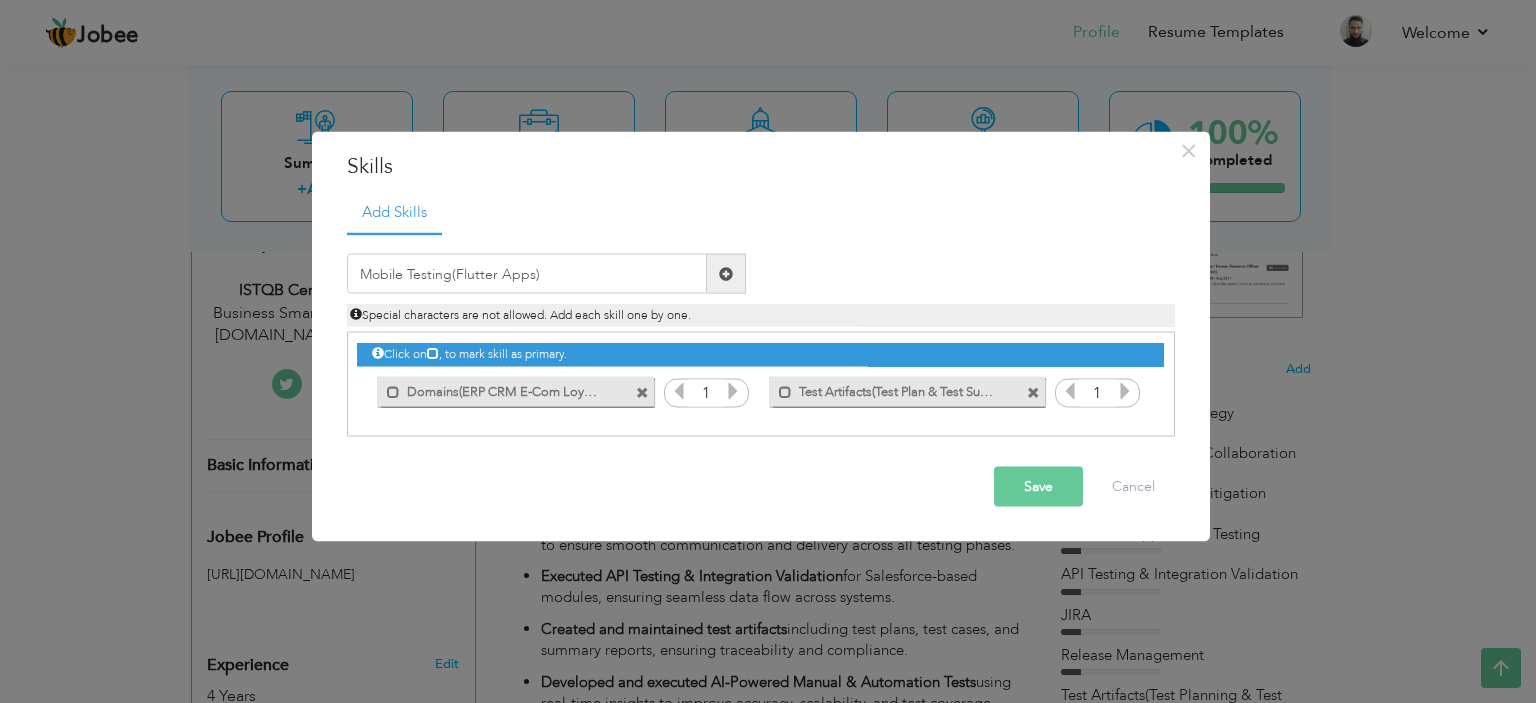 click at bounding box center (726, 274) 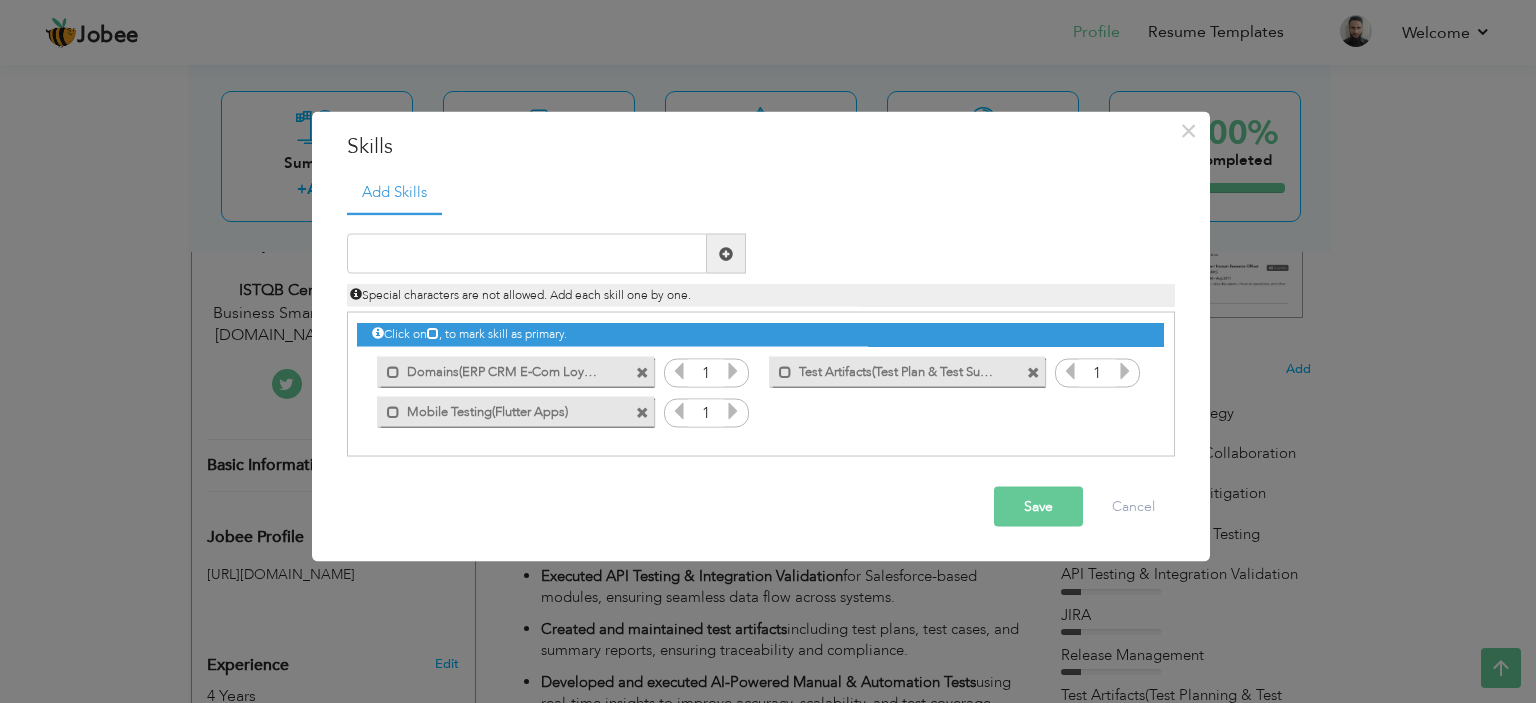 click on "Special characters are not allowed. Add each skill one by one." at bounding box center [520, 295] 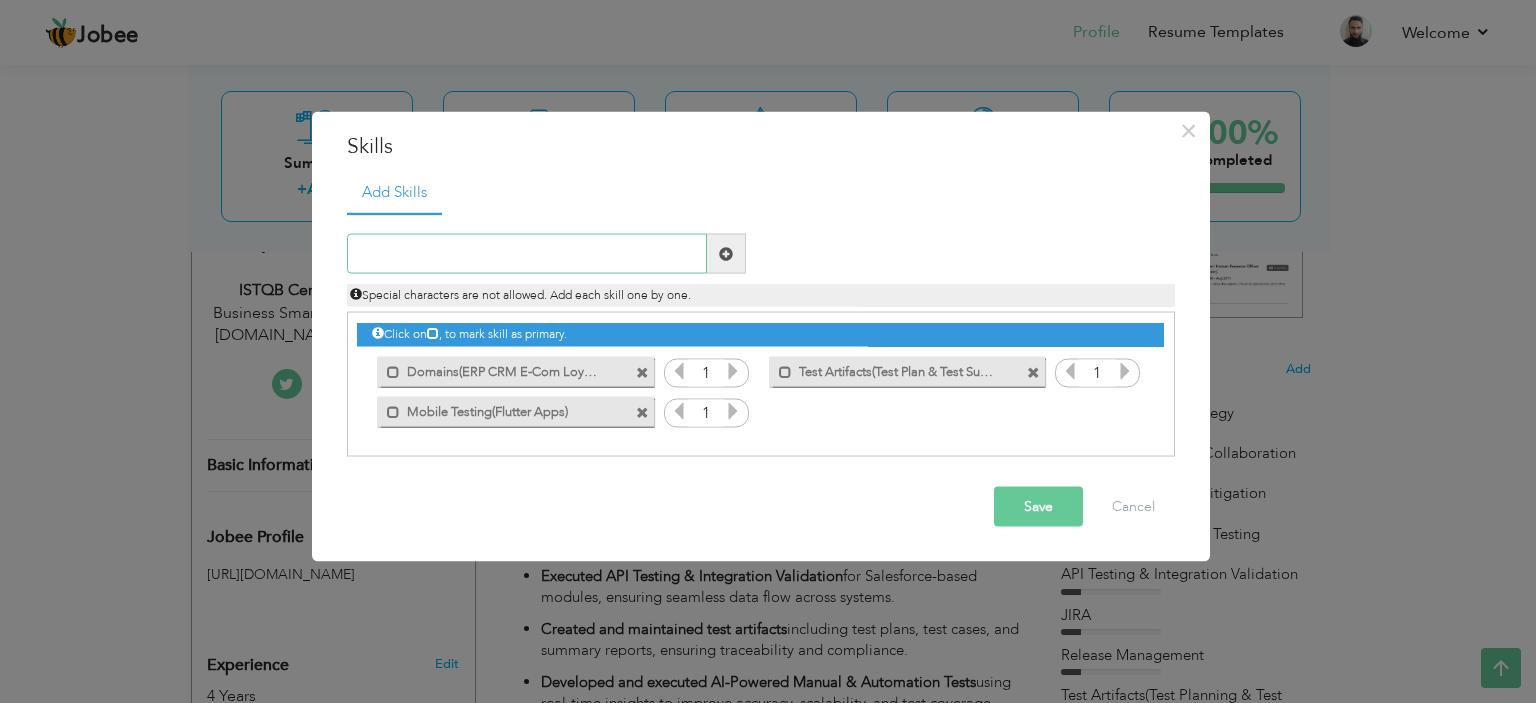 click at bounding box center [527, 254] 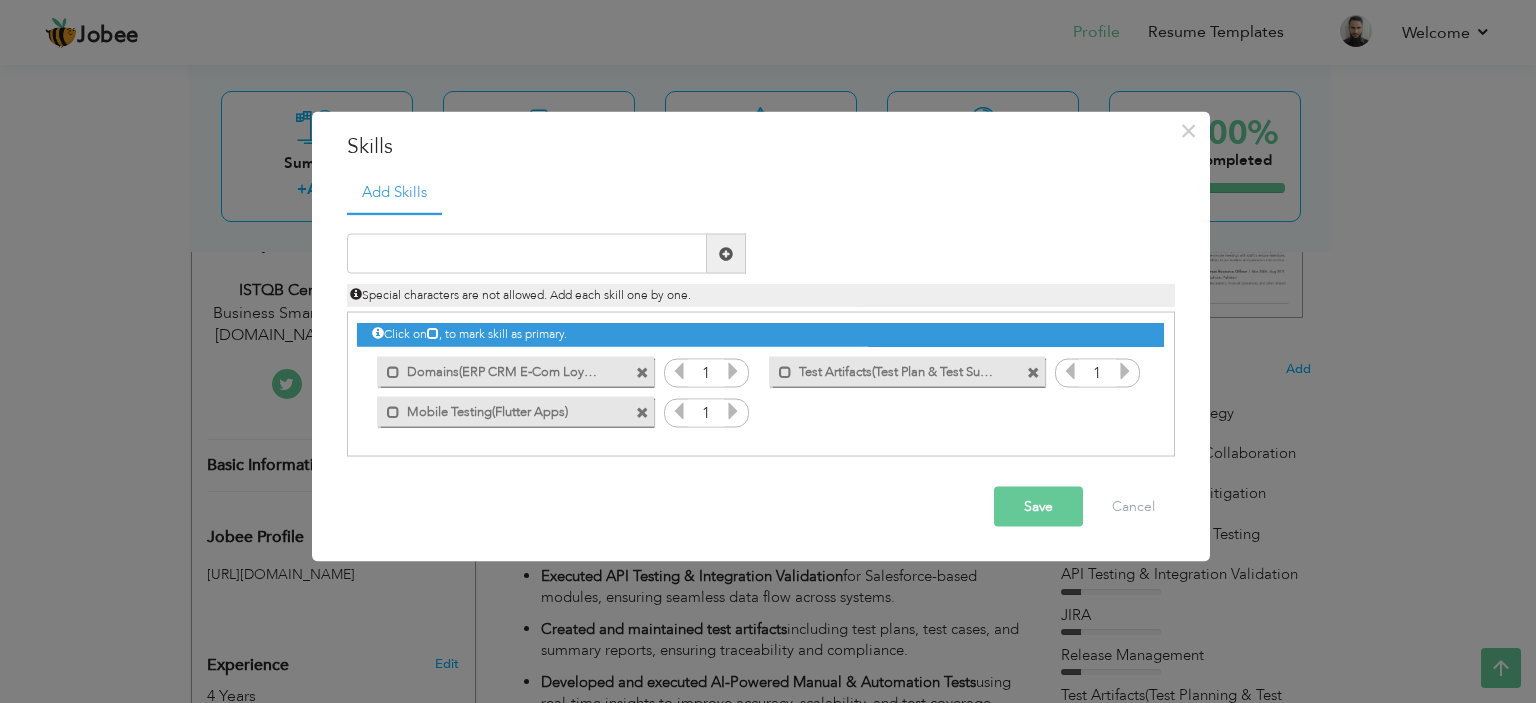 click at bounding box center (1033, 372) 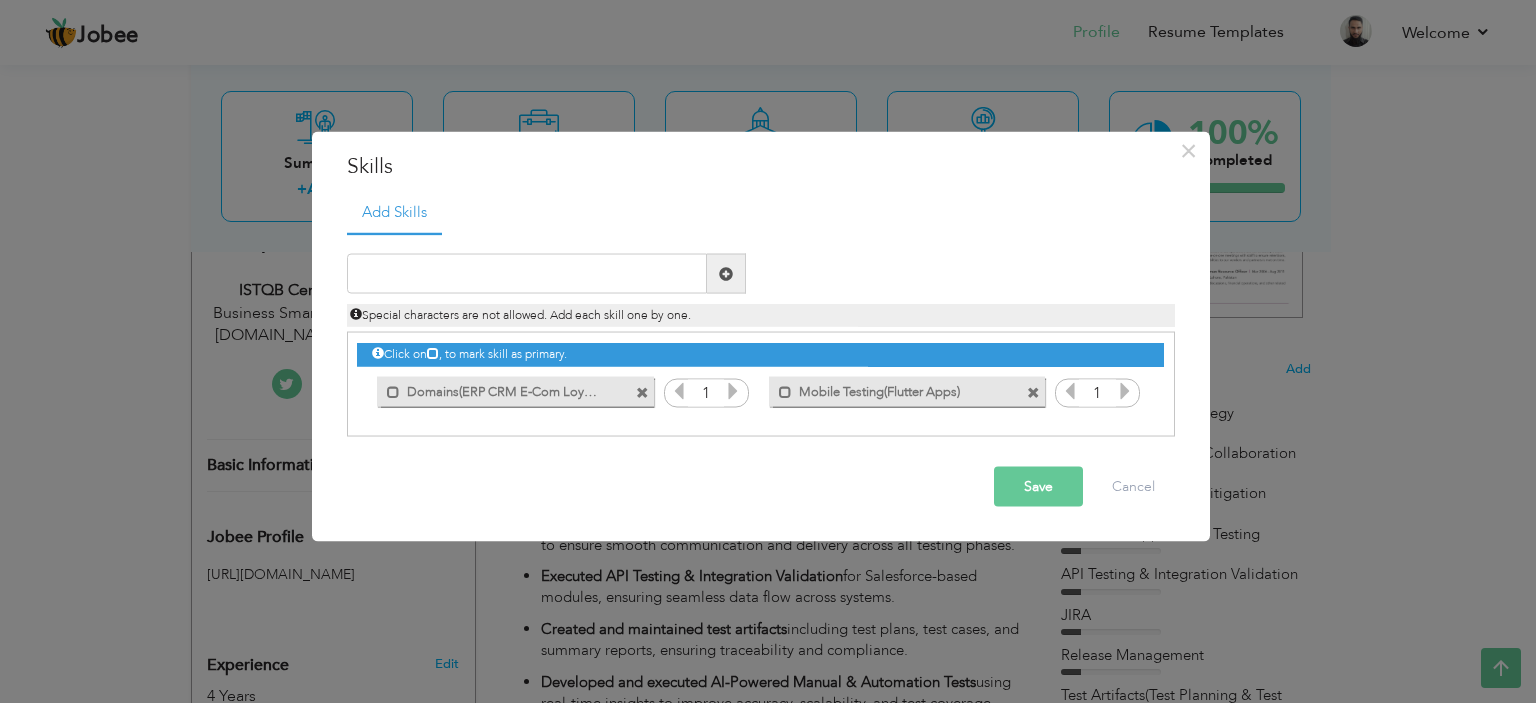 click on "Special characters are not allowed. Add each skill one by one." at bounding box center [761, 310] 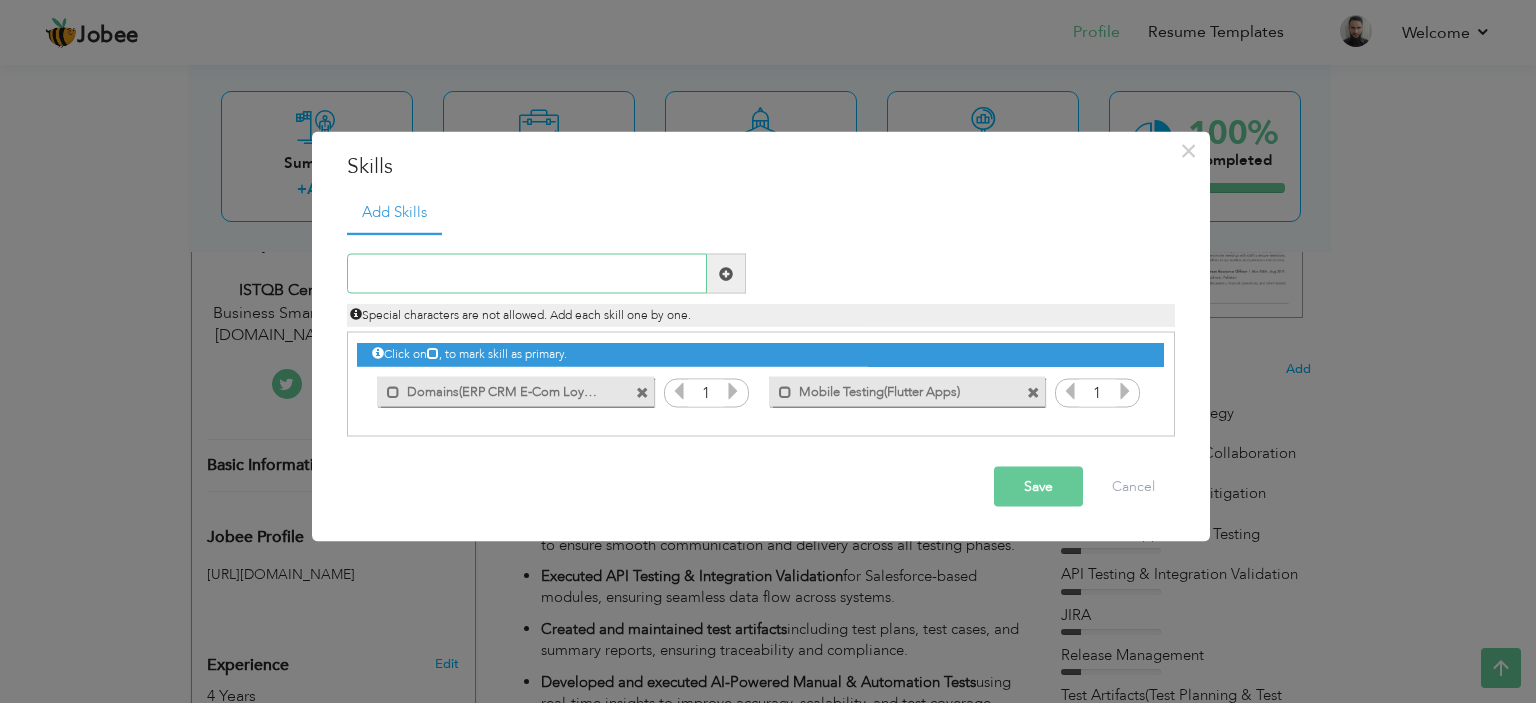 click at bounding box center (527, 274) 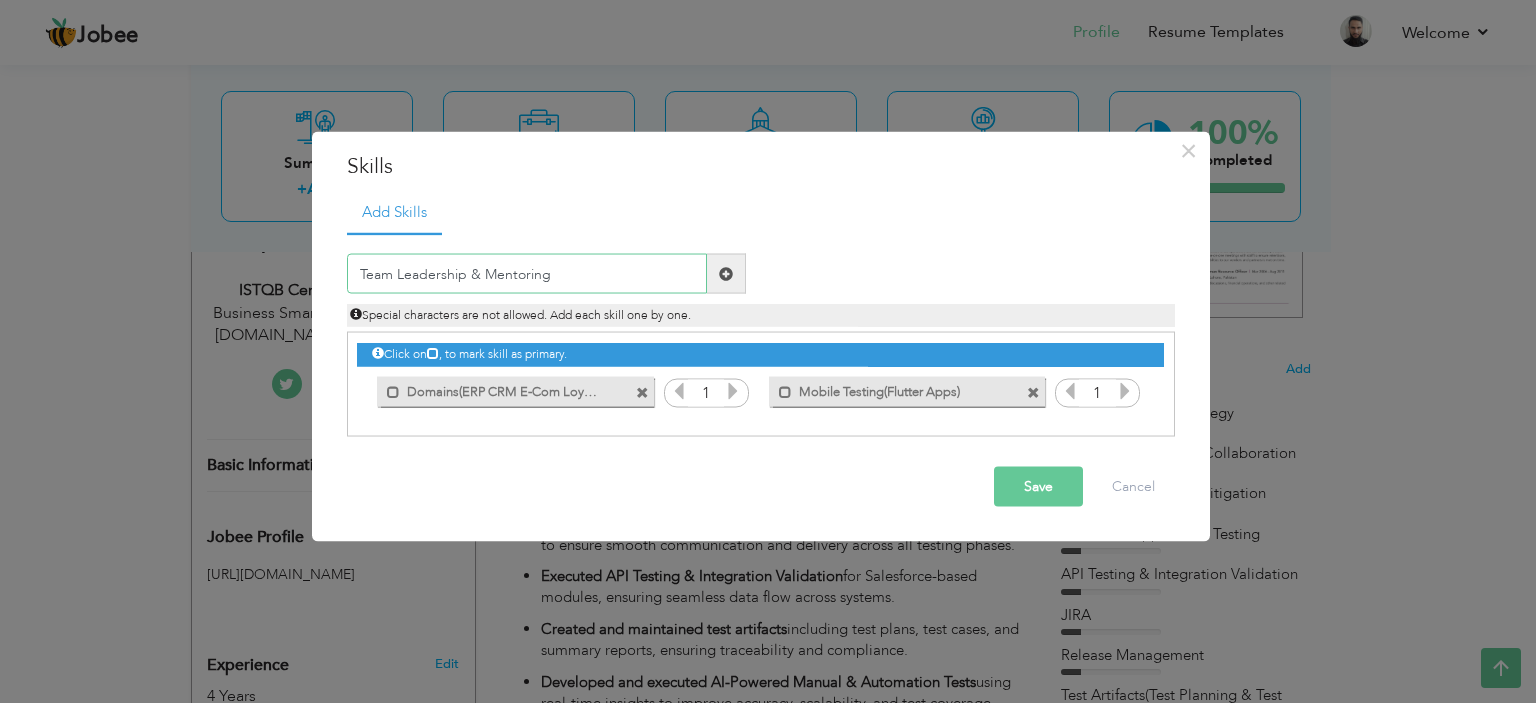 type on "Team Leadership & Mentoring" 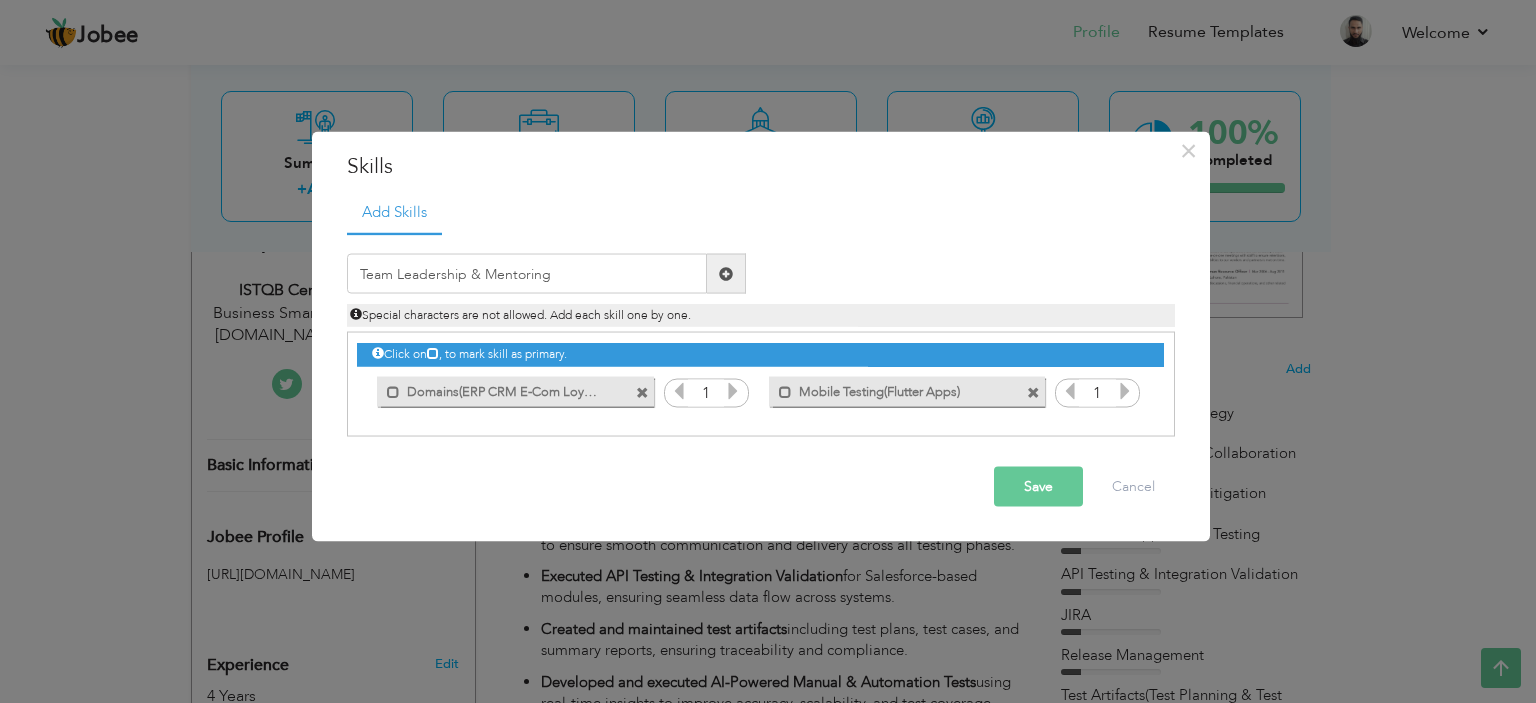 click at bounding box center (726, 274) 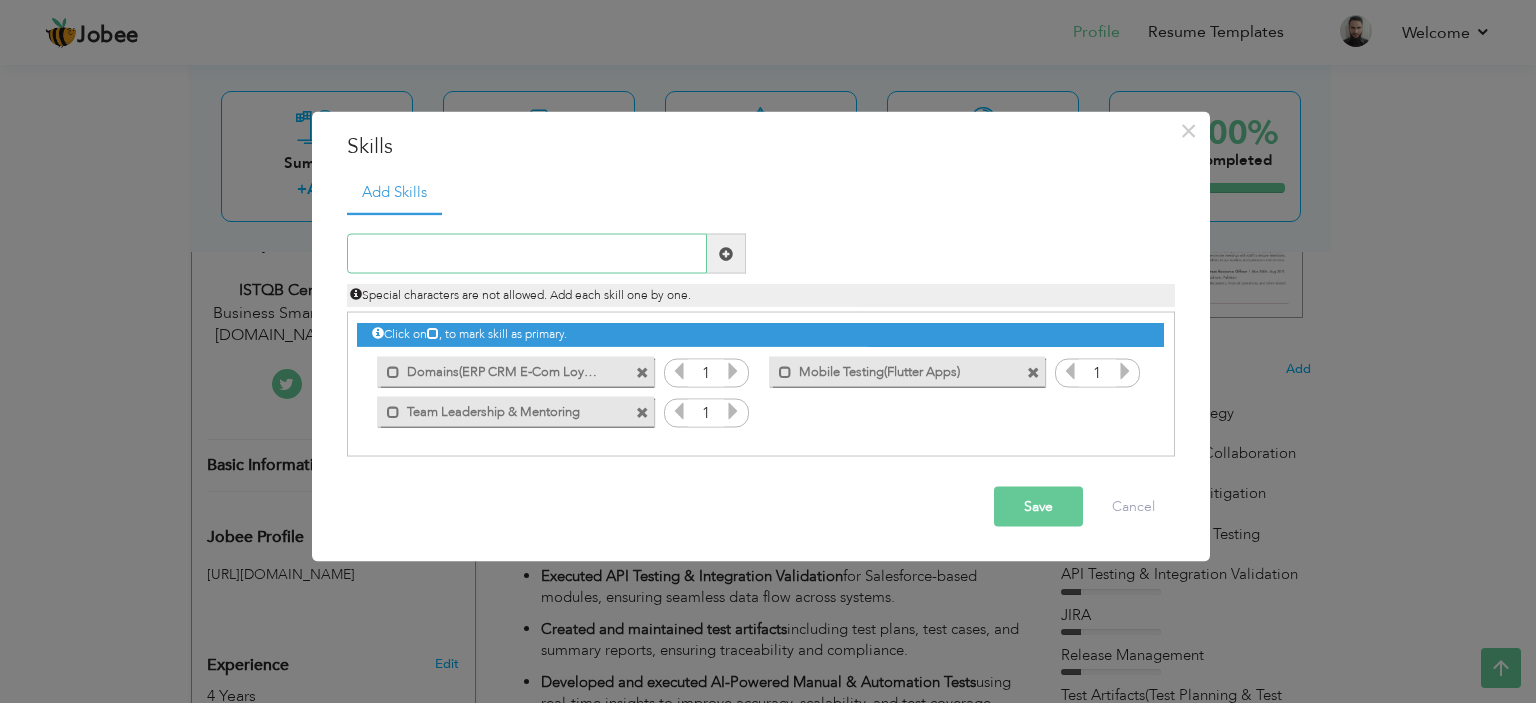 click at bounding box center [527, 254] 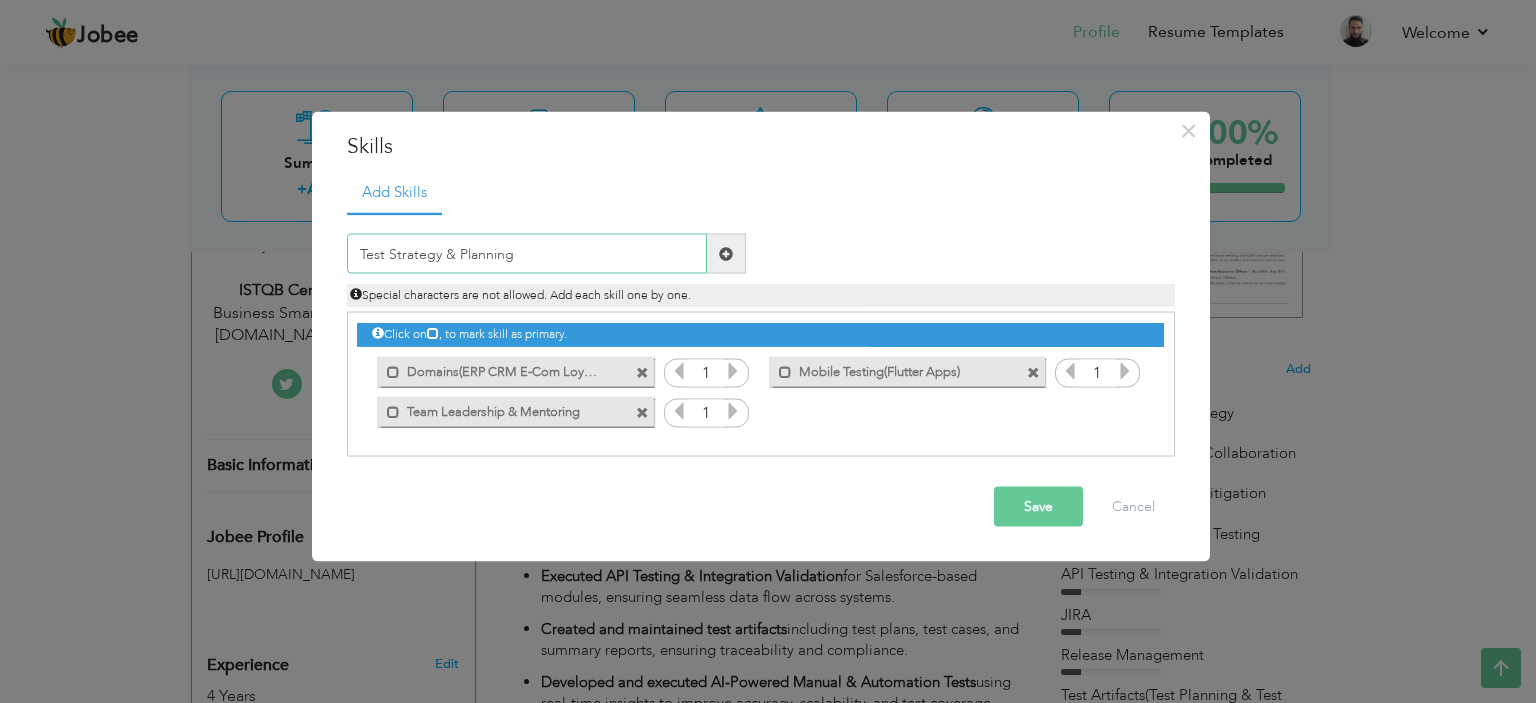 type on "Test Strategy & Planning" 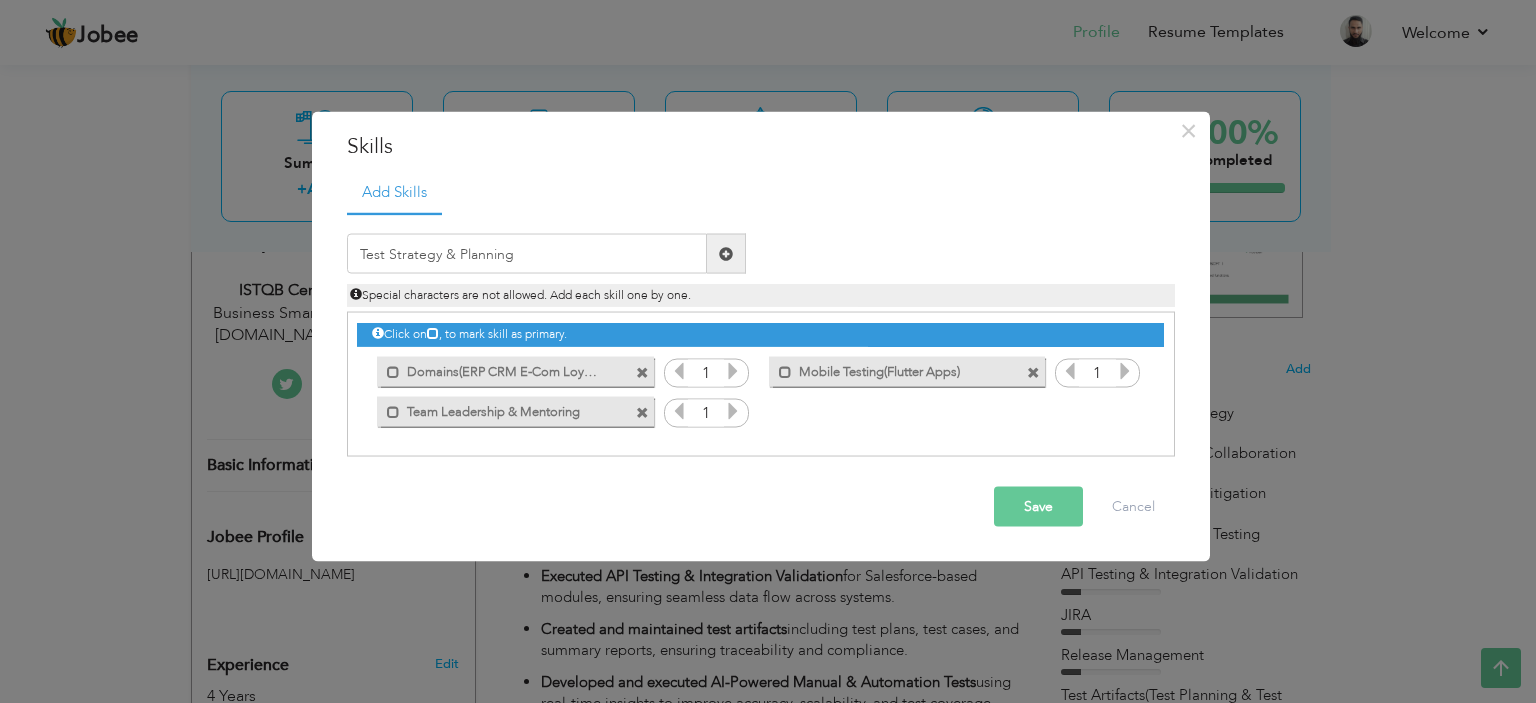 click at bounding box center (726, 253) 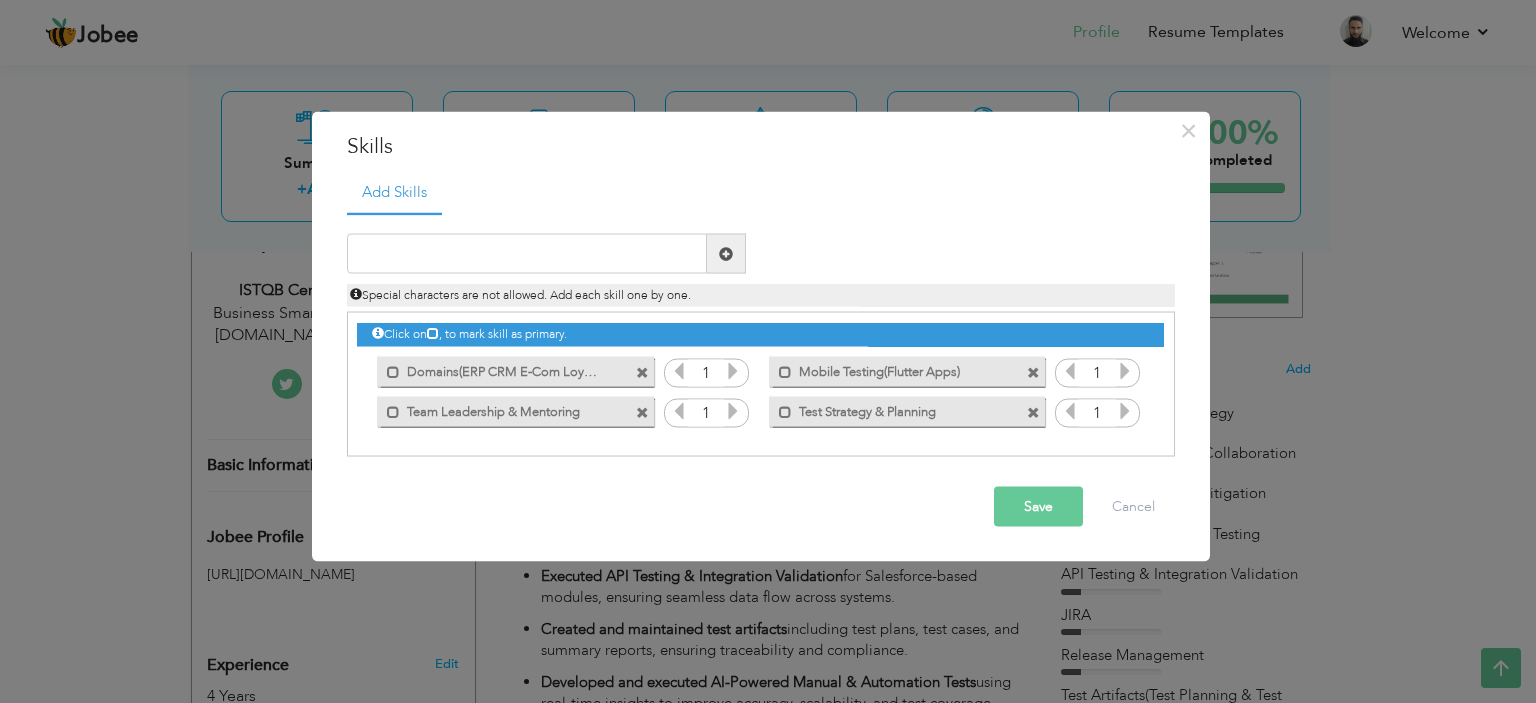 click on "Save" at bounding box center [1038, 507] 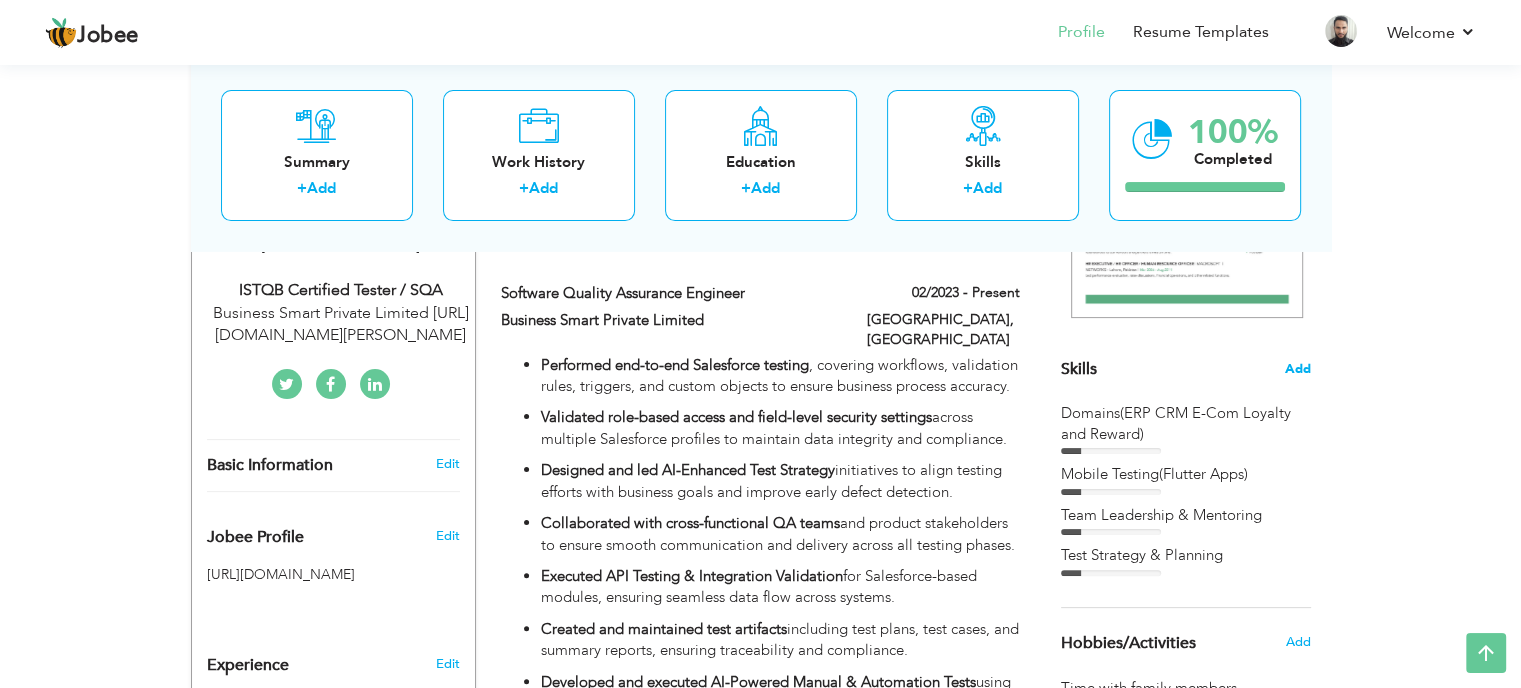 click on "Add" at bounding box center [1298, 369] 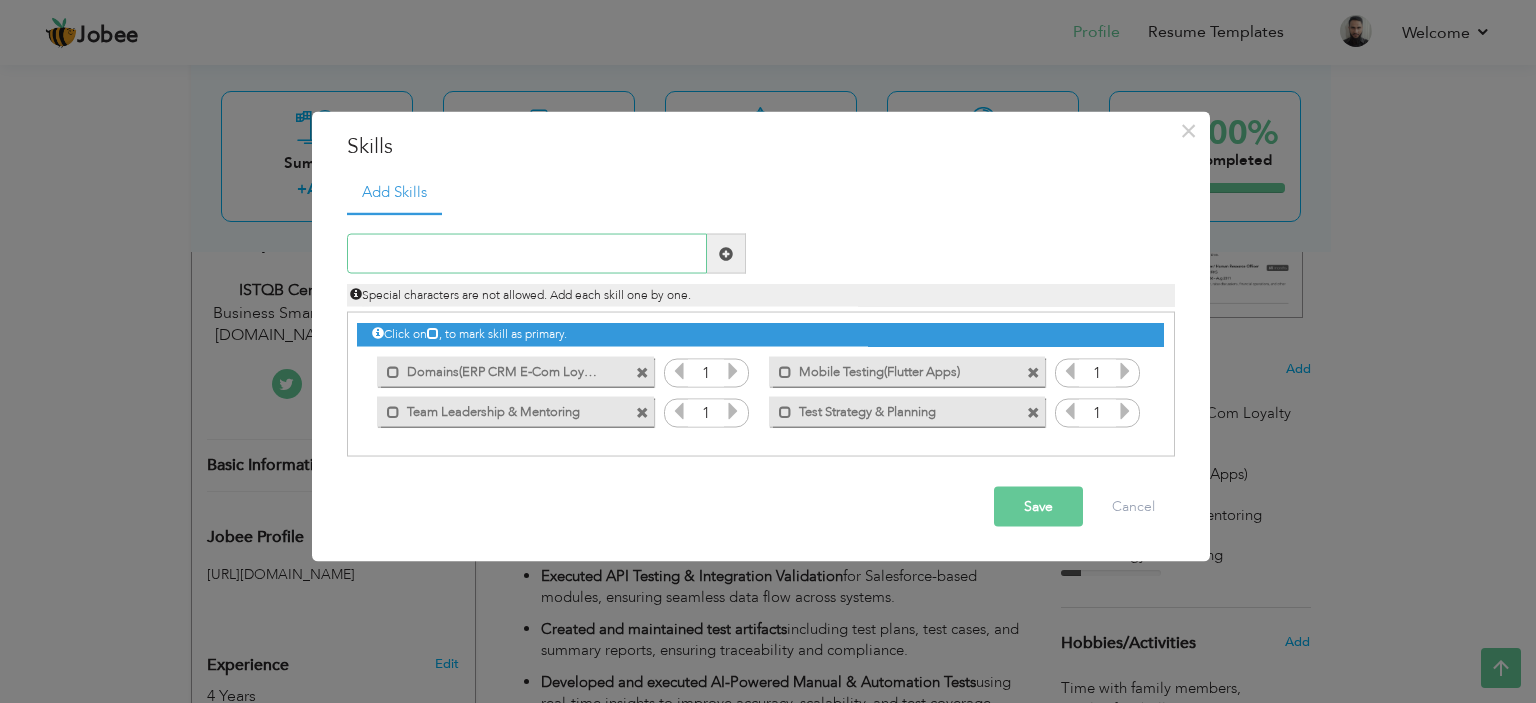 paste on "Cross-Functional Collaboration" 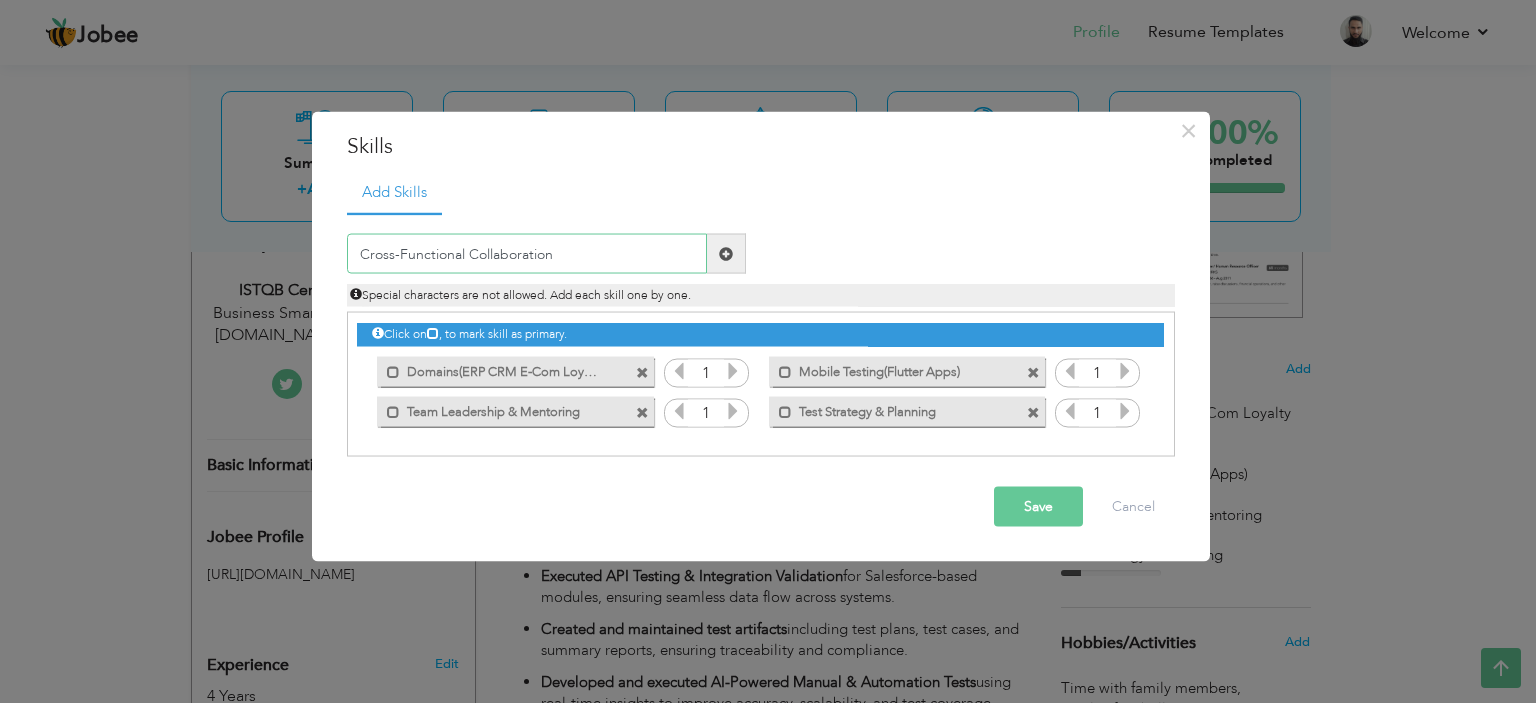 type on "Cross-Functional Collaboration" 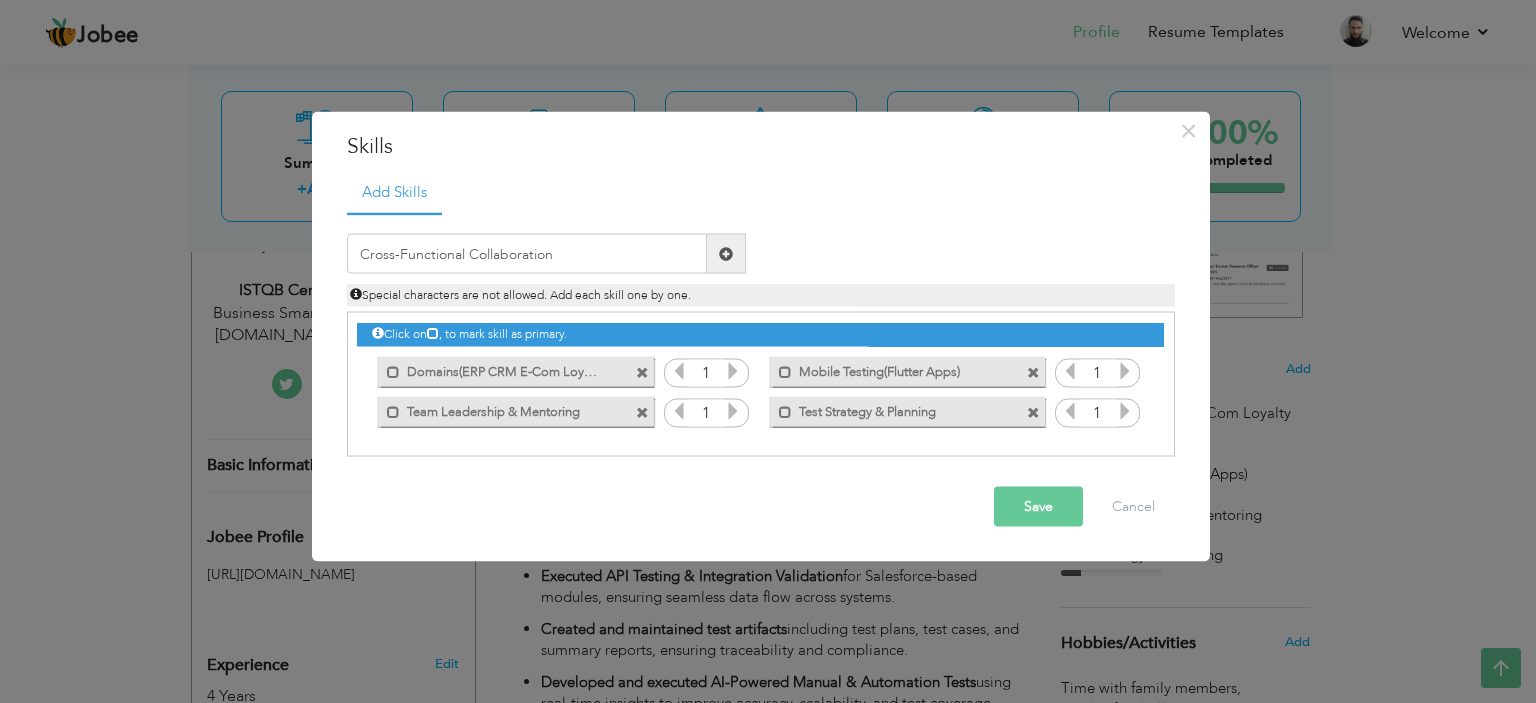 click at bounding box center [726, 253] 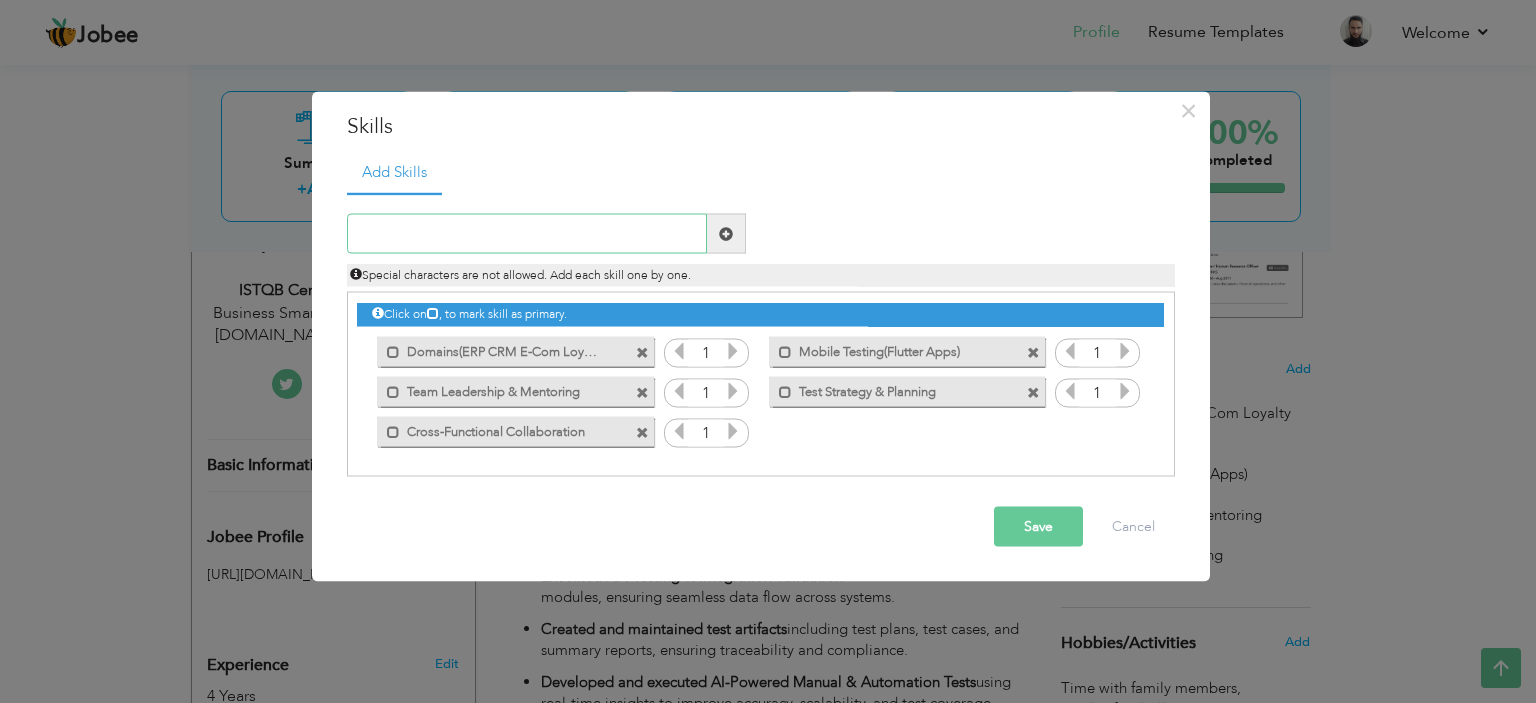 click at bounding box center (527, 234) 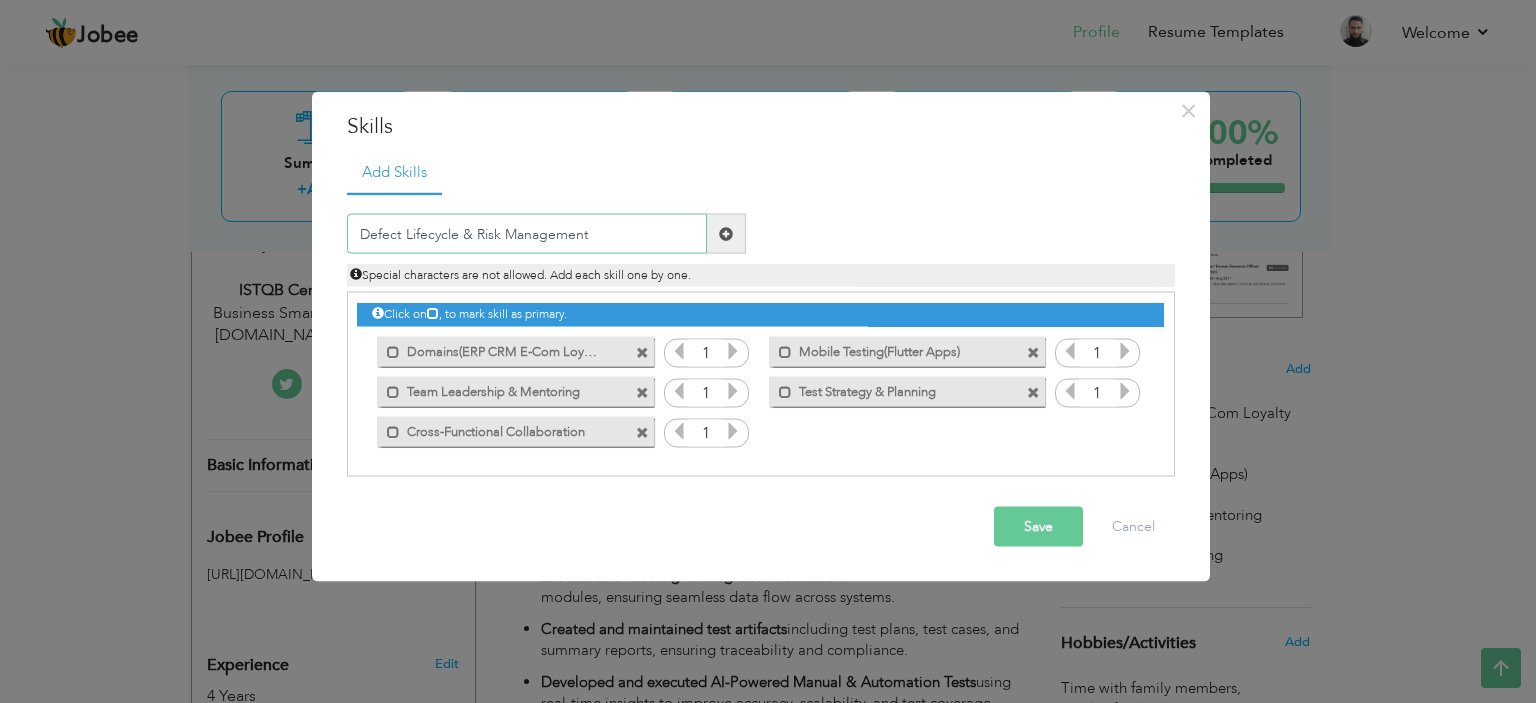 type on "Defect Lifecycle & Risk Management" 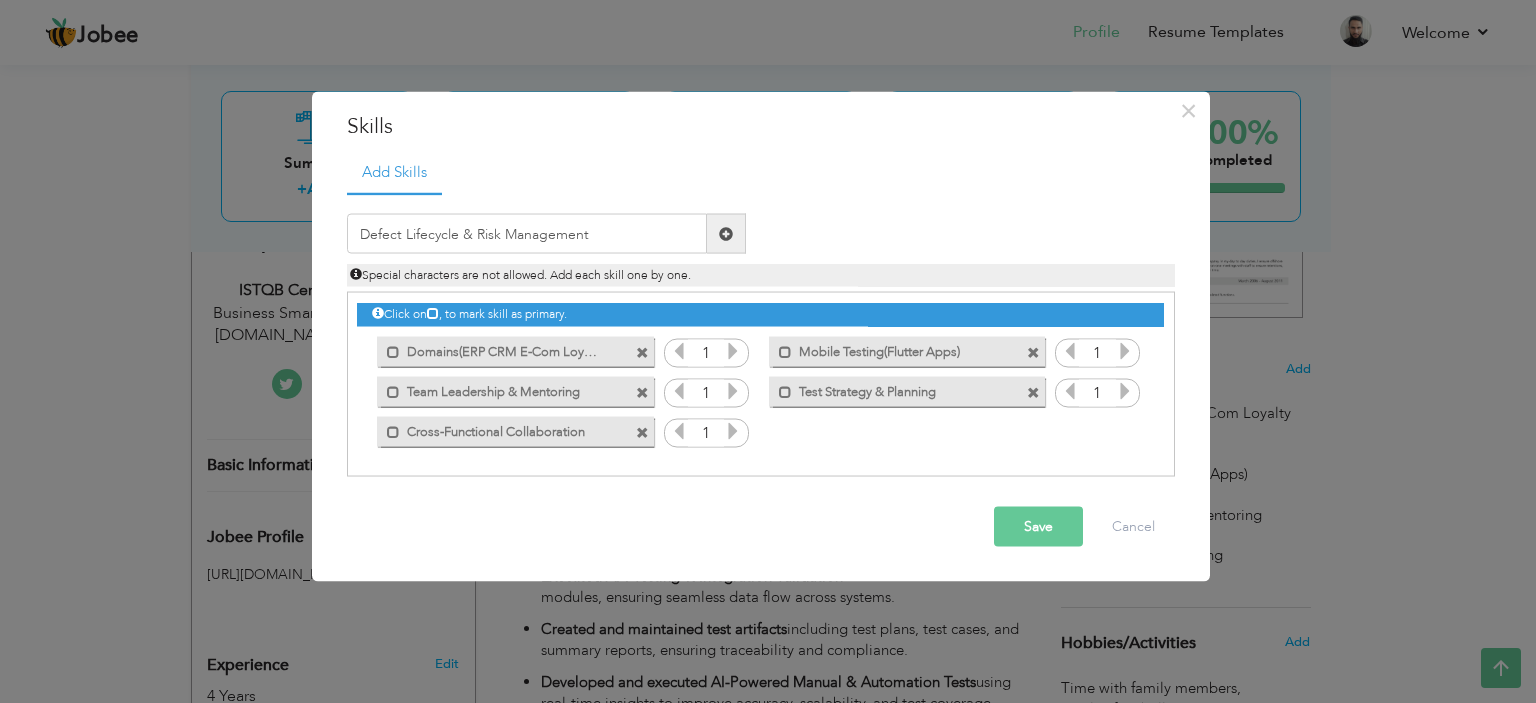 click at bounding box center (726, 234) 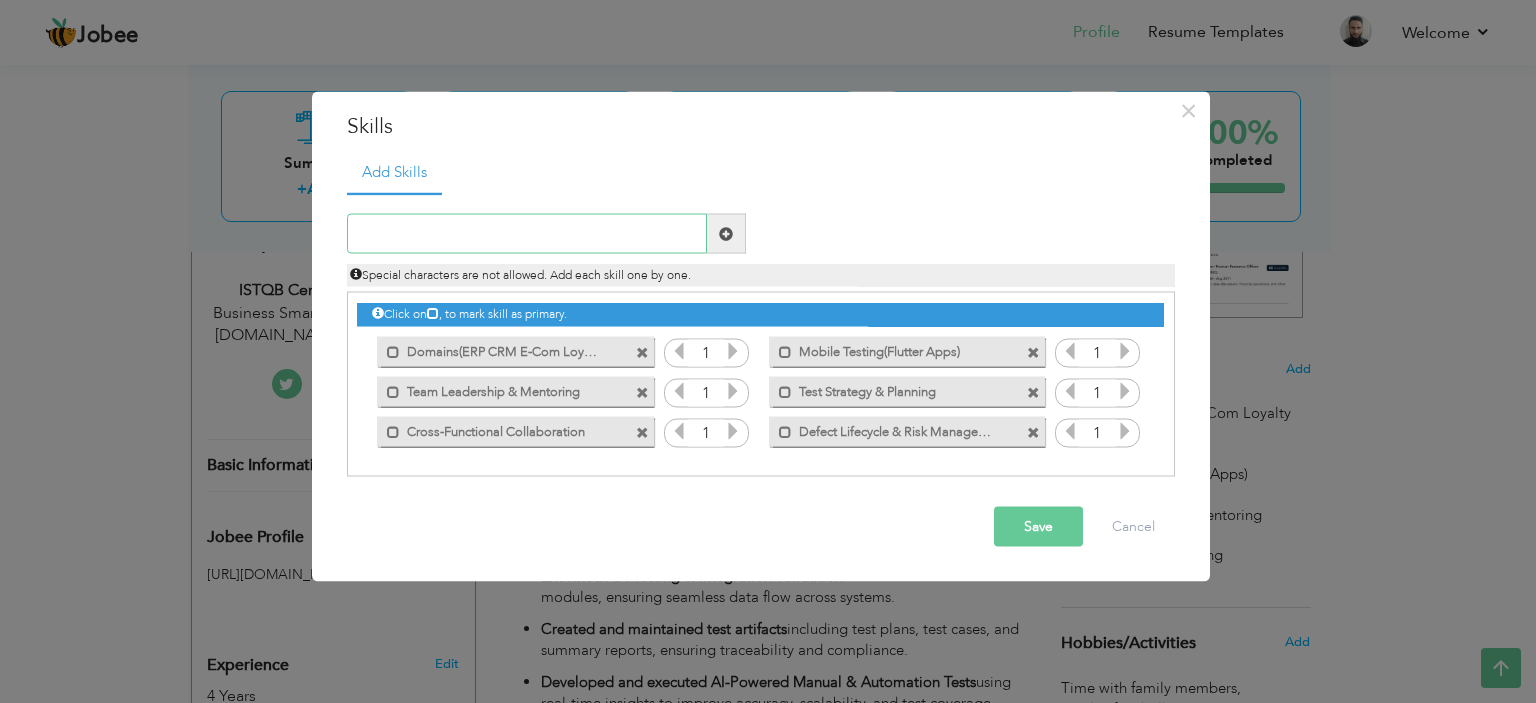 click at bounding box center (527, 234) 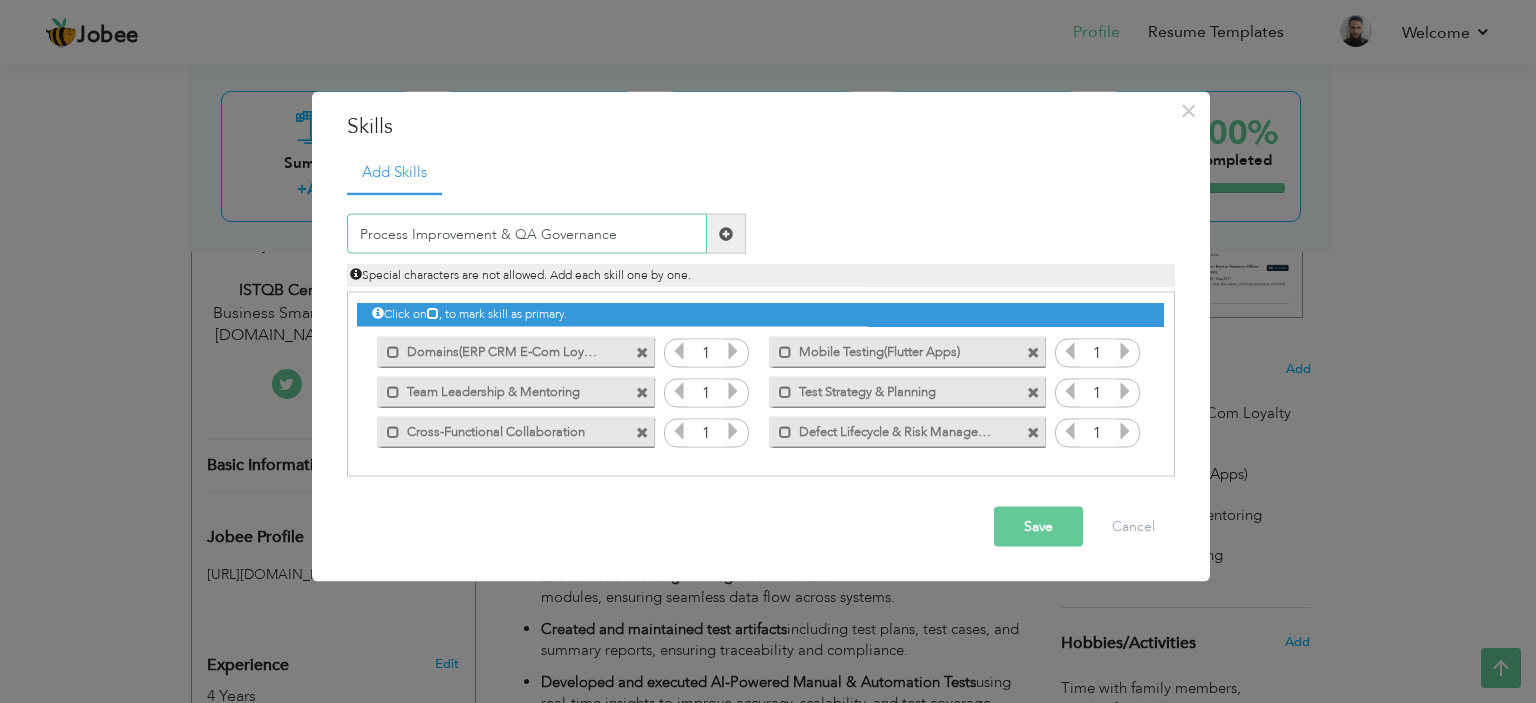 type on "Process Improvement & QA Governance" 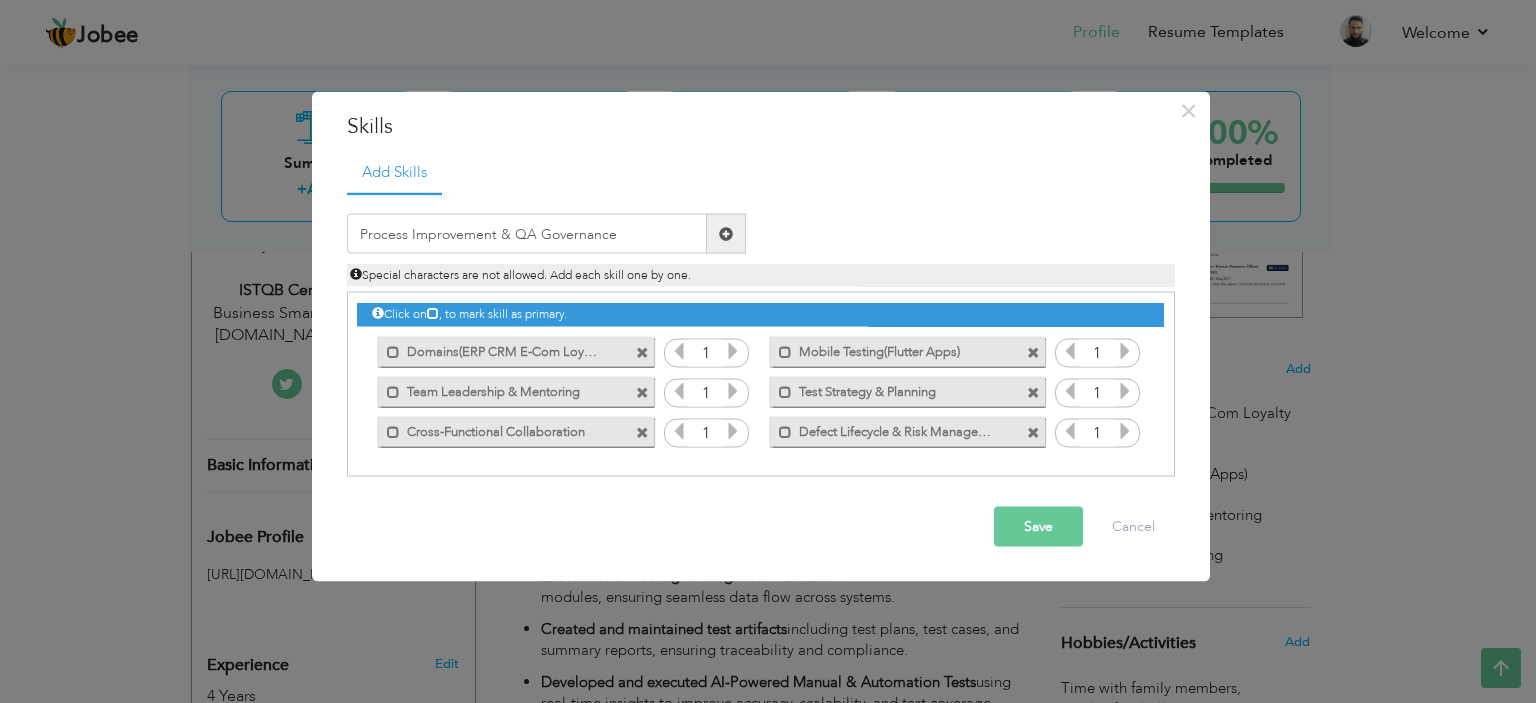 click at bounding box center (726, 233) 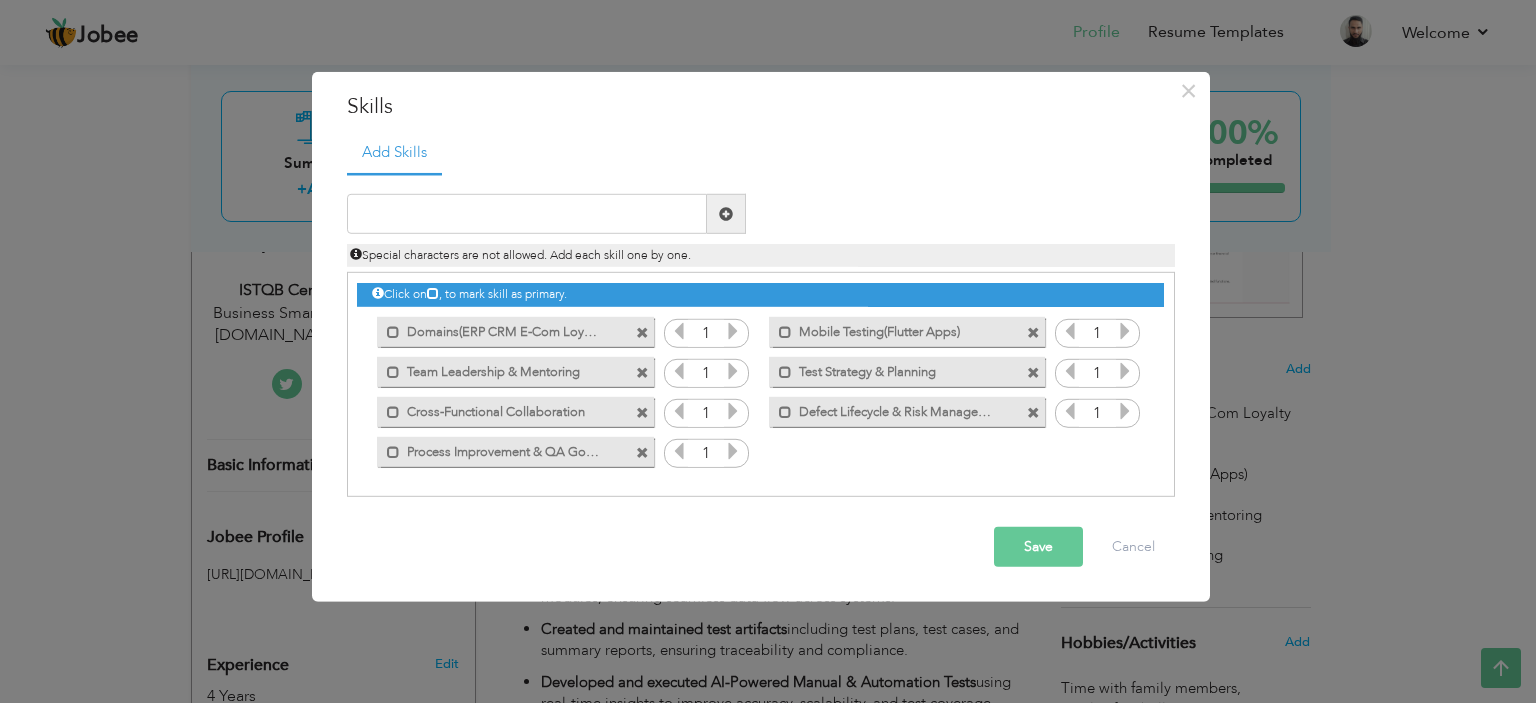 click on "Save" at bounding box center [1038, 547] 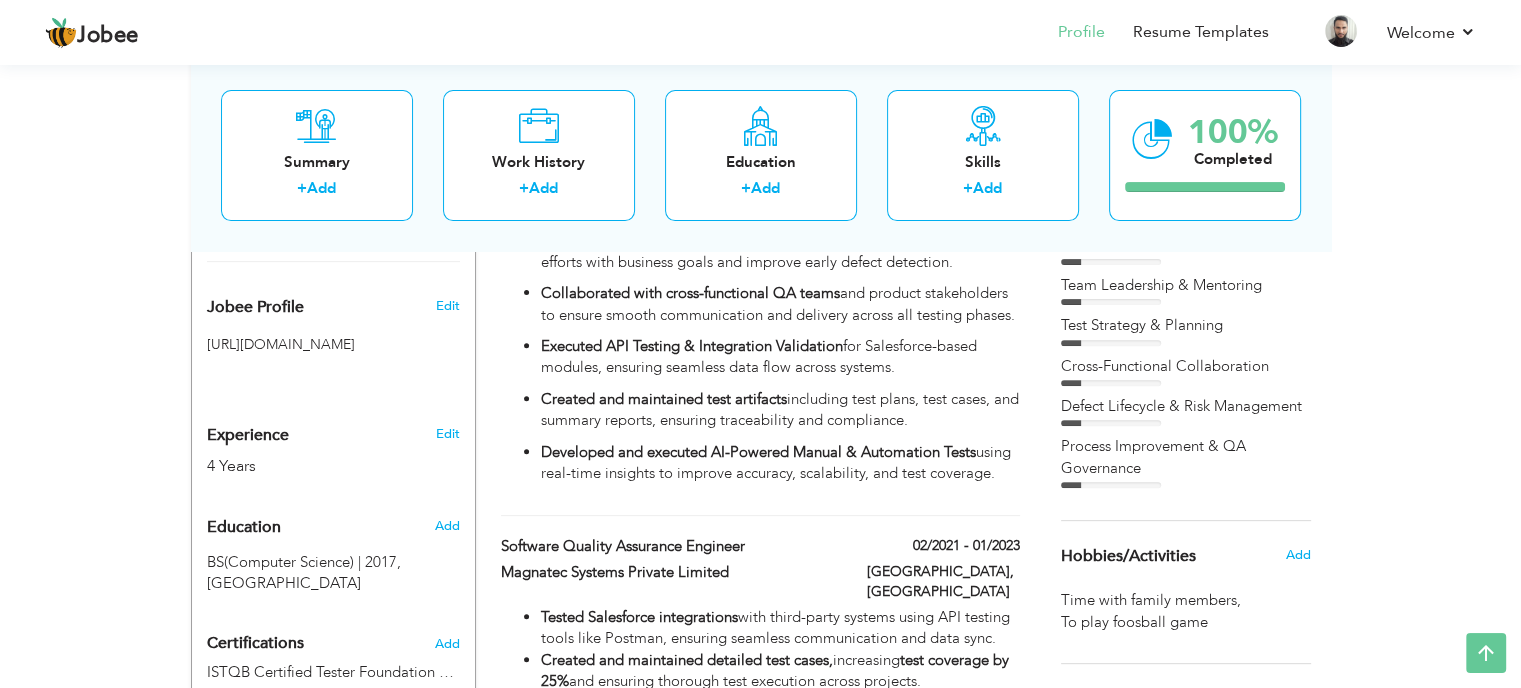scroll, scrollTop: 509, scrollLeft: 0, axis: vertical 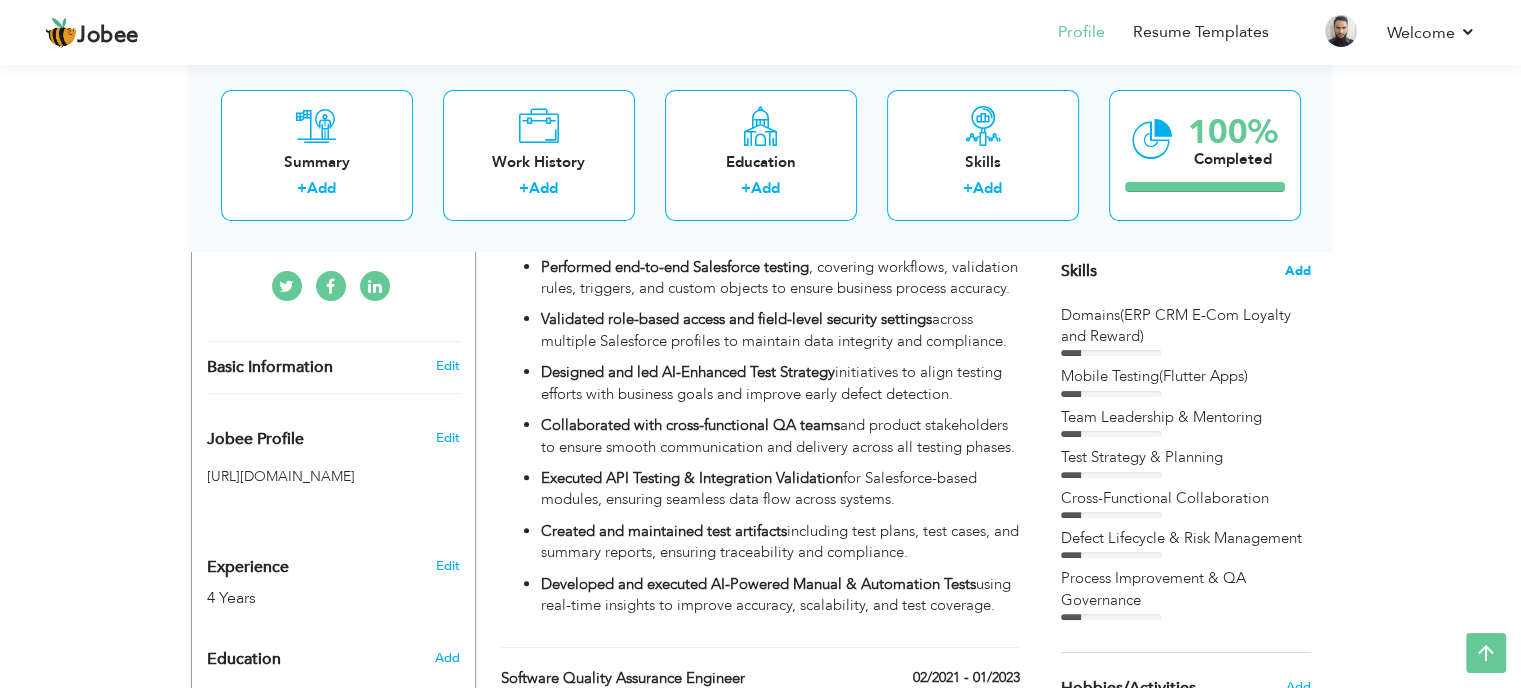 click on "Add" at bounding box center [1298, 271] 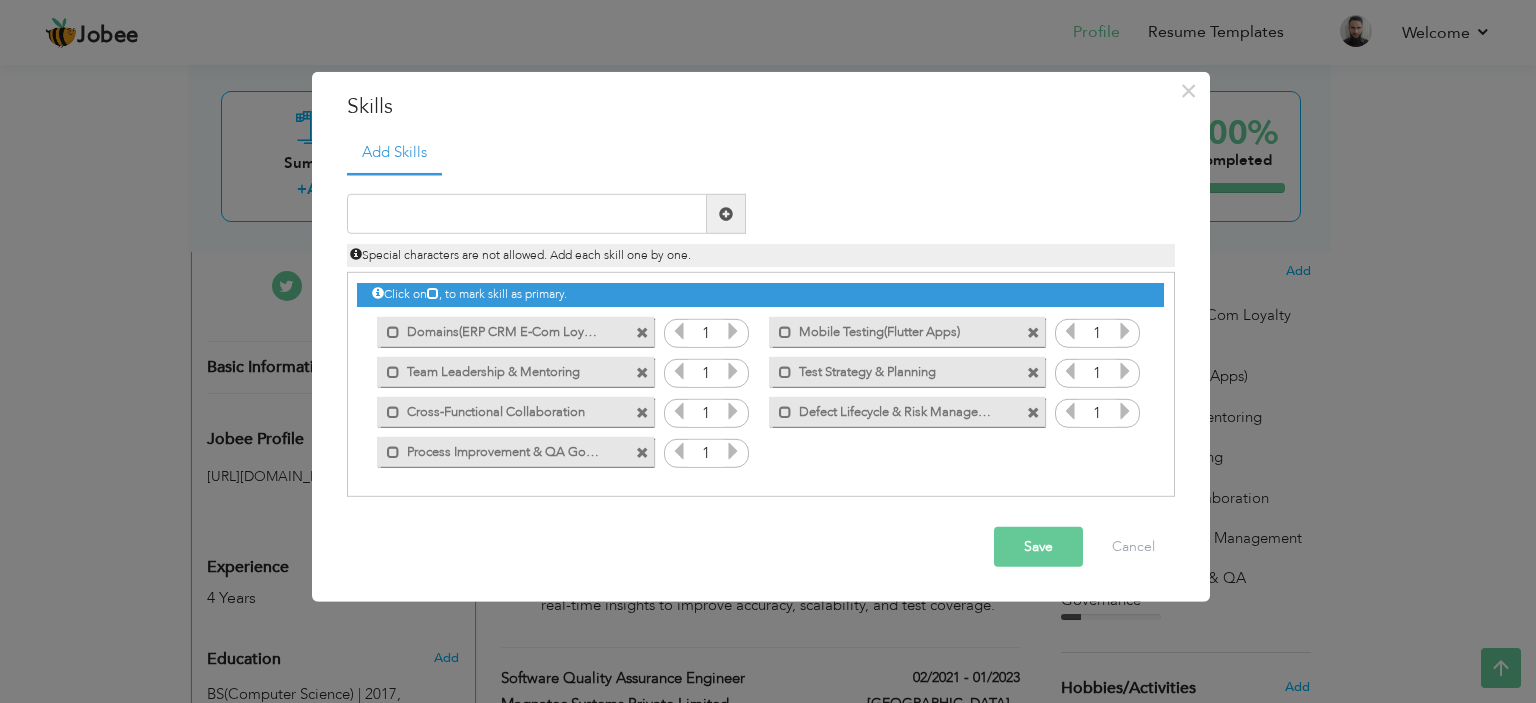 click on "Save" at bounding box center [1038, 547] 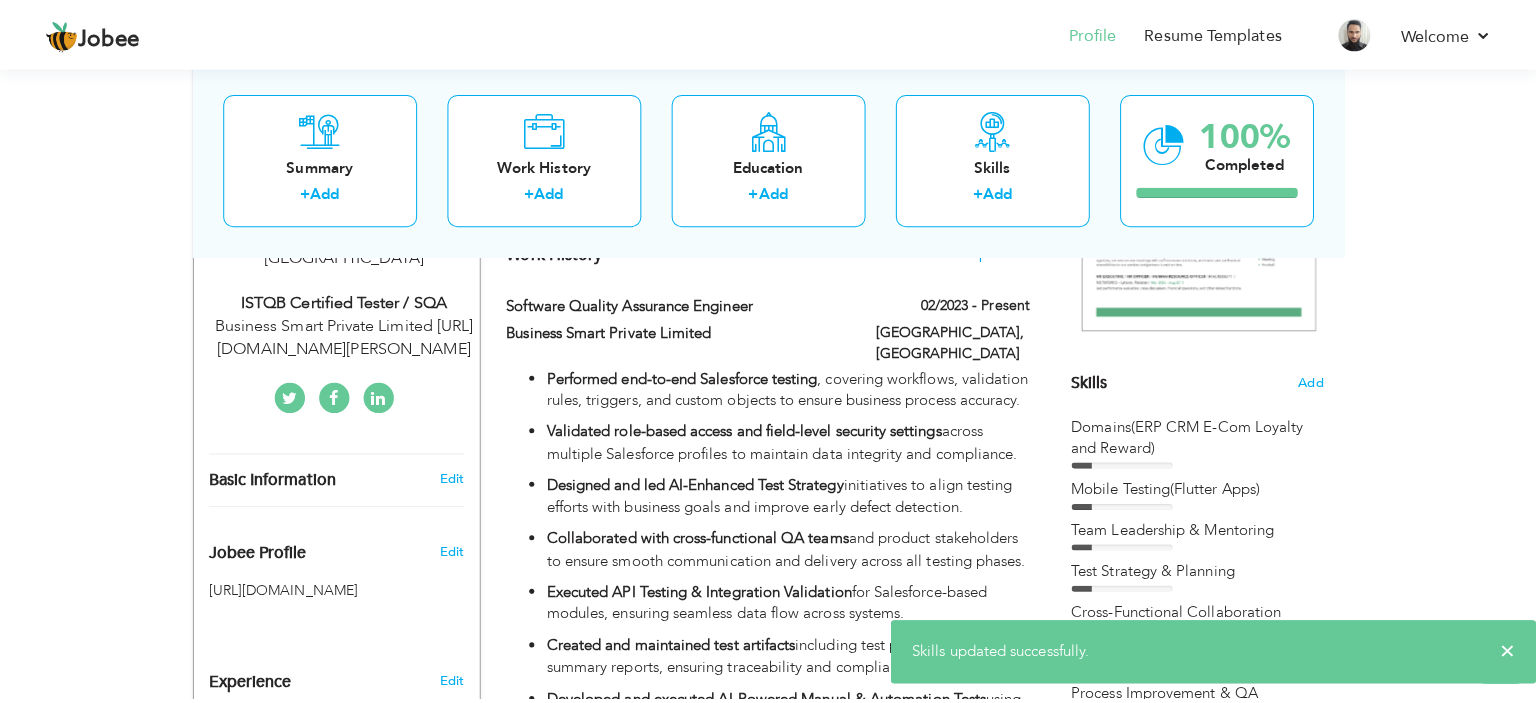 scroll, scrollTop: 388, scrollLeft: 0, axis: vertical 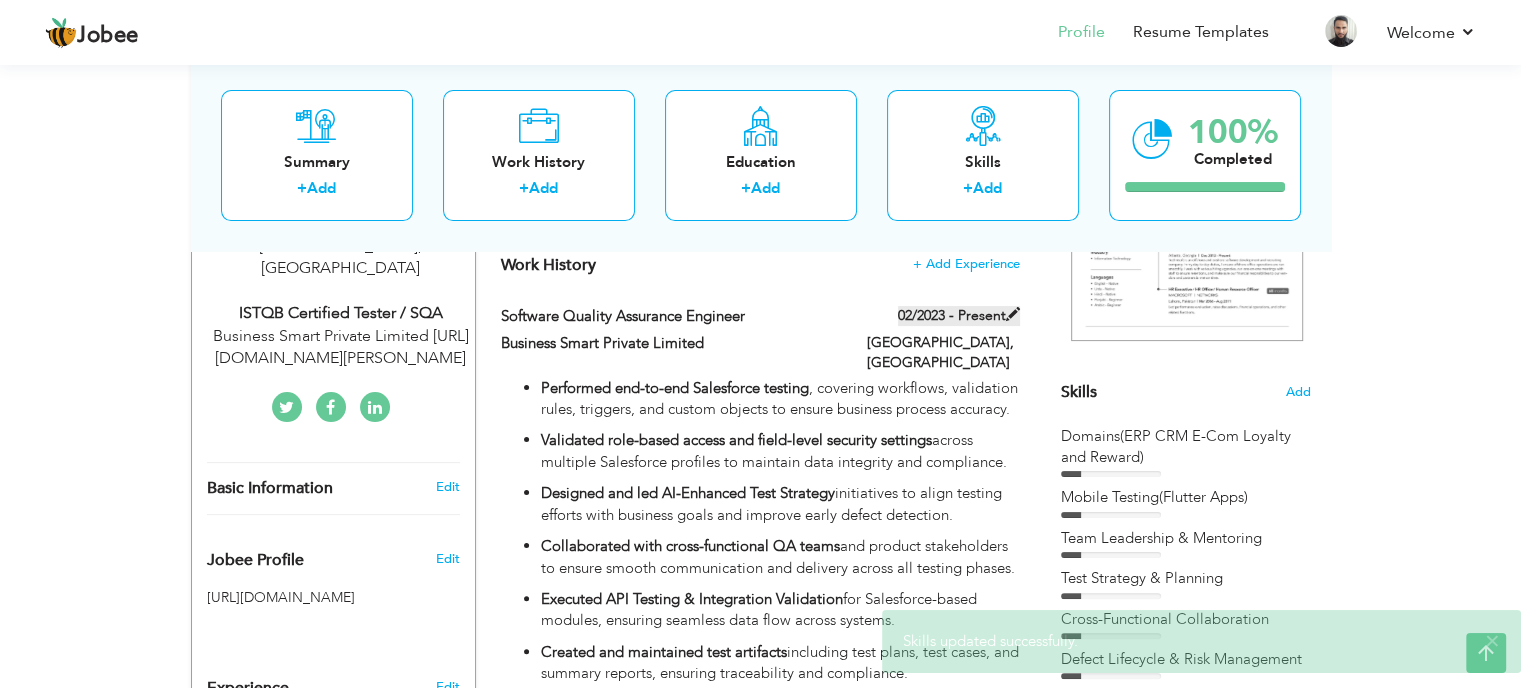 click at bounding box center (1013, 314) 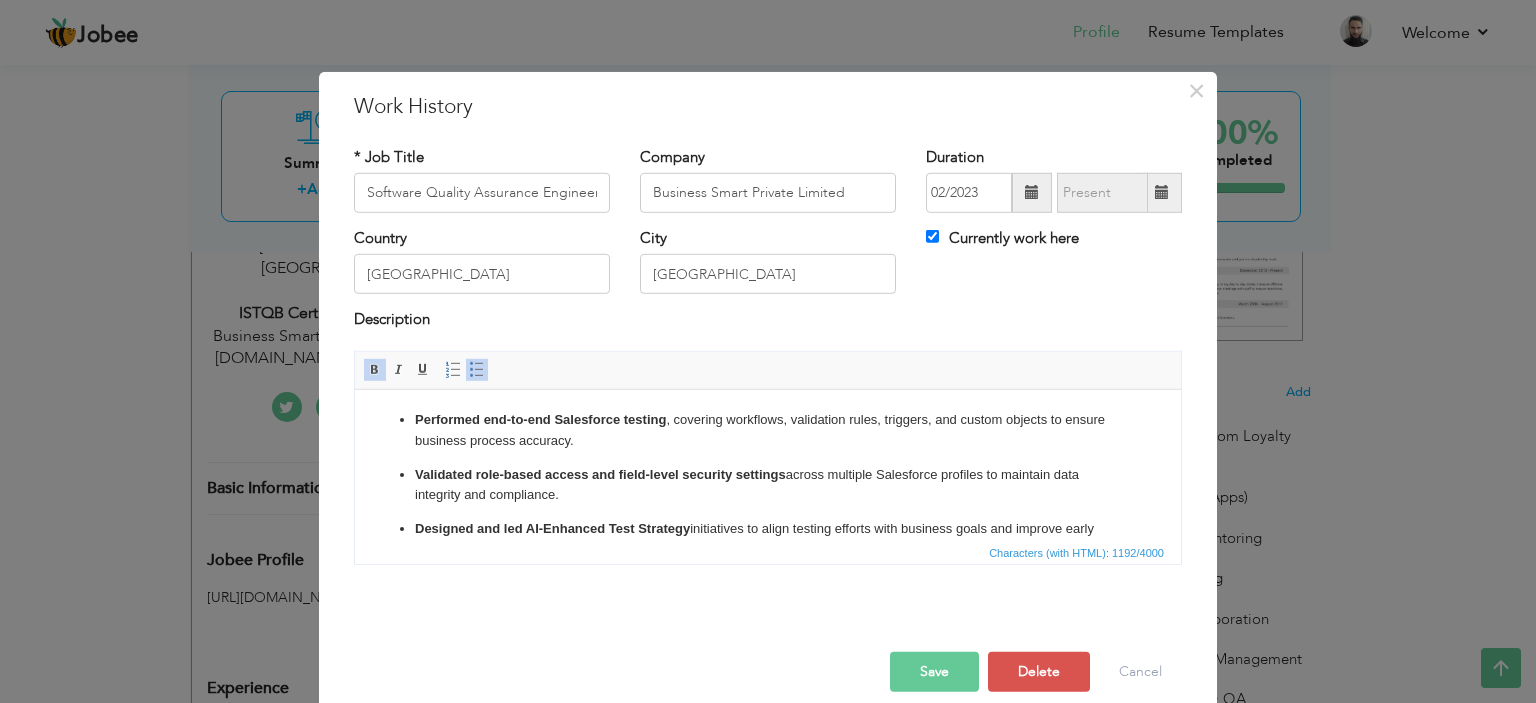 click on "Validated role-based access and field-level security settings  across multiple Salesforce profiles to maintain data integrity and compliance." at bounding box center [768, 485] 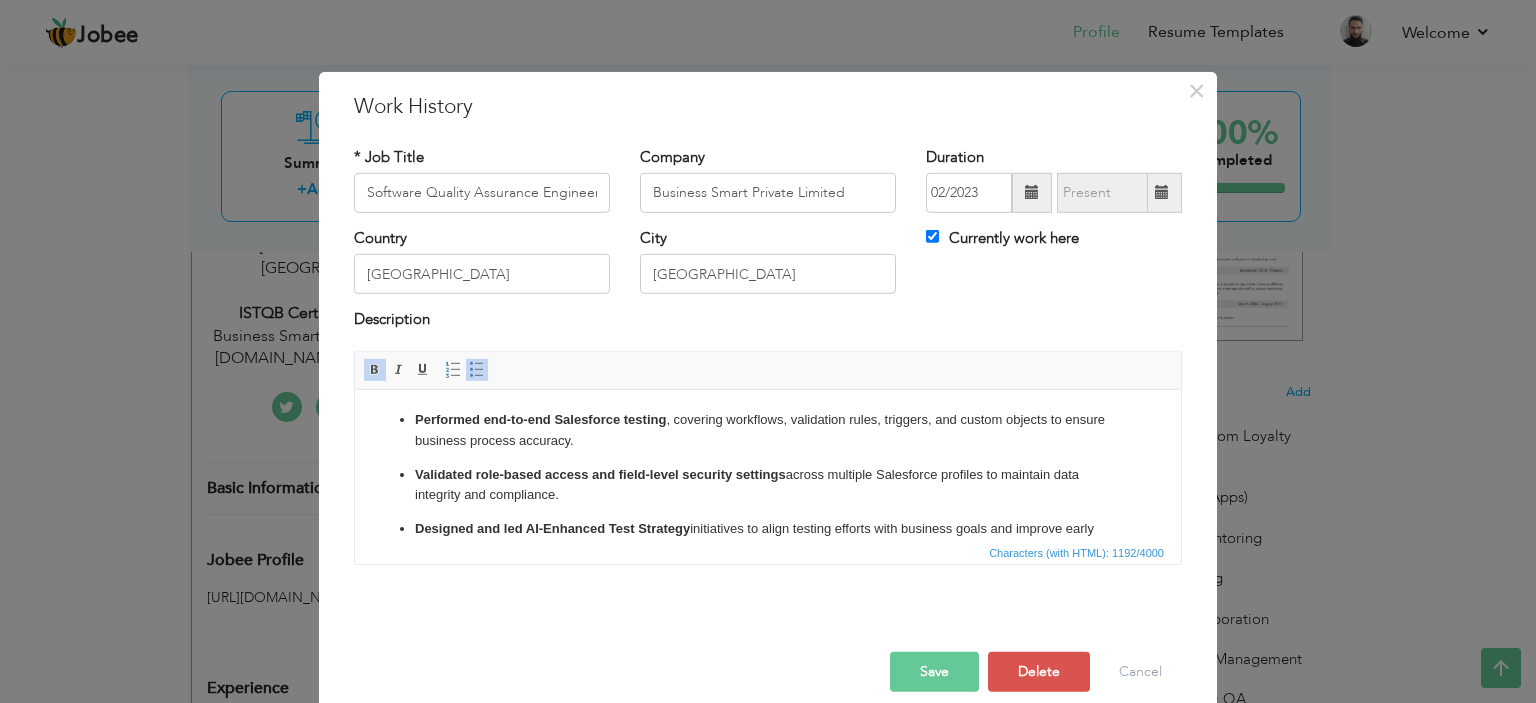 scroll, scrollTop: 160, scrollLeft: 0, axis: vertical 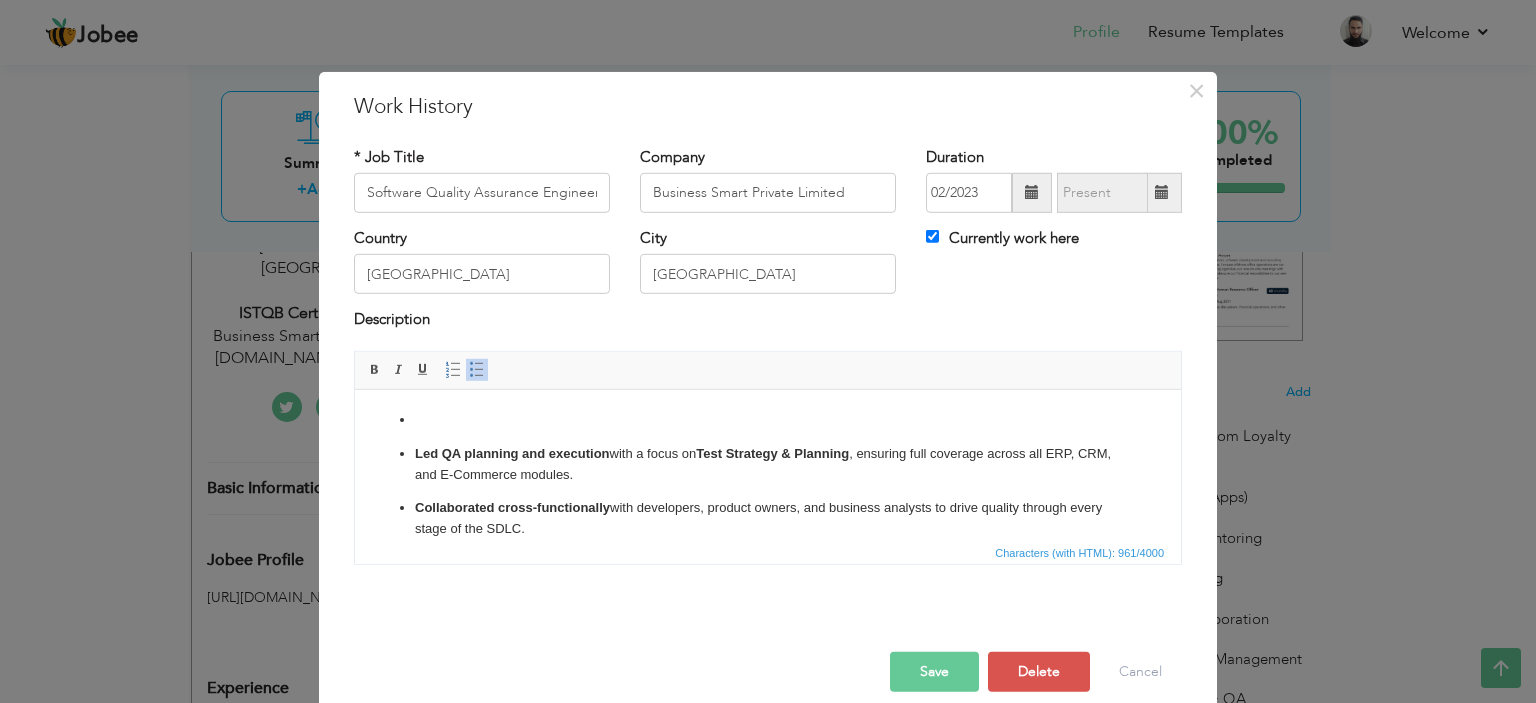 click at bounding box center (768, 419) 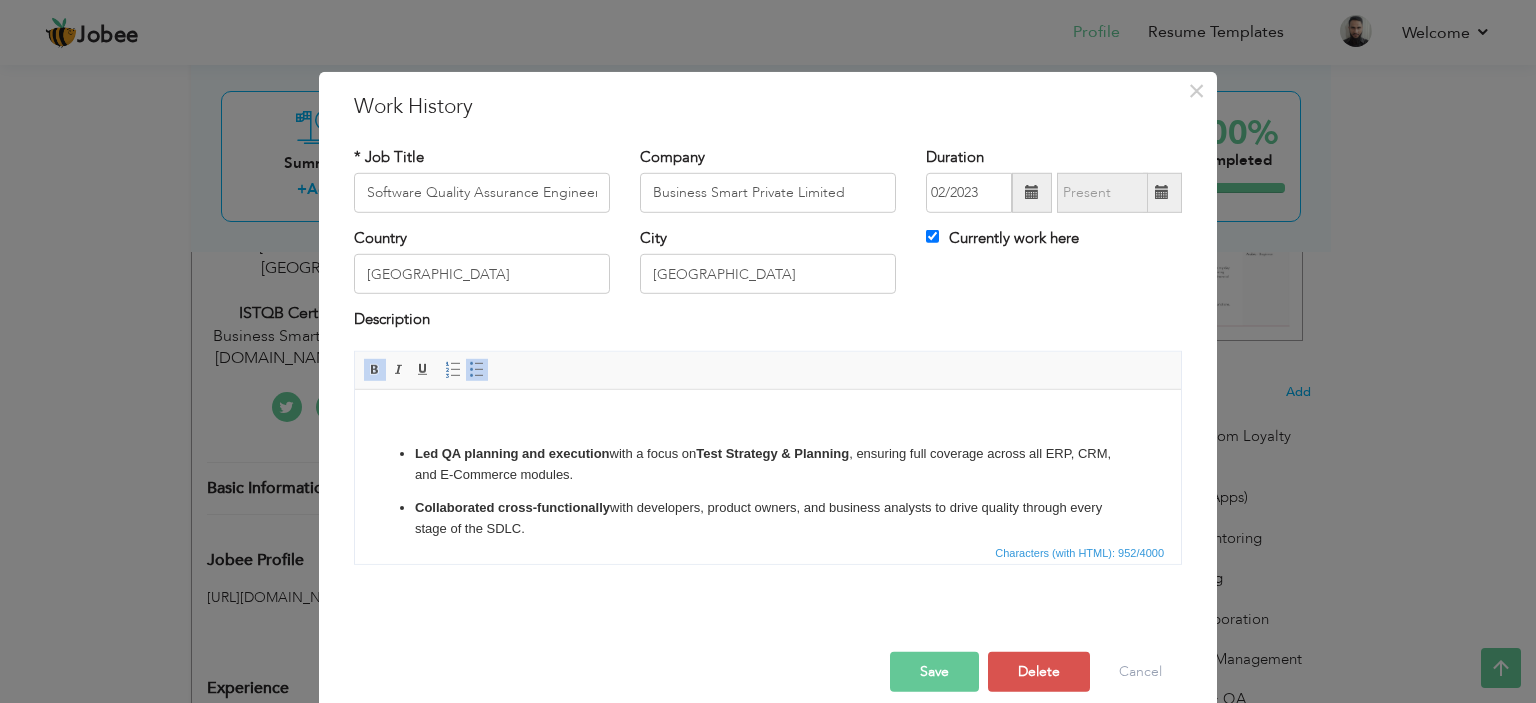 click at bounding box center (768, 419) 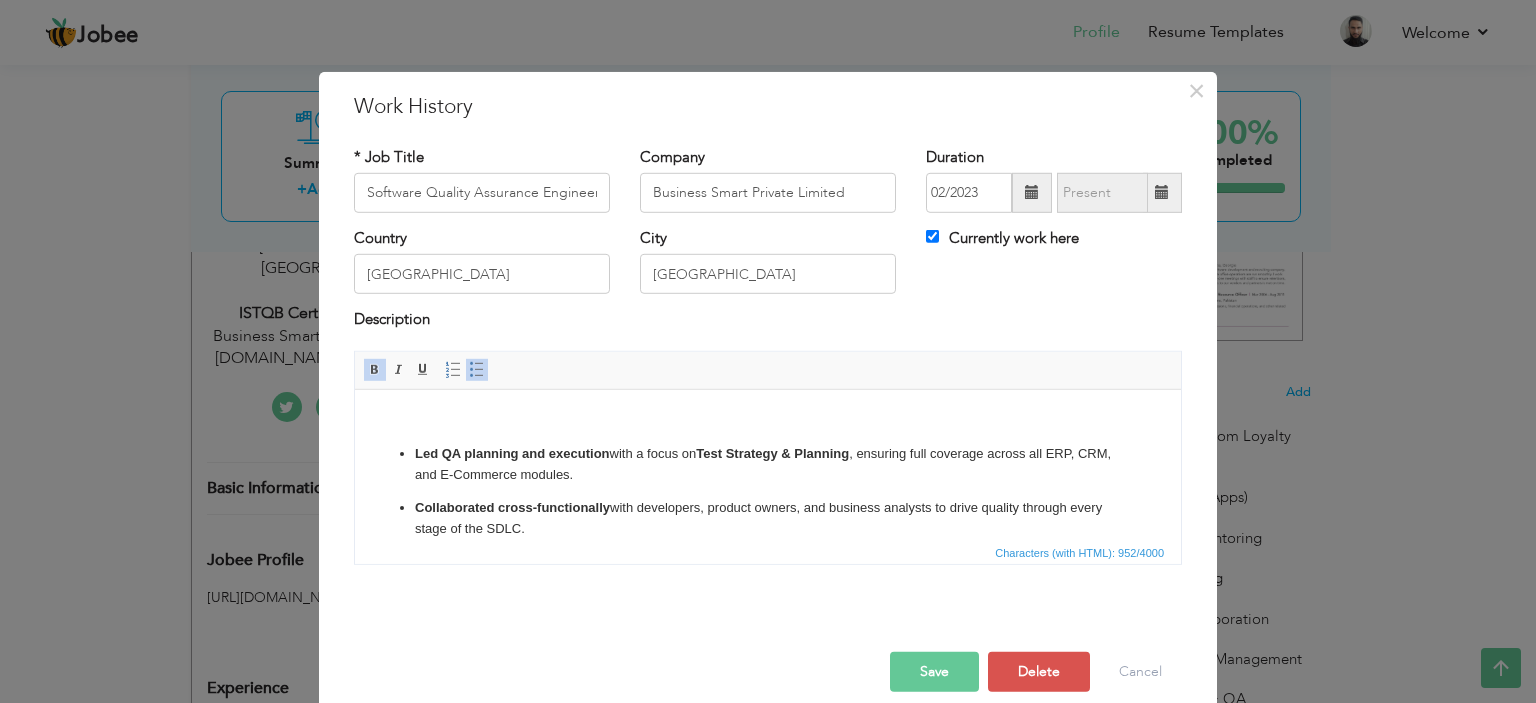click at bounding box center (768, 419) 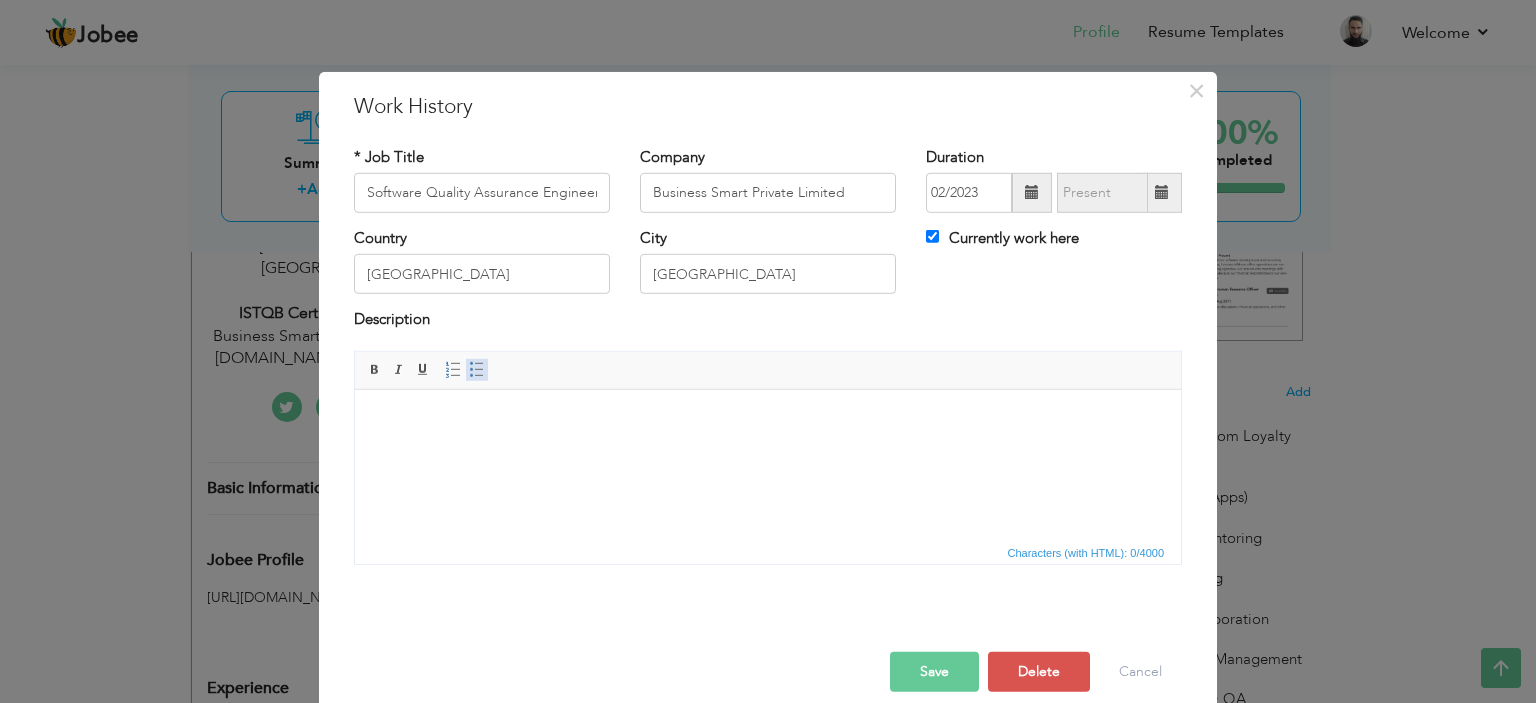 click on "Insert/Remove Bulleted List" at bounding box center [477, 370] 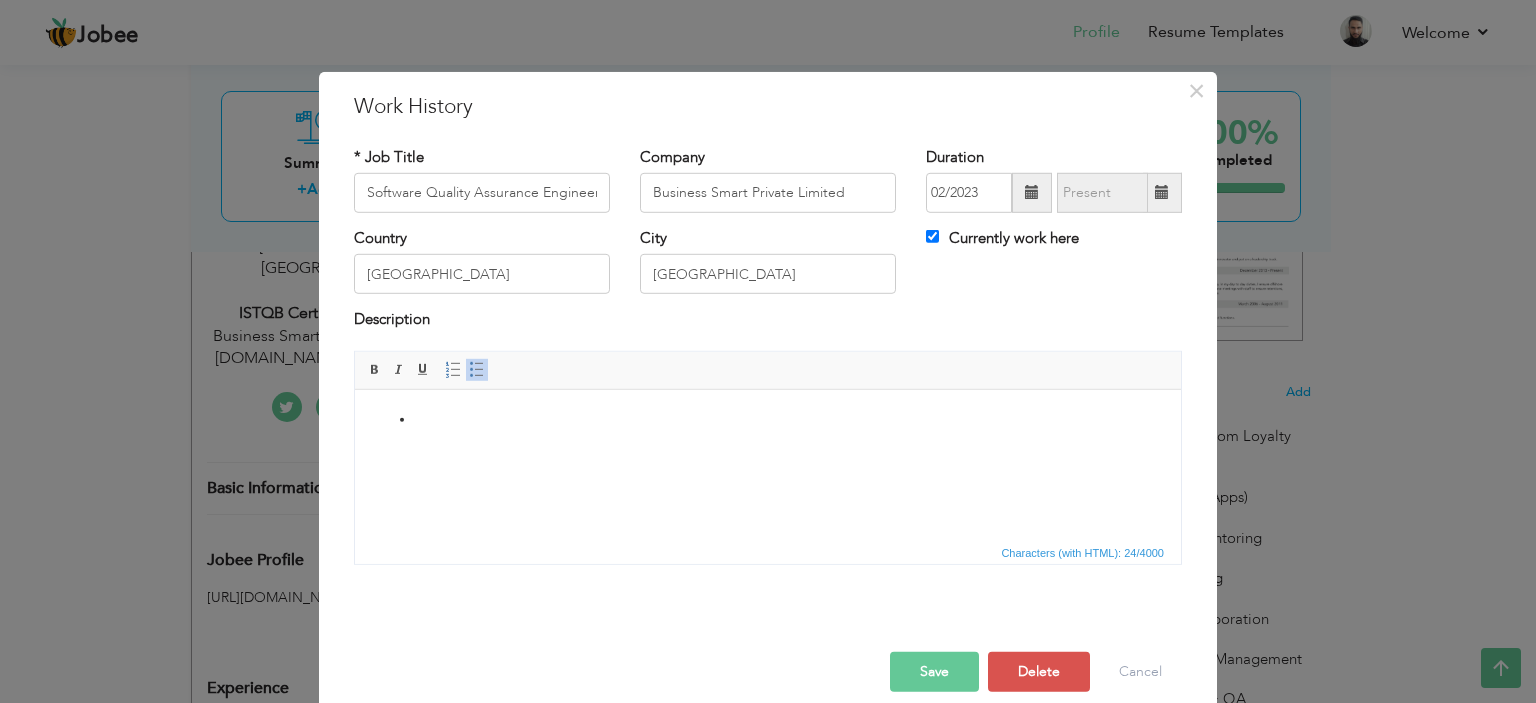 scroll, scrollTop: 160, scrollLeft: 0, axis: vertical 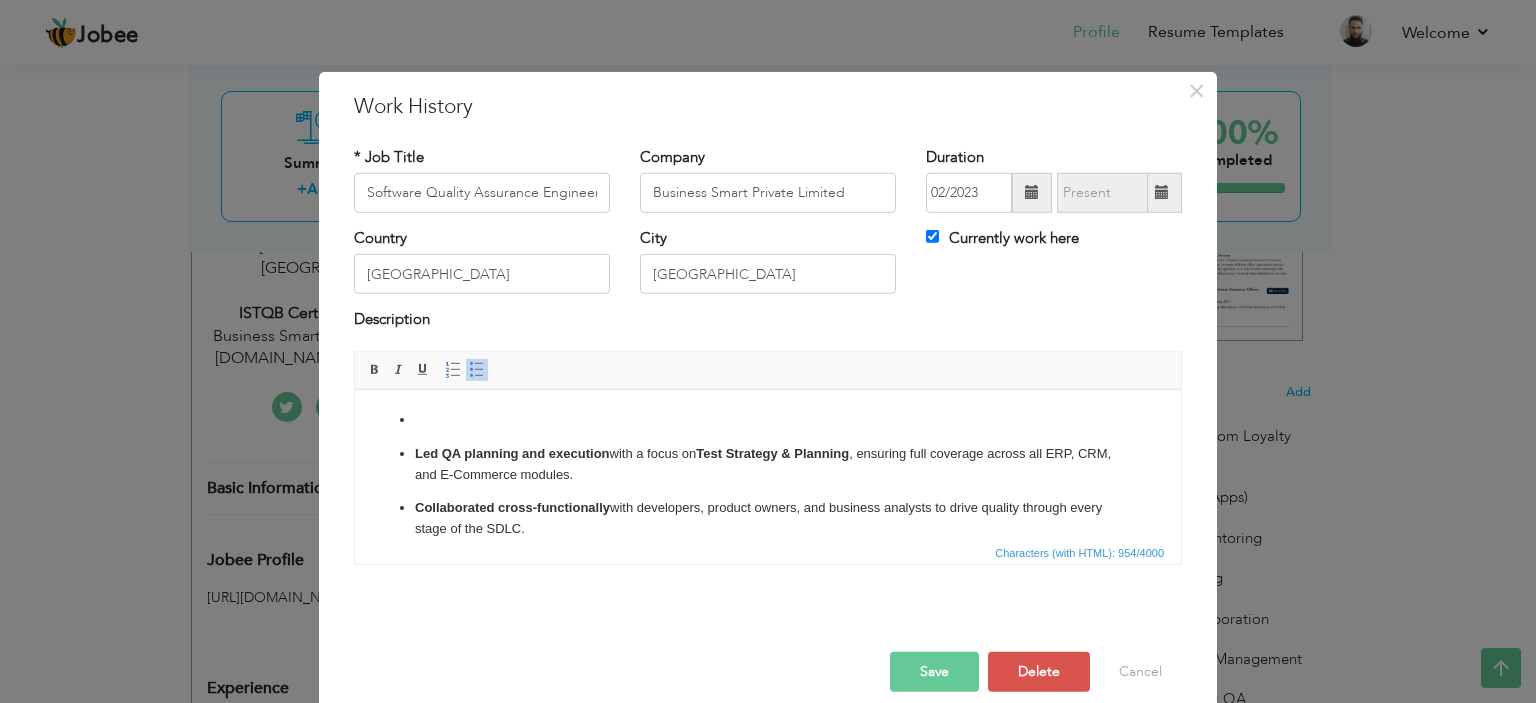 click on "Led QA planning and execution  with a focus on  Test Strategy & Planning , ensuring full coverage across all ERP, CRM, and E-Commerce modules. Collaborated cross-functionally  with developers, product owners, and business analysts to drive quality through every stage of the SDLC. Mentored junior team members  by sharing best practices and guiding them through hands-on tasks in  Mobile Testing (Flutter Apps)  and defect handling. Identified risks early  and managed issue tracking using a strong  Defect Lifecycle & Risk Management  approach for smooth releases. Drove continuous QA improvements  by aligning practices with organizational goals under  Process Improvement & QA Governance  standards." at bounding box center [768, 556] 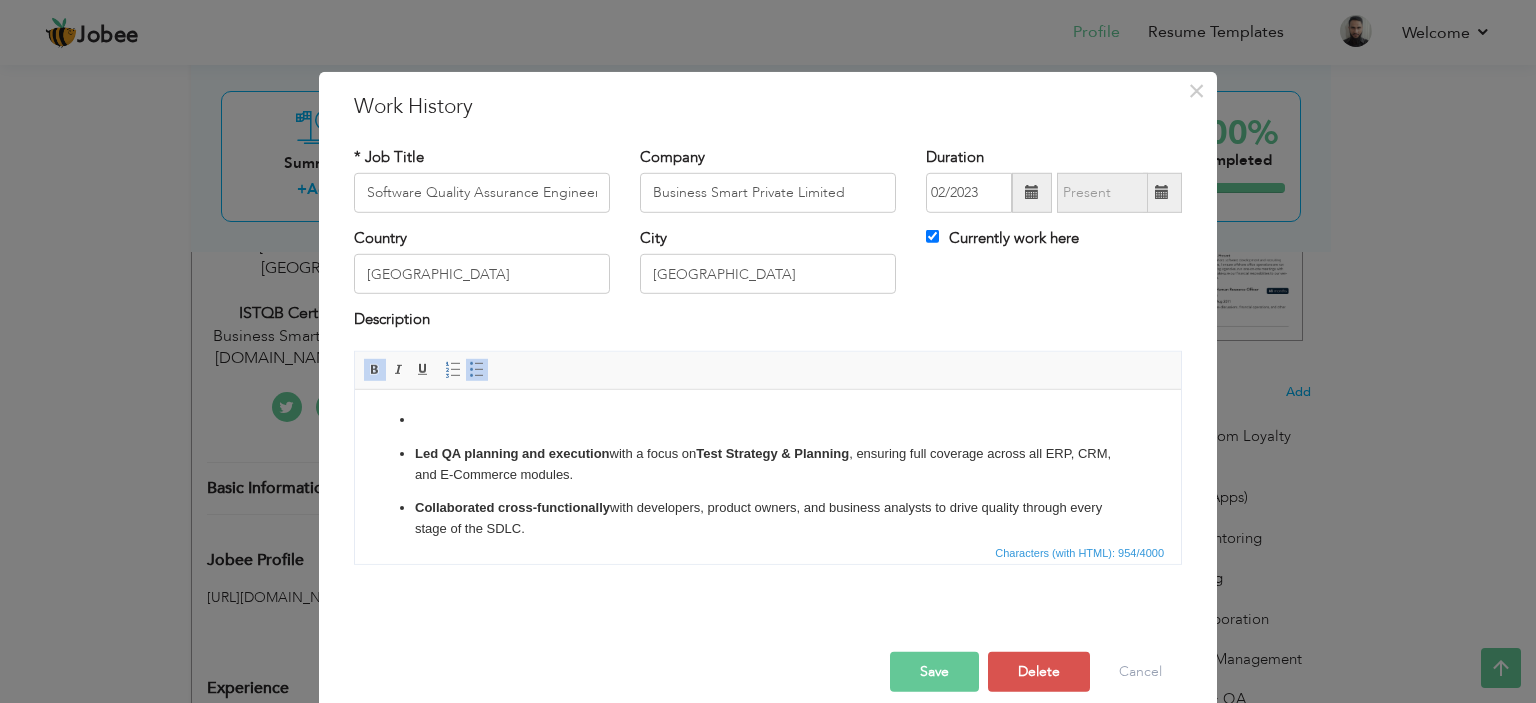 click on "Led QA planning and execution  with a focus on  Test Strategy & Planning , ensuring full coverage across all ERP, CRM, and E-Commerce modules. Collaborated cross-functionally  with developers, product owners, and business analysts to drive quality through every stage of the SDLC. Mentored junior team members  by sharing best practices and guiding them through hands-on tasks in  Mobile Testing (Flutter Apps)  and defect handling. Identified risks early  and managed issue tracking using a strong  Defect Lifecycle & Risk Management  approach for smooth releases. Drove continuous QA improvements  by aligning practices with organizational goals under  Process Improvement & QA Governance  standards." at bounding box center (768, 556) 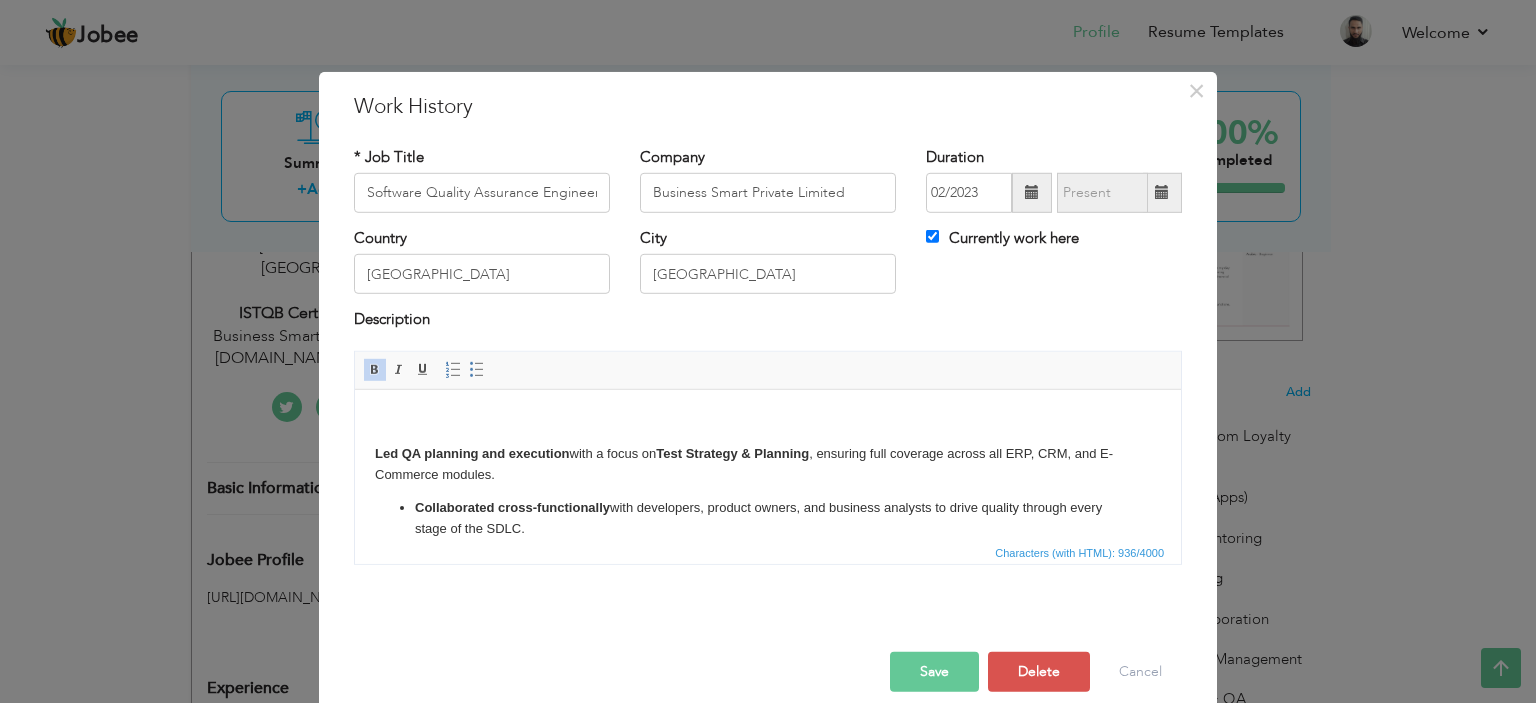 type 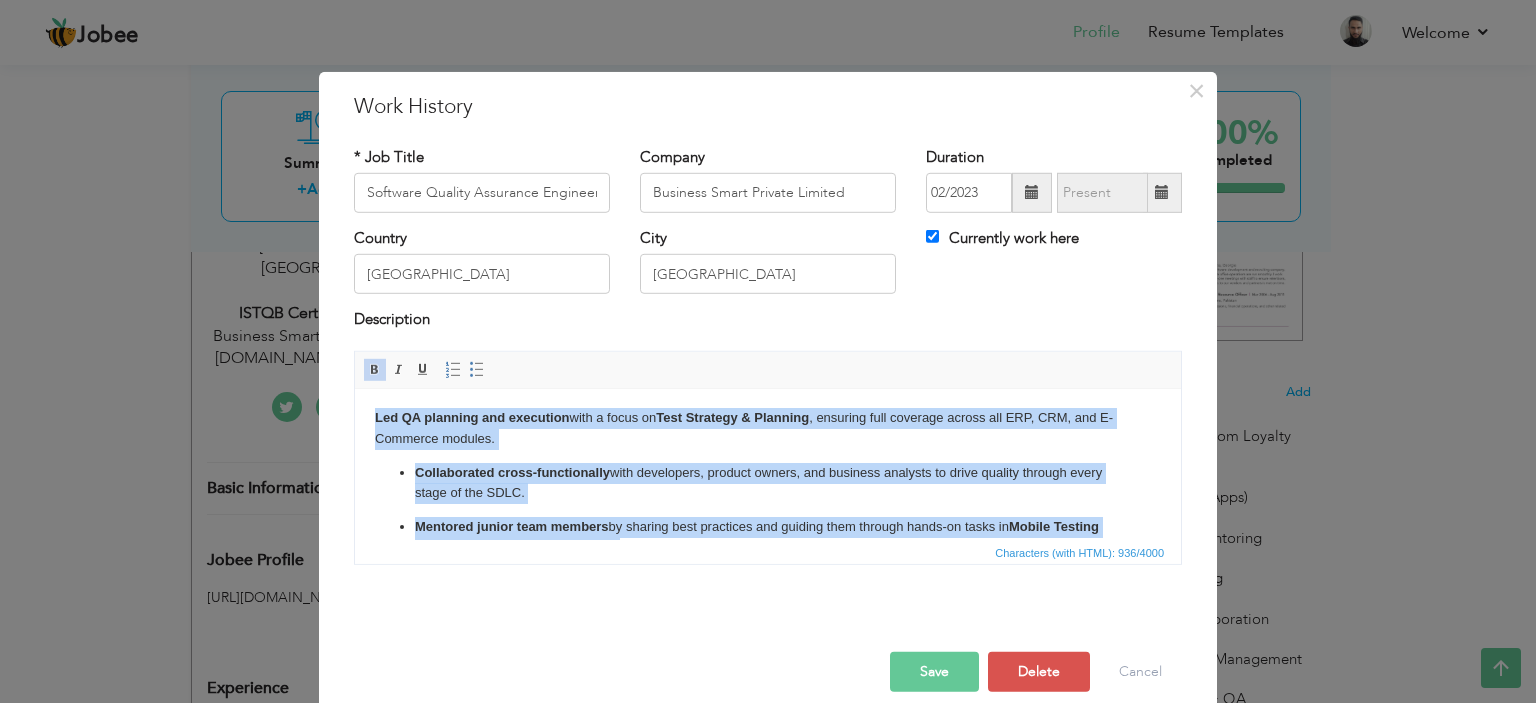 scroll, scrollTop: 149, scrollLeft: 0, axis: vertical 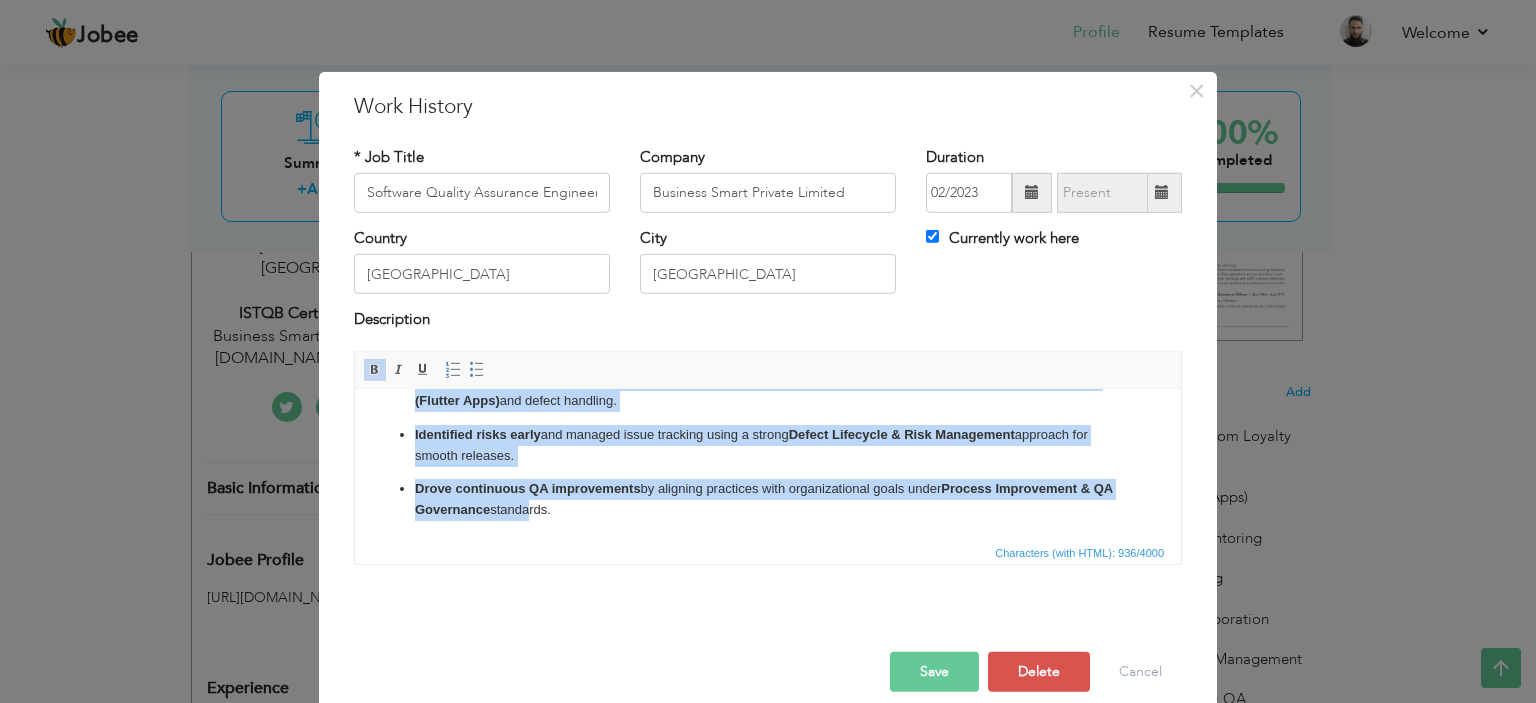 drag, startPoint x: 356, startPoint y: 416, endPoint x: 702, endPoint y: 601, distance: 392.35315 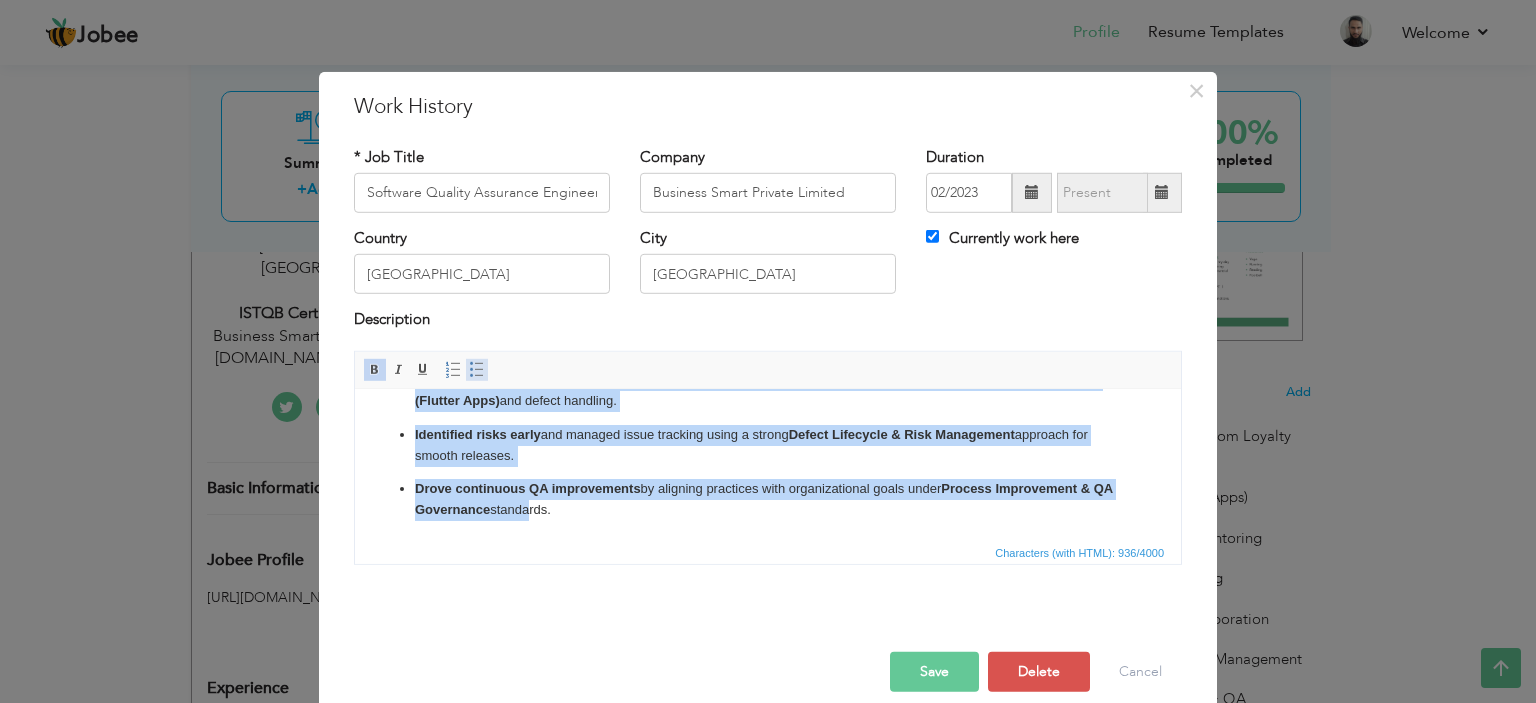 click on "Insert/Remove Bulleted List" at bounding box center (477, 370) 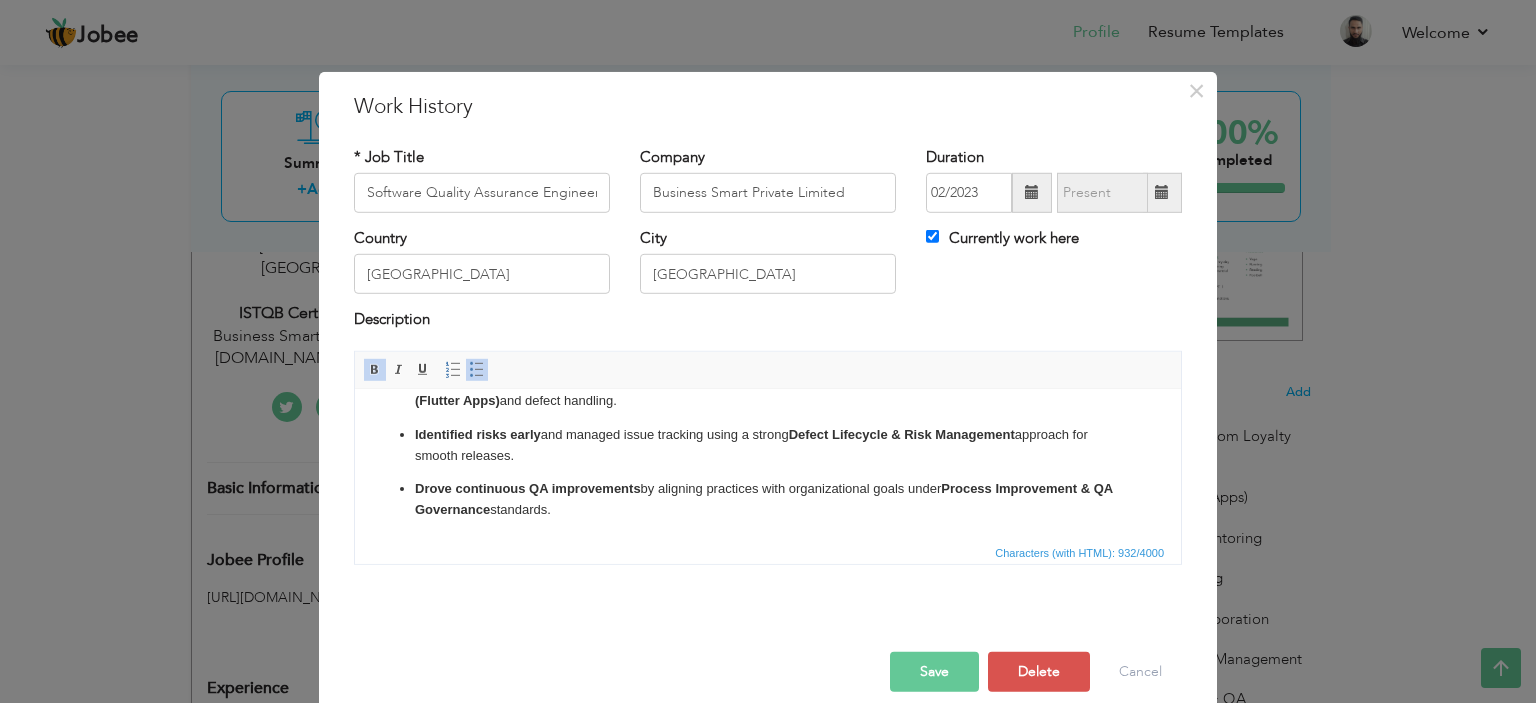 click on "Insert/Remove Bulleted List" at bounding box center (477, 370) 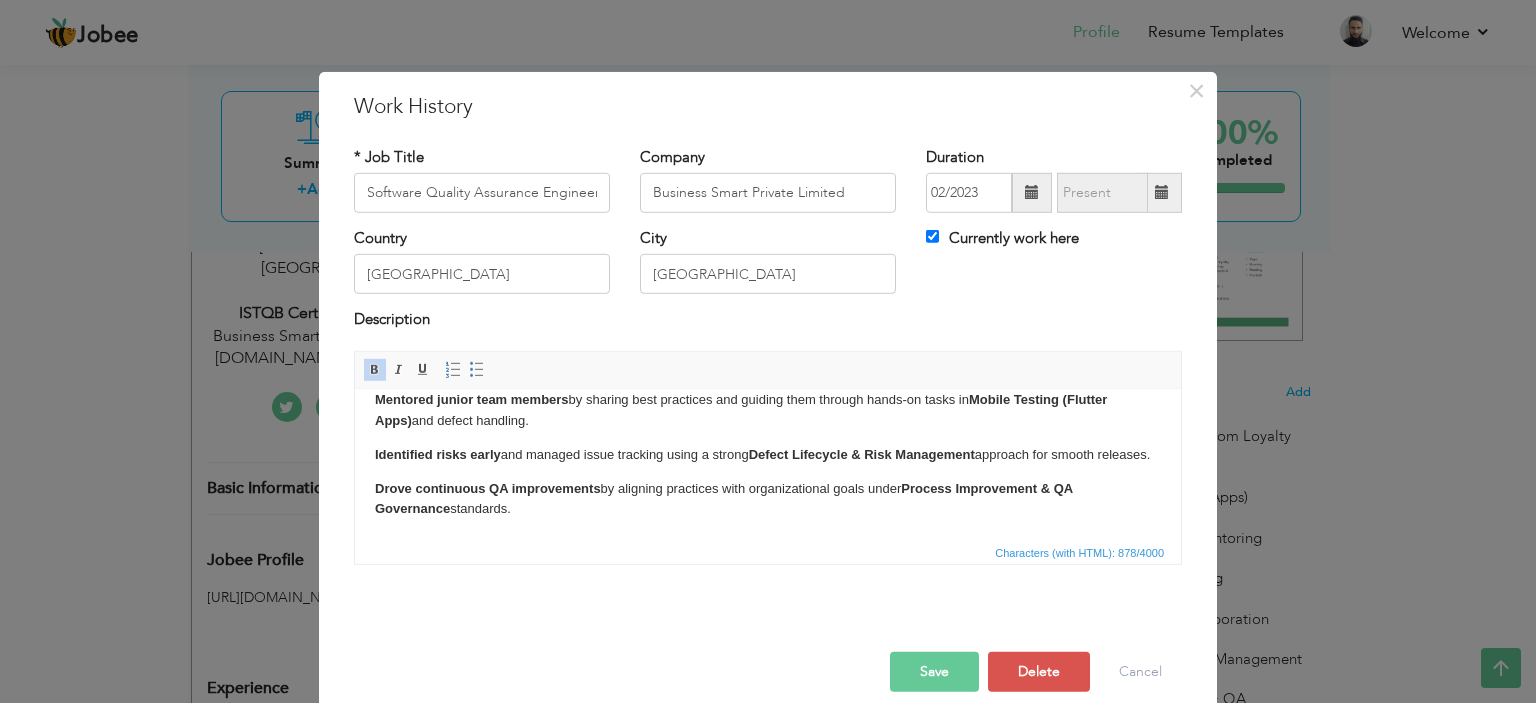 scroll, scrollTop: 0, scrollLeft: 0, axis: both 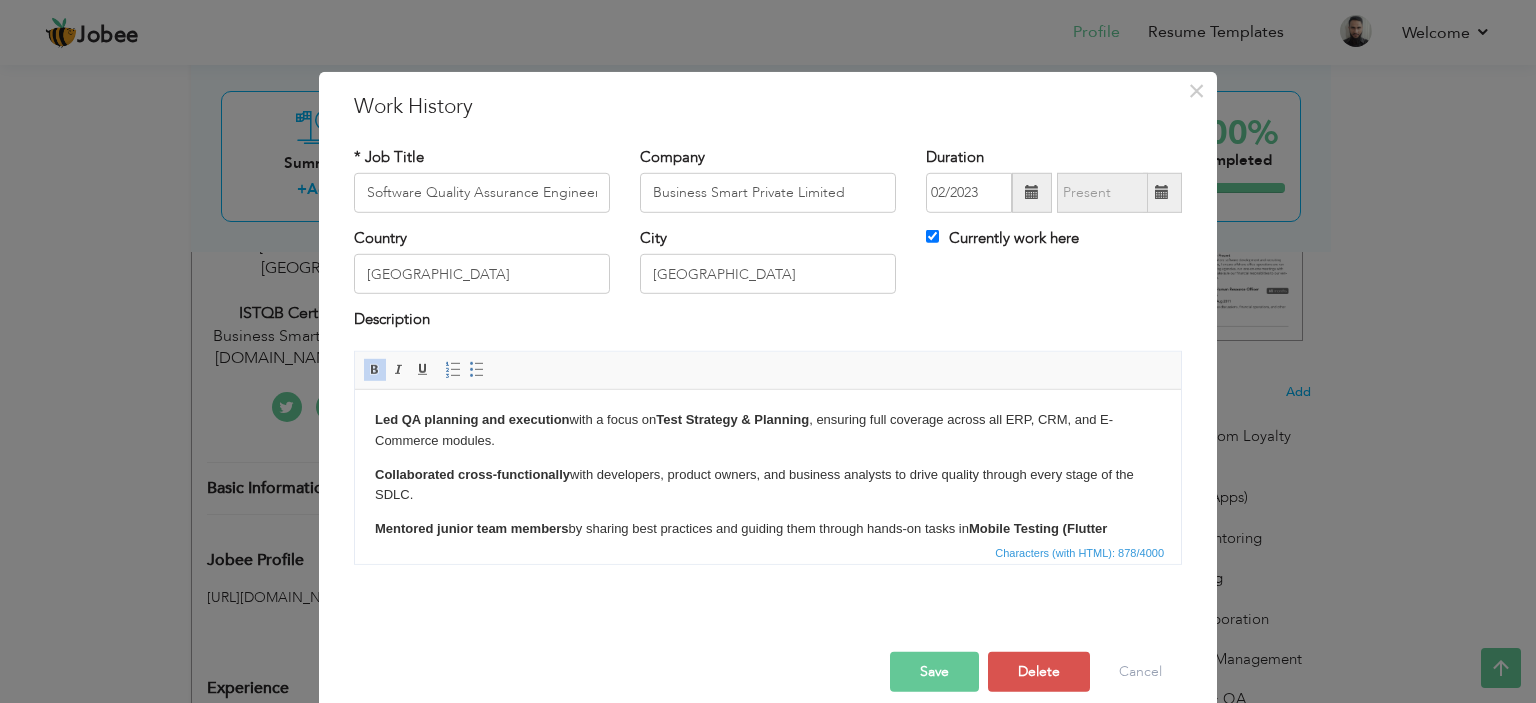 click on "Led QA planning and execution  with a focus on  Test Strategy & Planning , ensuring full coverage across all ERP, CRM, and E-Commerce modules. Collaborated cross-functionally  with developers, product owners, and business analysts to drive quality through every stage of the SDLC. Mentored junior team members  by sharing best practices and guiding them through hands-on tasks in  Mobile Testing (Flutter Apps)  and defect handling. Identified risks early  and managed issue tracking using a strong  Defect Lifecycle & Risk Management  approach for smooth releases. Drove continuous QA improvements  by aligning practices with organizational goals under  Process Improvement & QA Governance  standards." at bounding box center [768, 528] 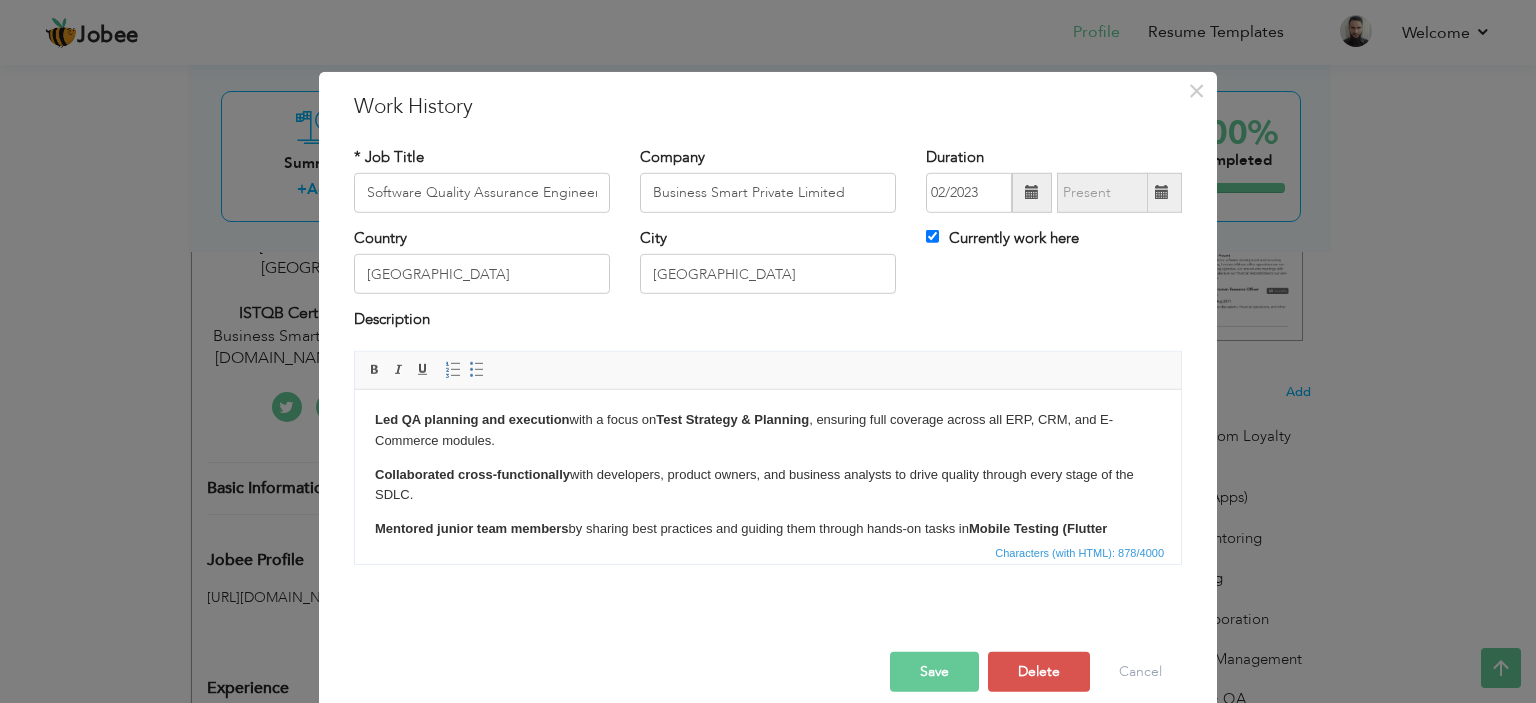 click on "Led QA planning and execution  with a focus on  Test Strategy & Planning , ensuring full coverage across all ERP, CRM, and E-Commerce modules. Collaborated cross-functionally  with developers, product owners, and business analysts to drive quality through every stage of the SDLC. Mentored junior team members  by sharing best practices and guiding them through hands-on tasks in  Mobile Testing (Flutter Apps)  and defect handling. Identified risks early  and managed issue tracking using a strong  Defect Lifecycle & Risk Management  approach for smooth releases. Drove continuous QA improvements  by aligning practices with organizational goals under  Process Improvement & QA Governance  standards." at bounding box center (768, 528) 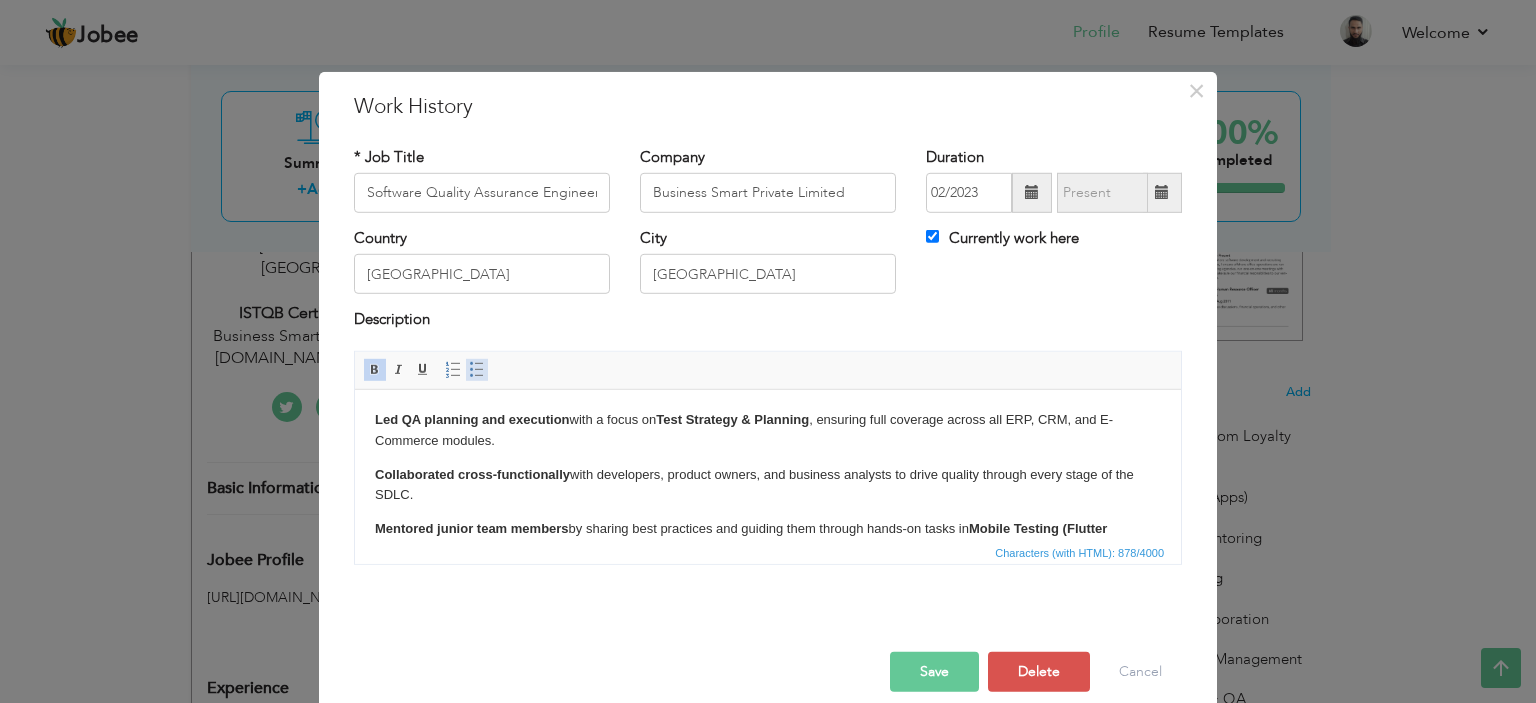 click at bounding box center (477, 370) 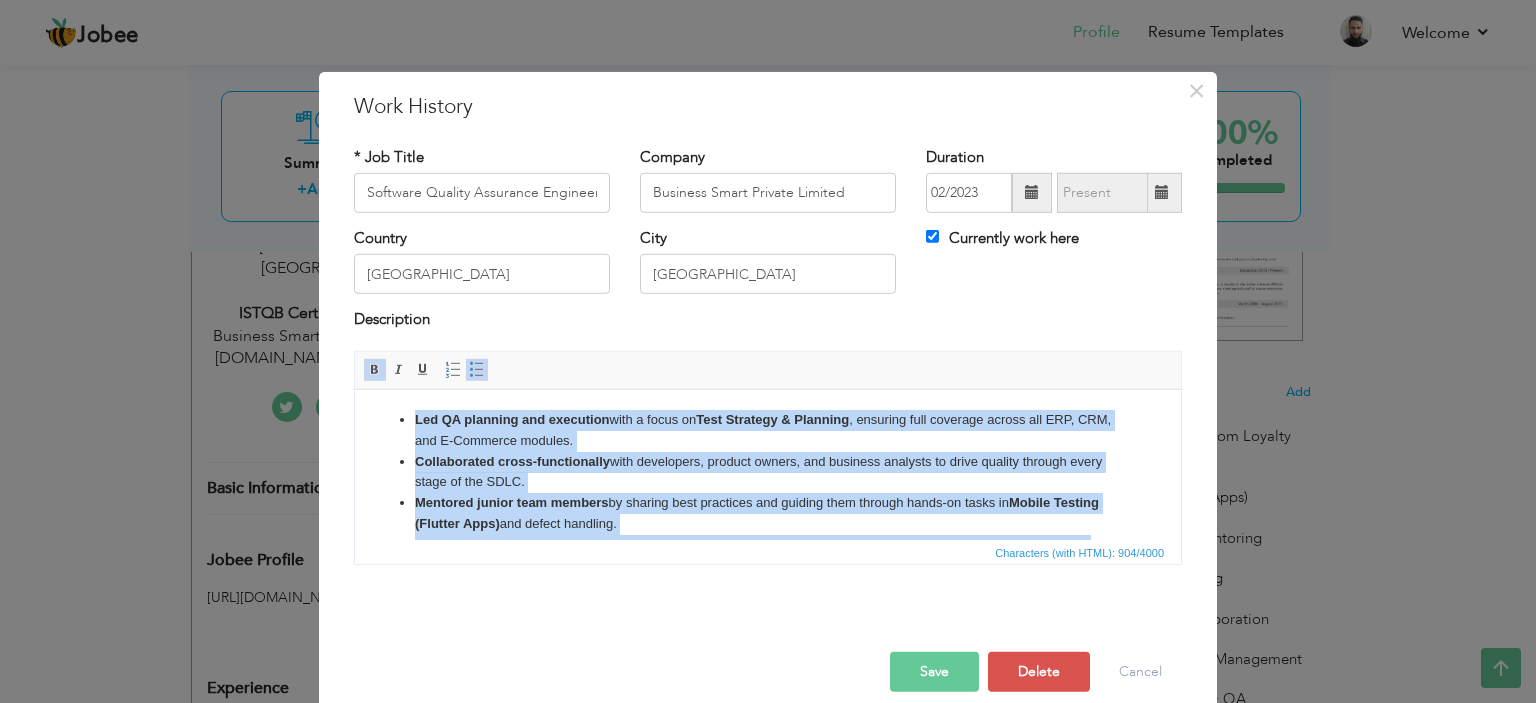 click on "Led QA planning and execution  with a focus on  Test Strategy & Planning , ensuring full coverage across all ERP, CRM, and E-Commerce modules." at bounding box center (768, 430) 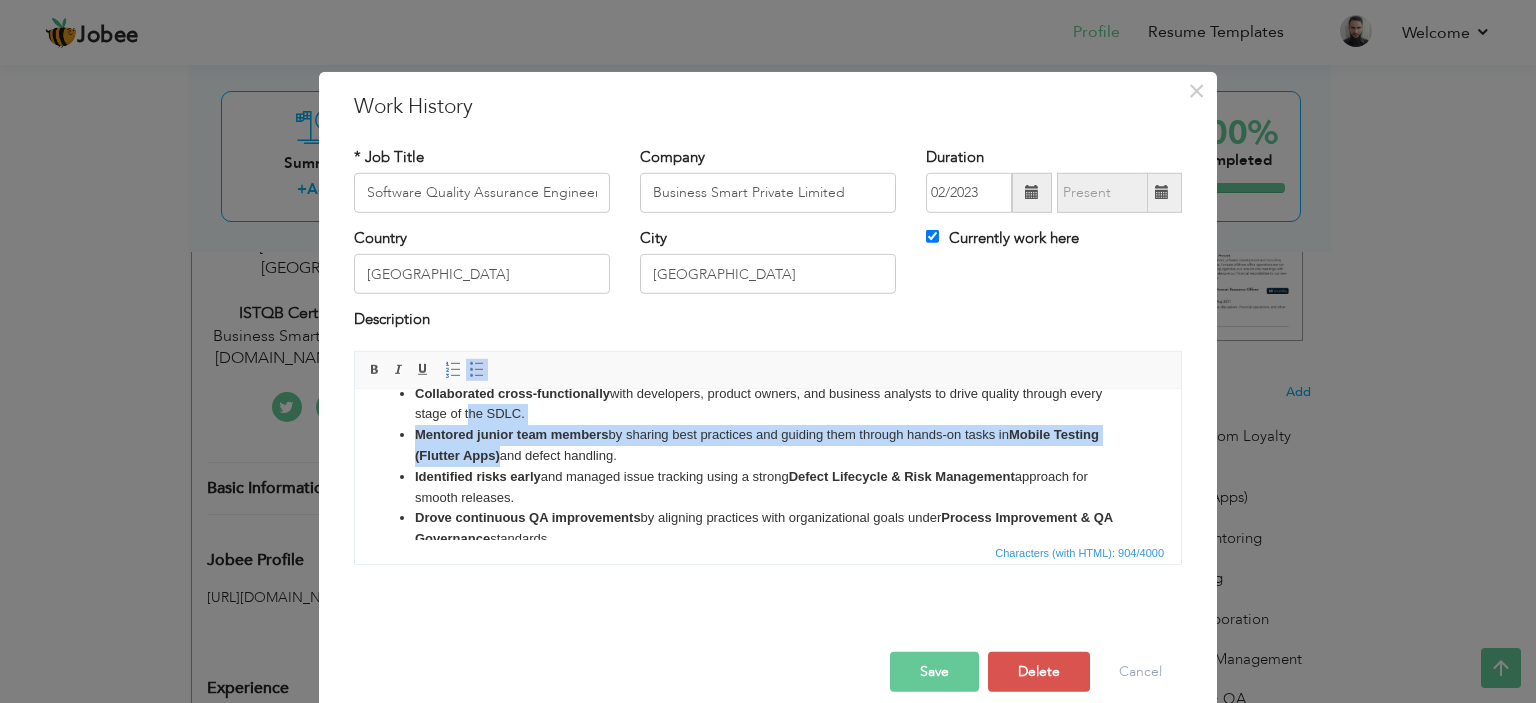 scroll, scrollTop: 0, scrollLeft: 0, axis: both 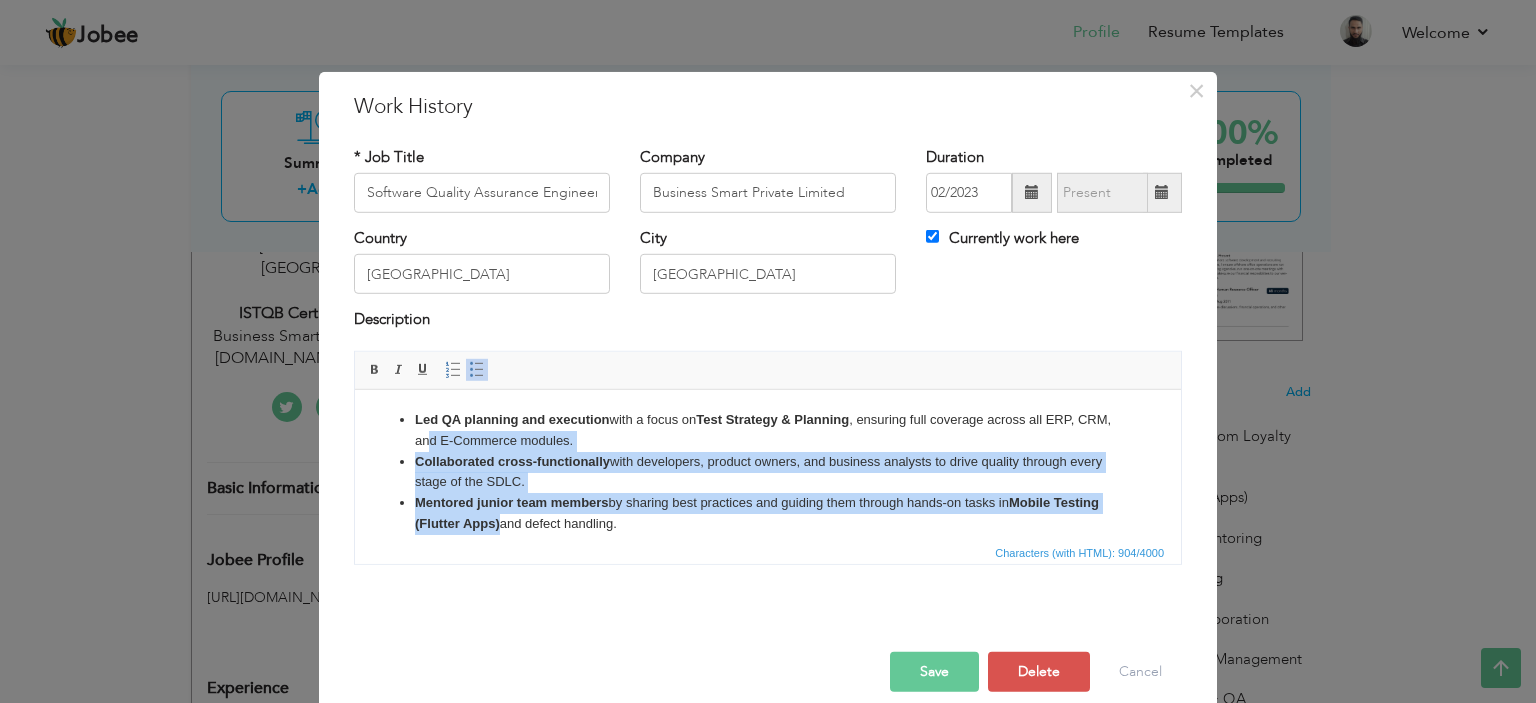 drag, startPoint x: 500, startPoint y: 529, endPoint x: 464, endPoint y: 437, distance: 98.79271 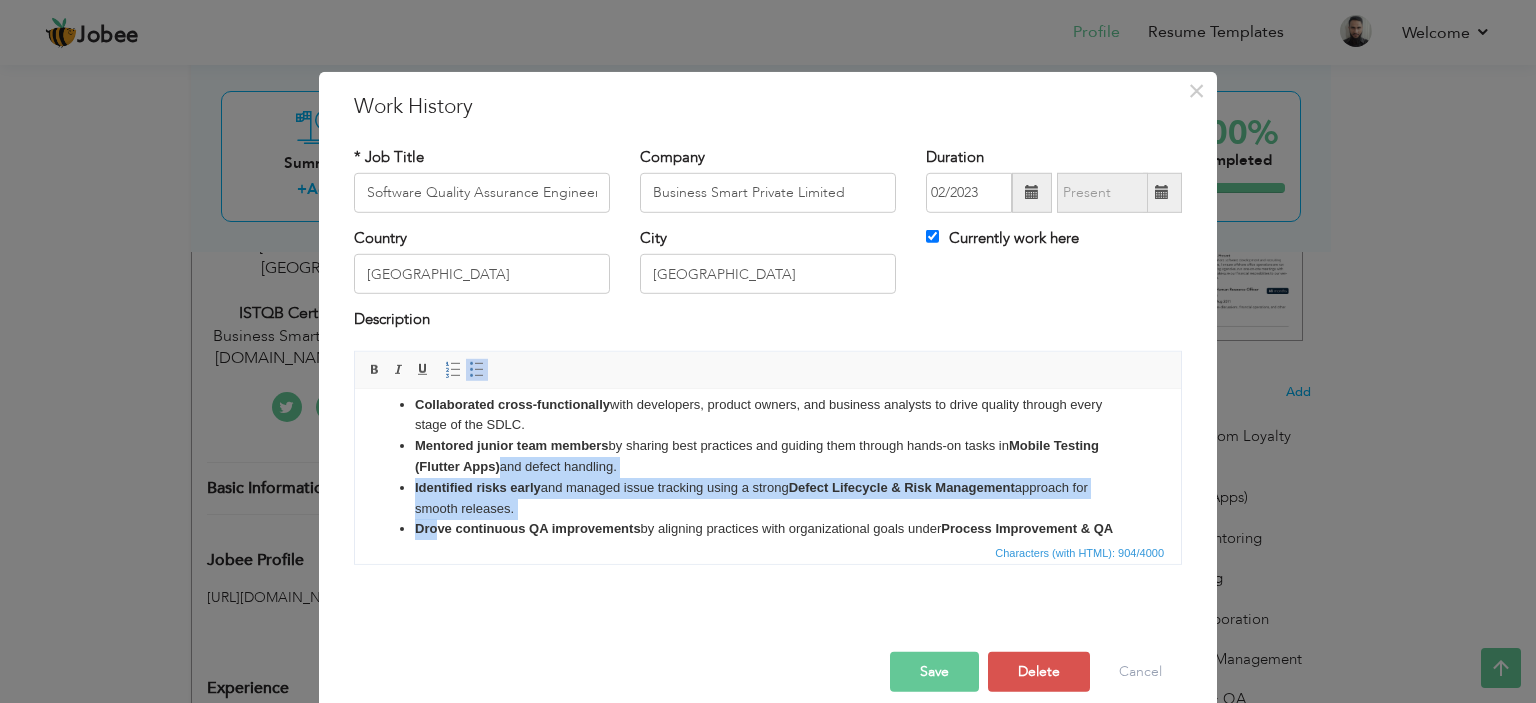 scroll, scrollTop: 60, scrollLeft: 0, axis: vertical 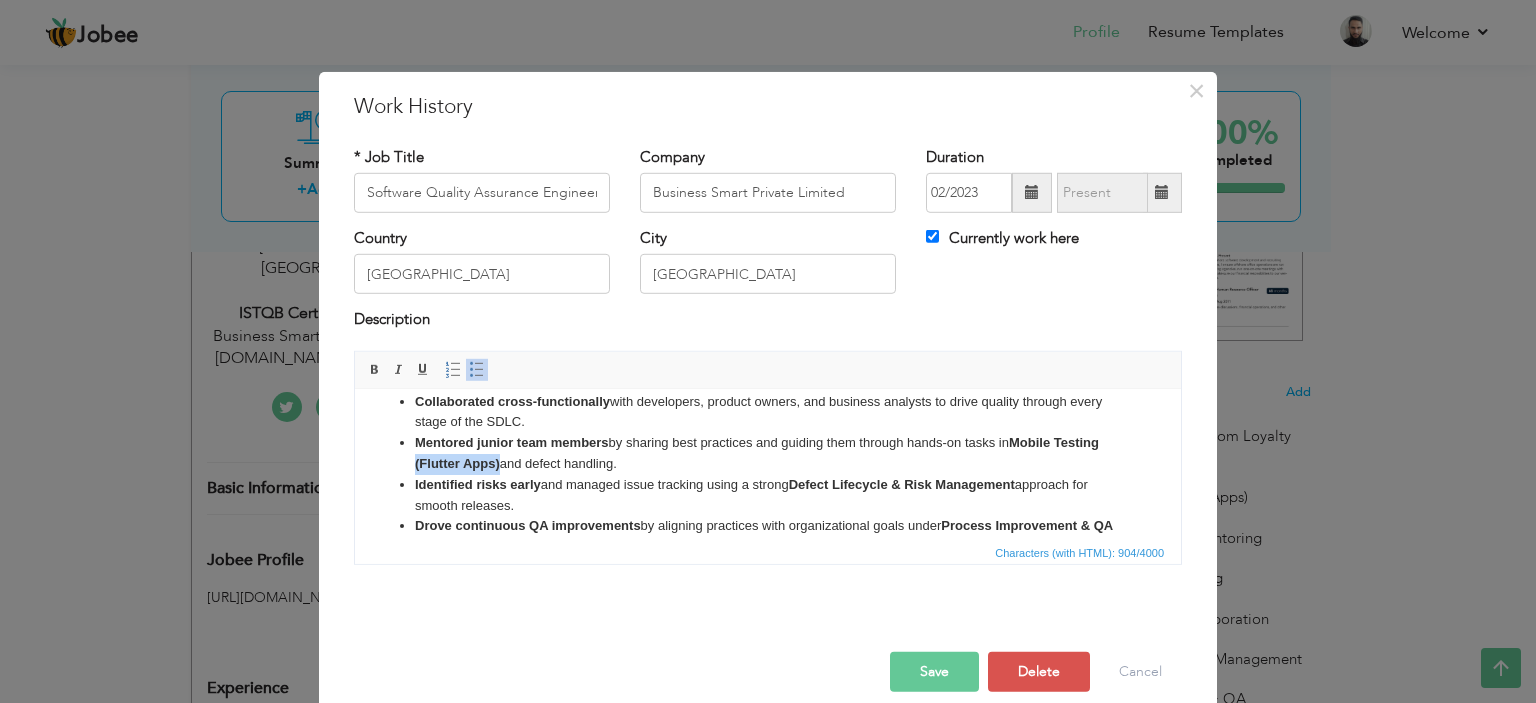 drag, startPoint x: 500, startPoint y: 521, endPoint x: 410, endPoint y: 469, distance: 103.94229 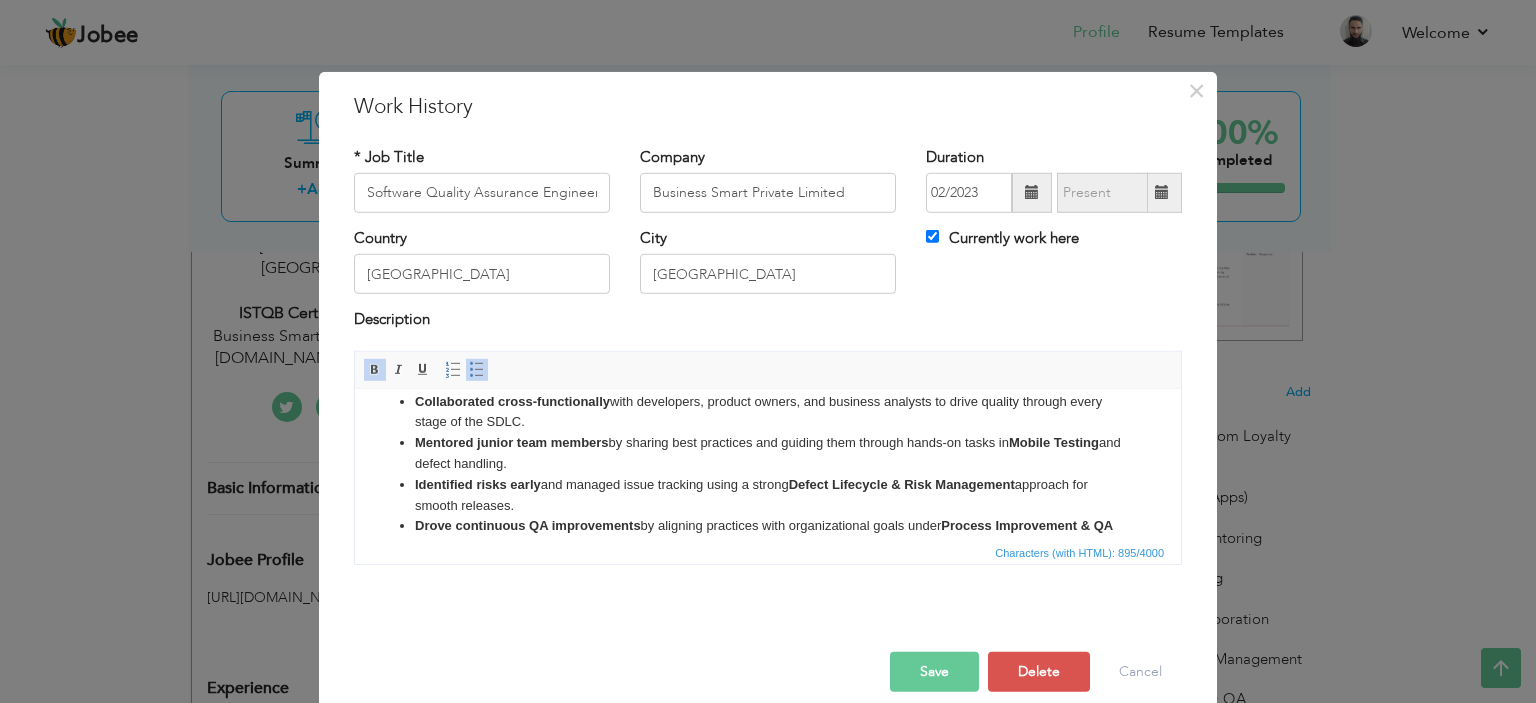 scroll, scrollTop: 97, scrollLeft: 0, axis: vertical 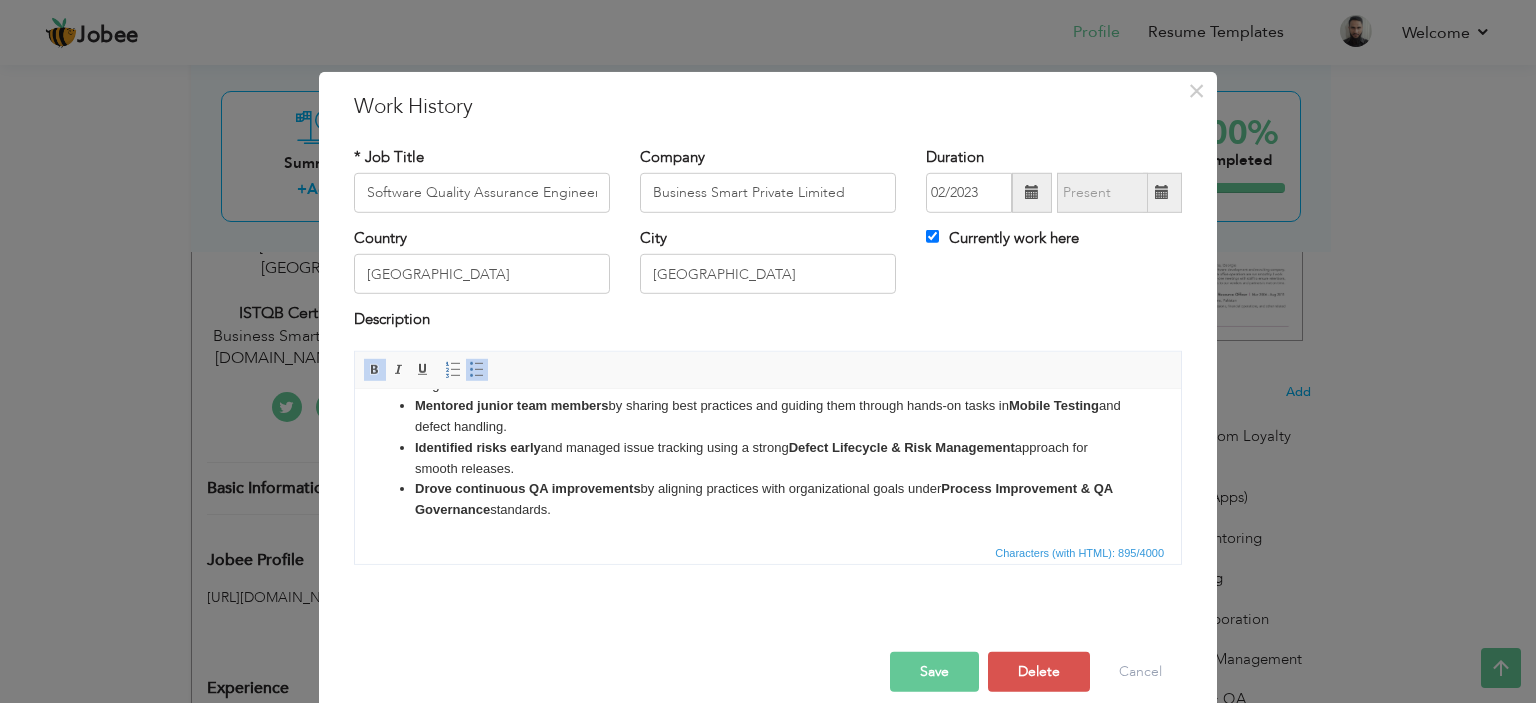 click on "Save" at bounding box center [934, 672] 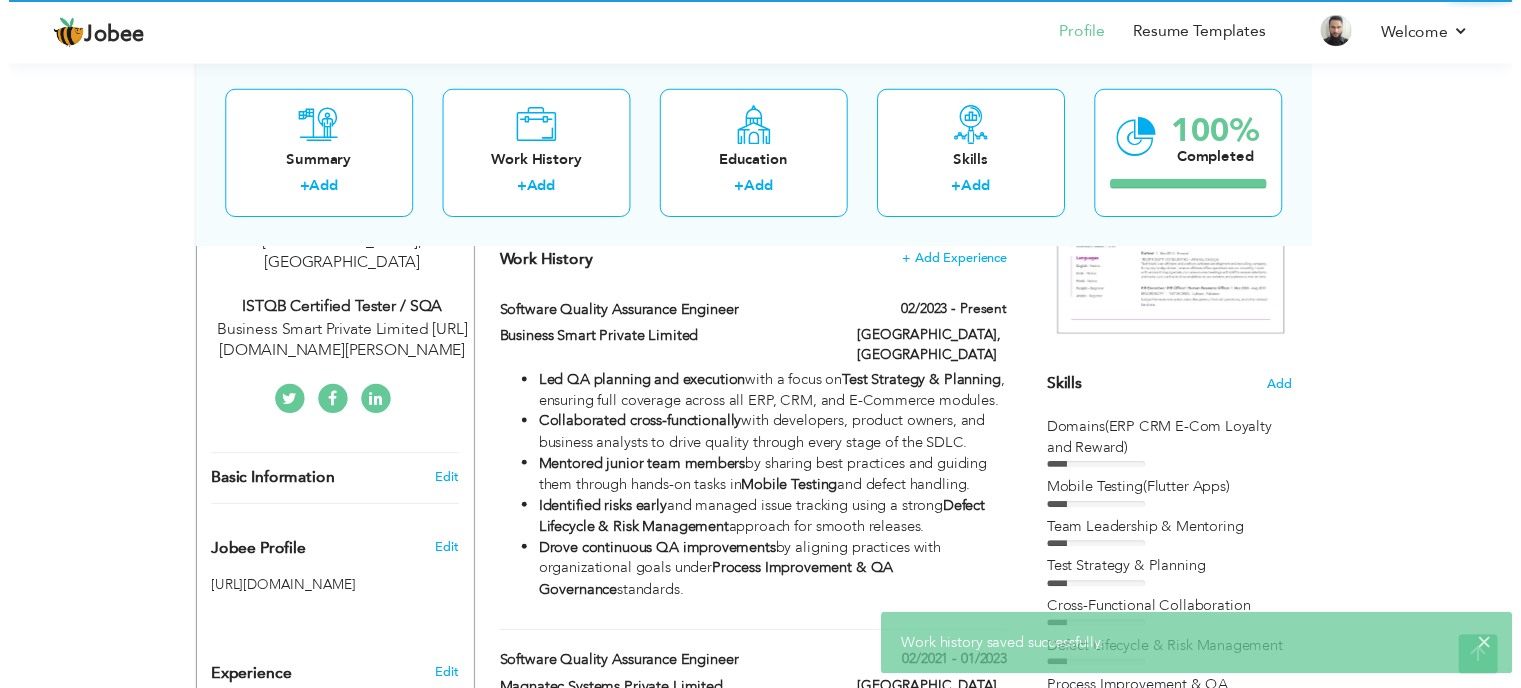 scroll, scrollTop: 0, scrollLeft: 0, axis: both 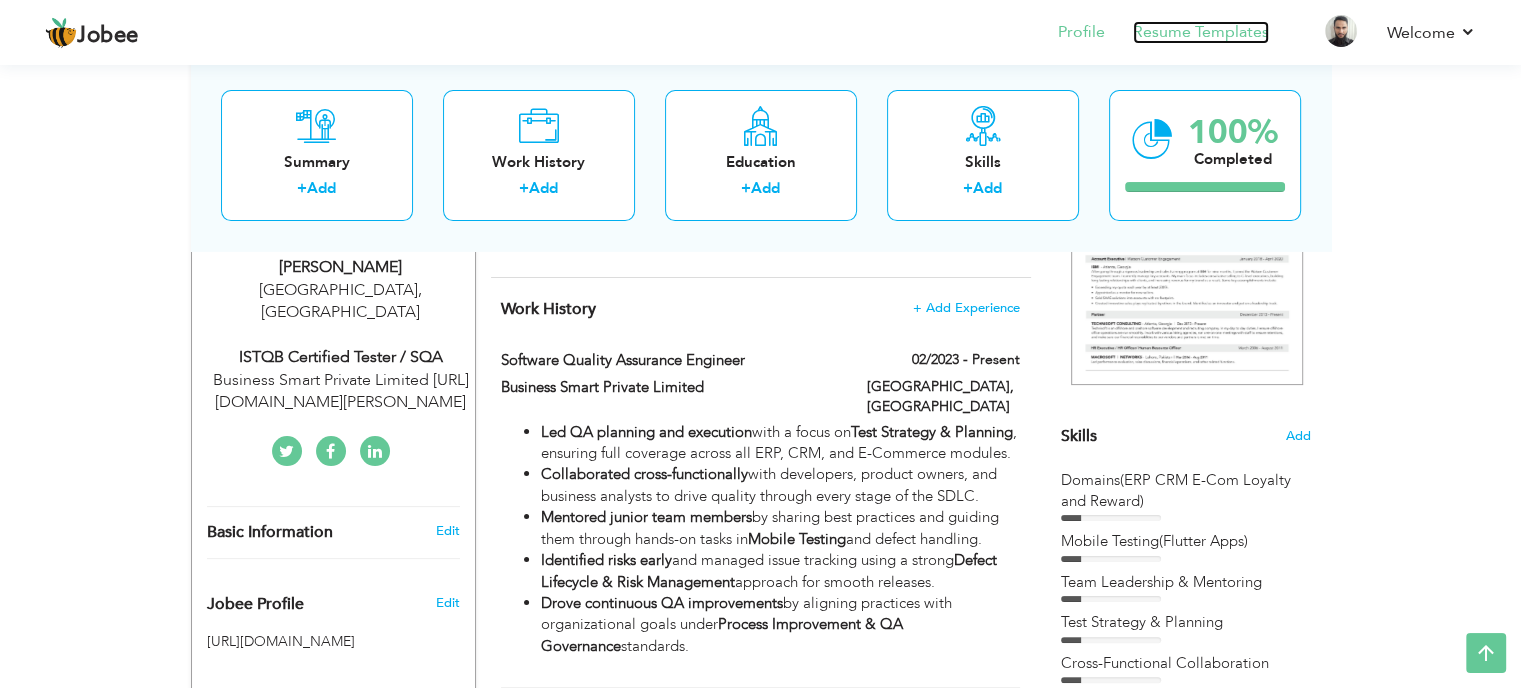 click on "Resume Templates" at bounding box center (1201, 32) 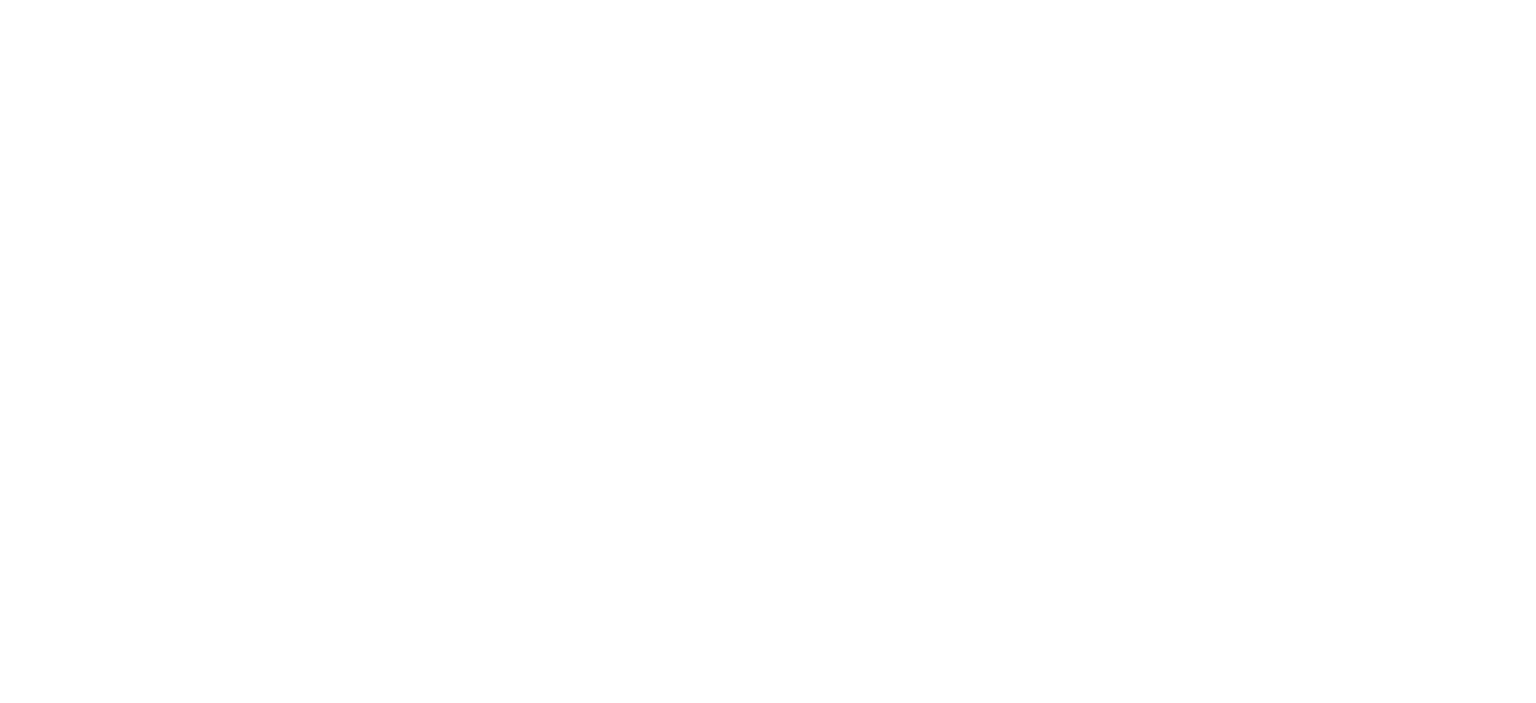 scroll, scrollTop: 0, scrollLeft: 0, axis: both 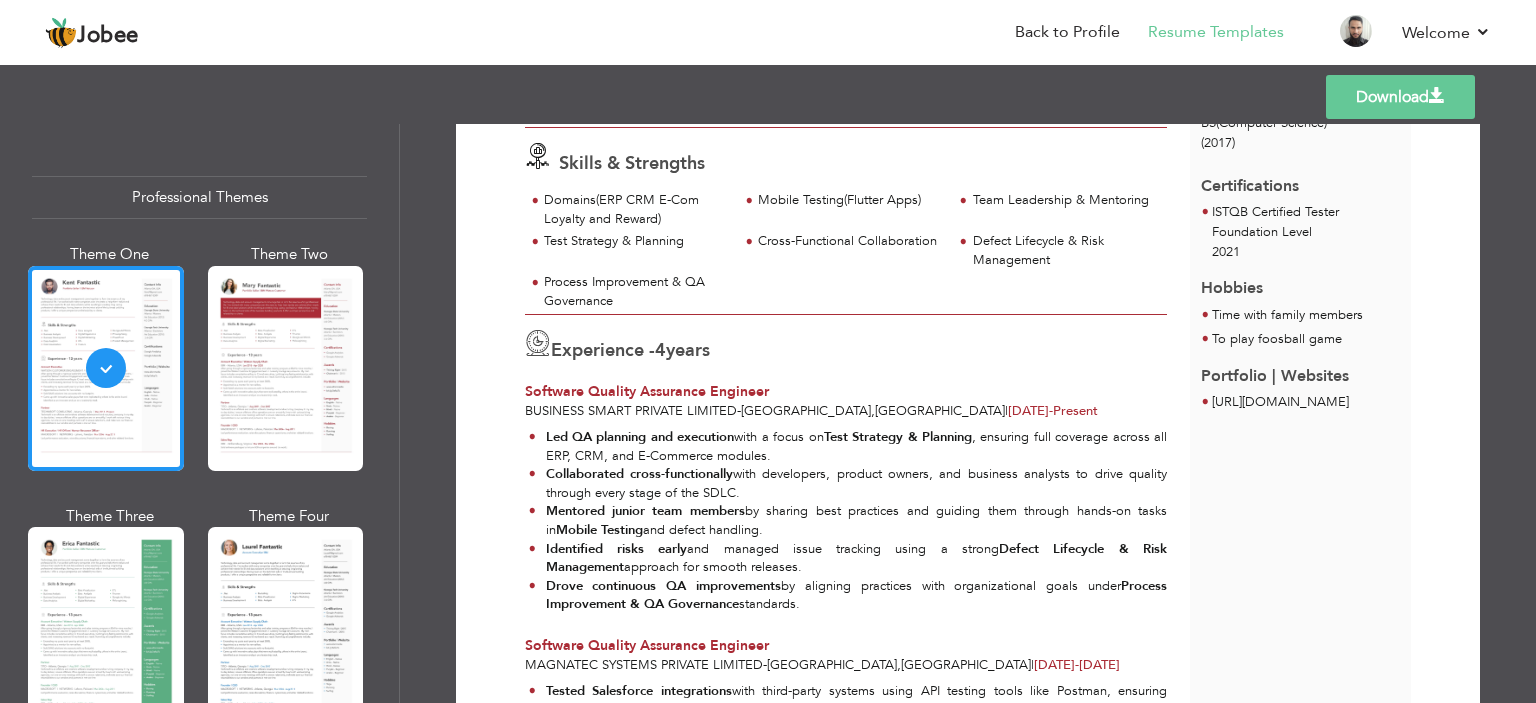click at bounding box center [1437, 96] 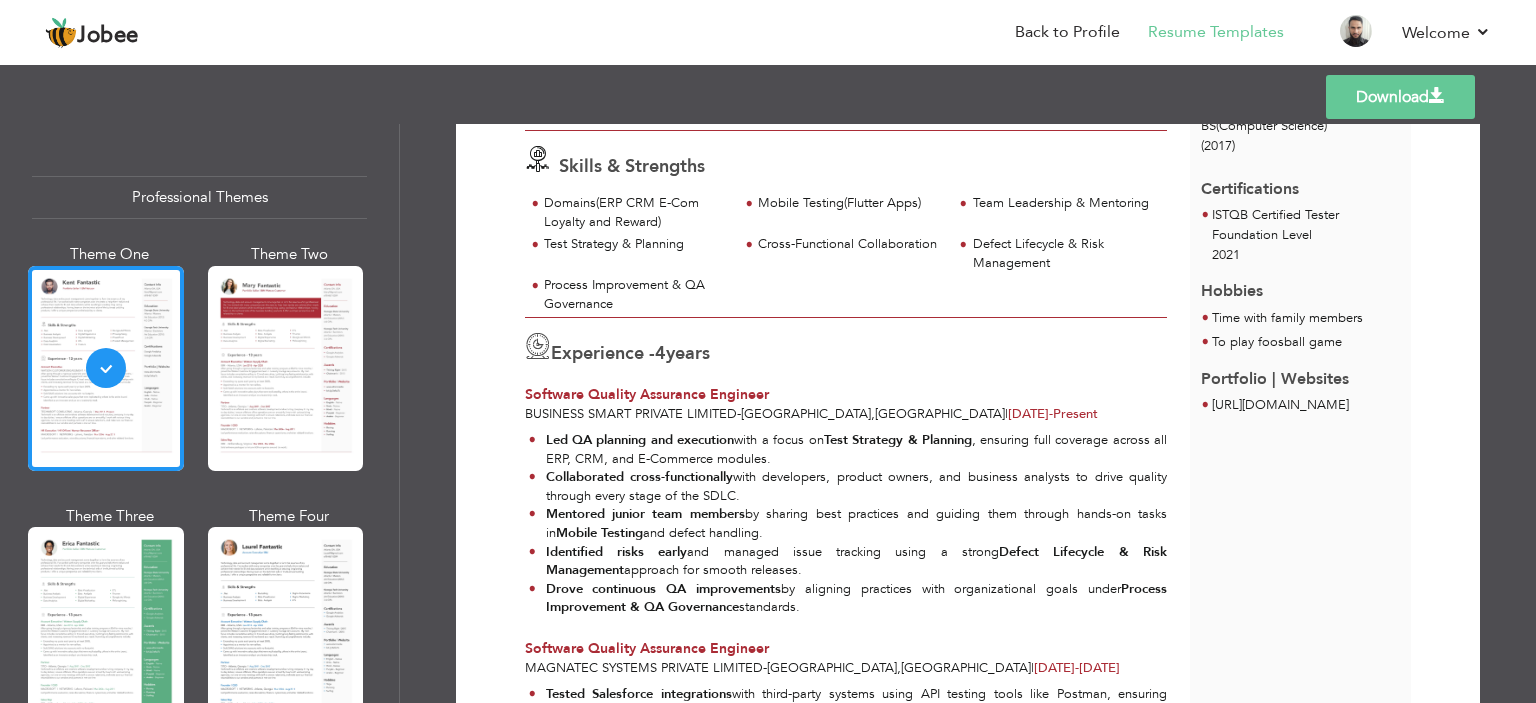 scroll, scrollTop: 288, scrollLeft: 0, axis: vertical 